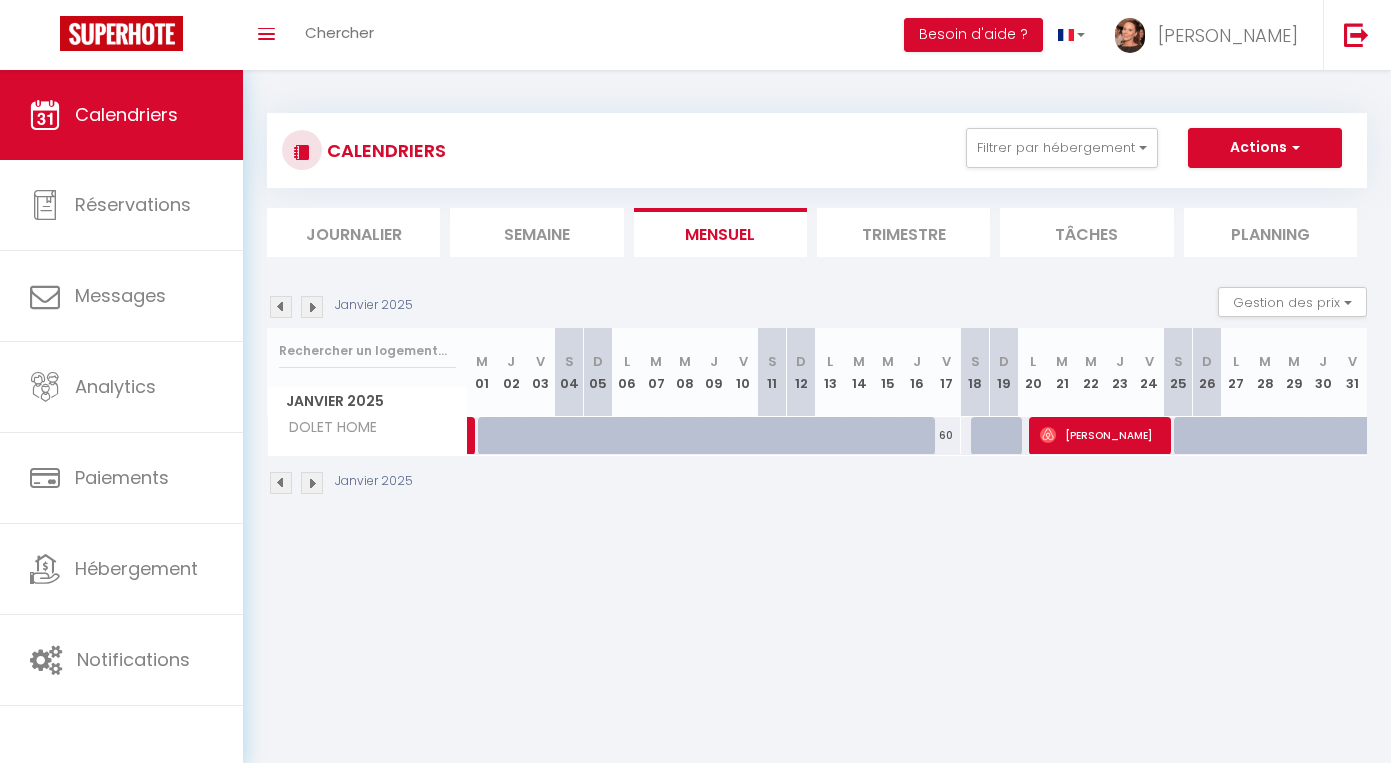 scroll, scrollTop: 0, scrollLeft: 0, axis: both 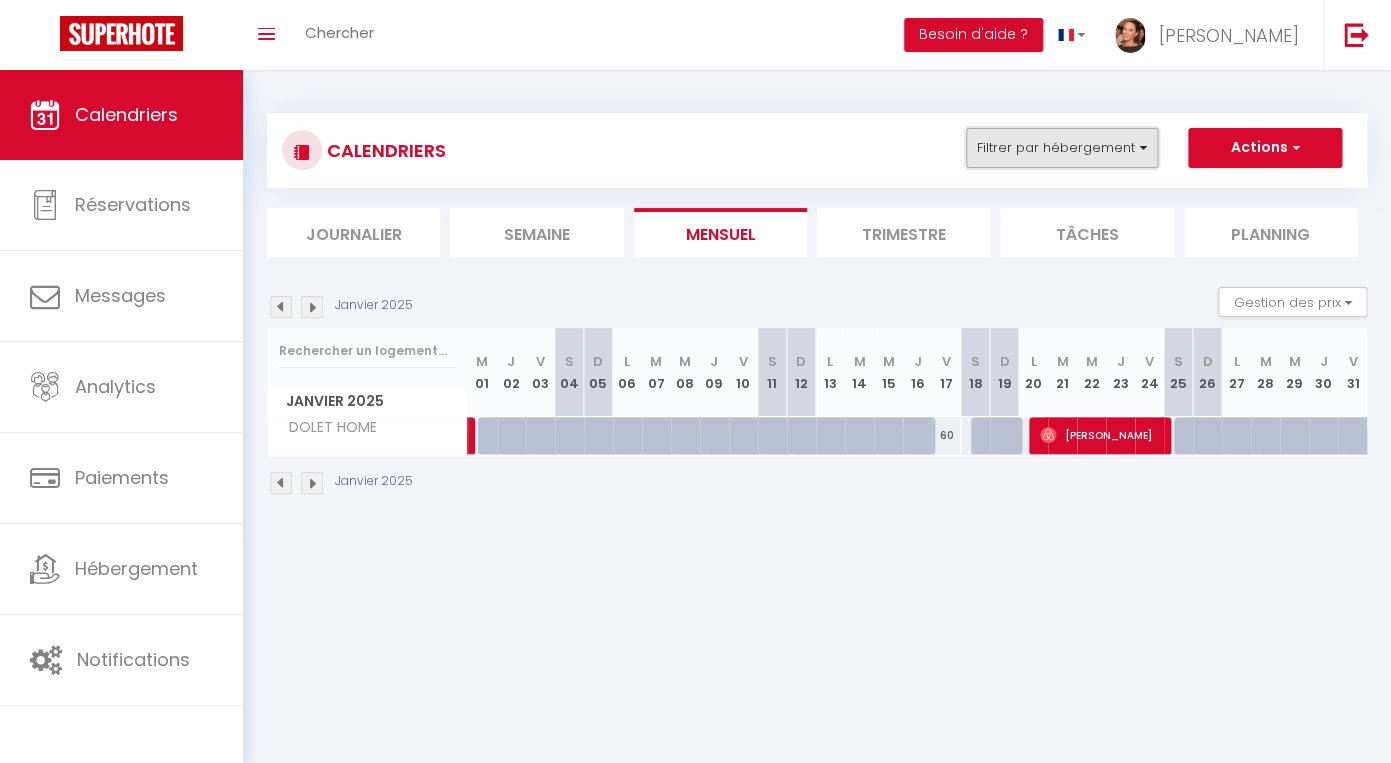 click on "Filtrer par hébergement" at bounding box center (1062, 148) 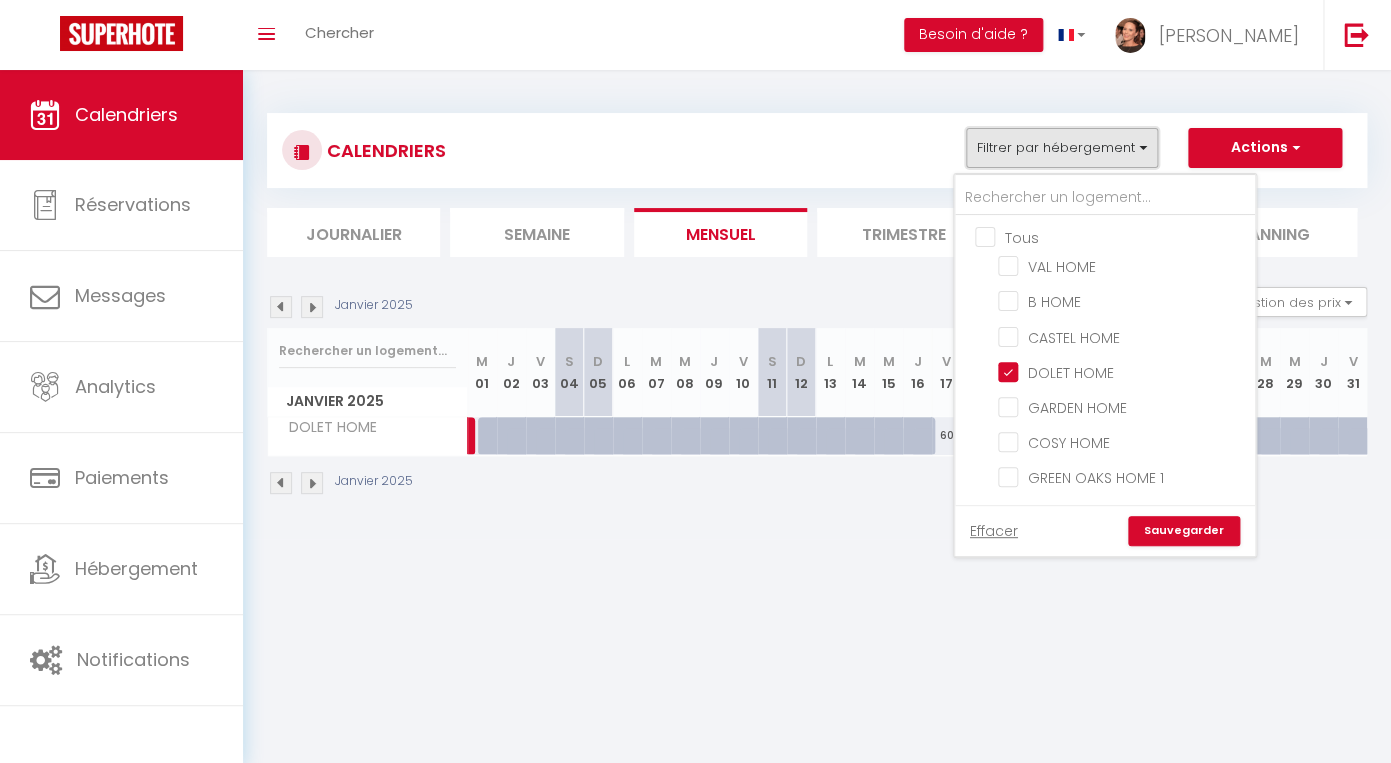 scroll, scrollTop: 0, scrollLeft: 0, axis: both 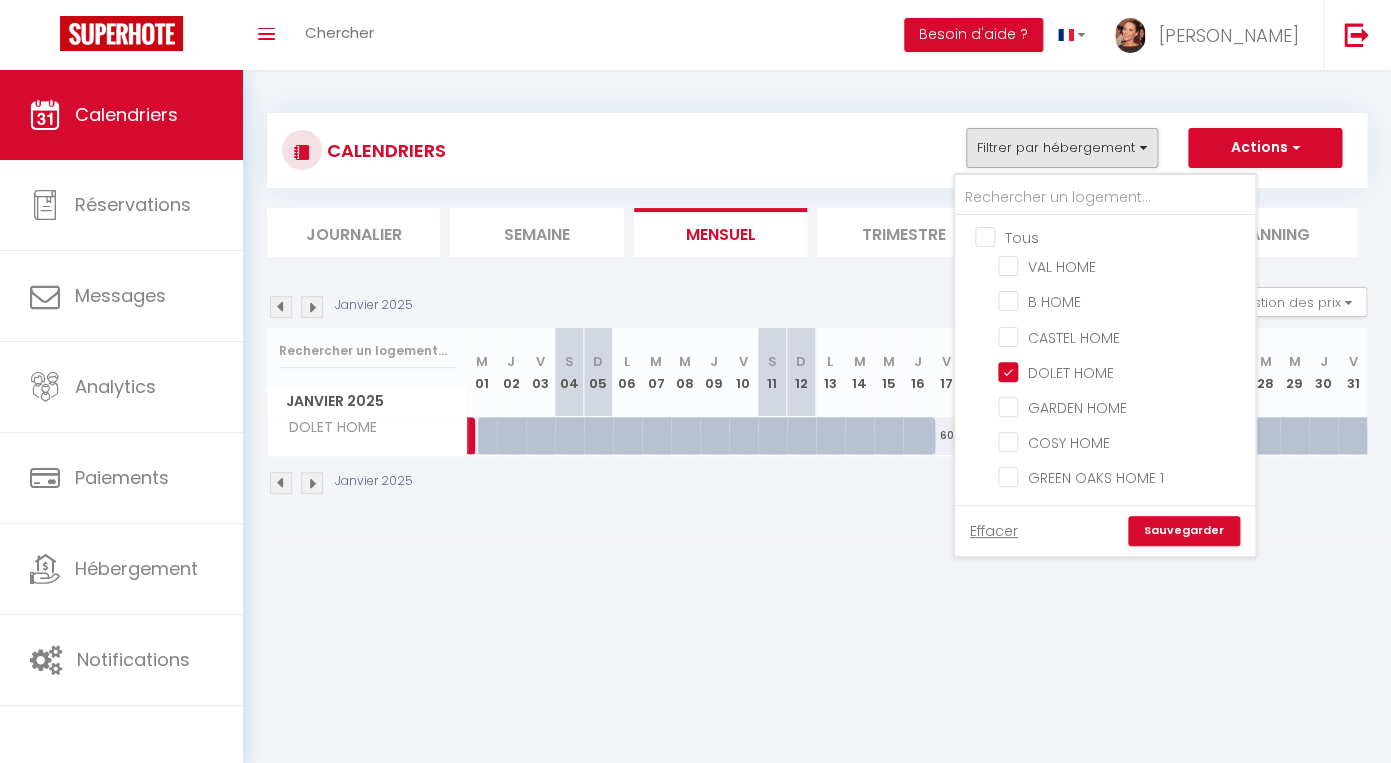 click on "Tous" at bounding box center [1125, 236] 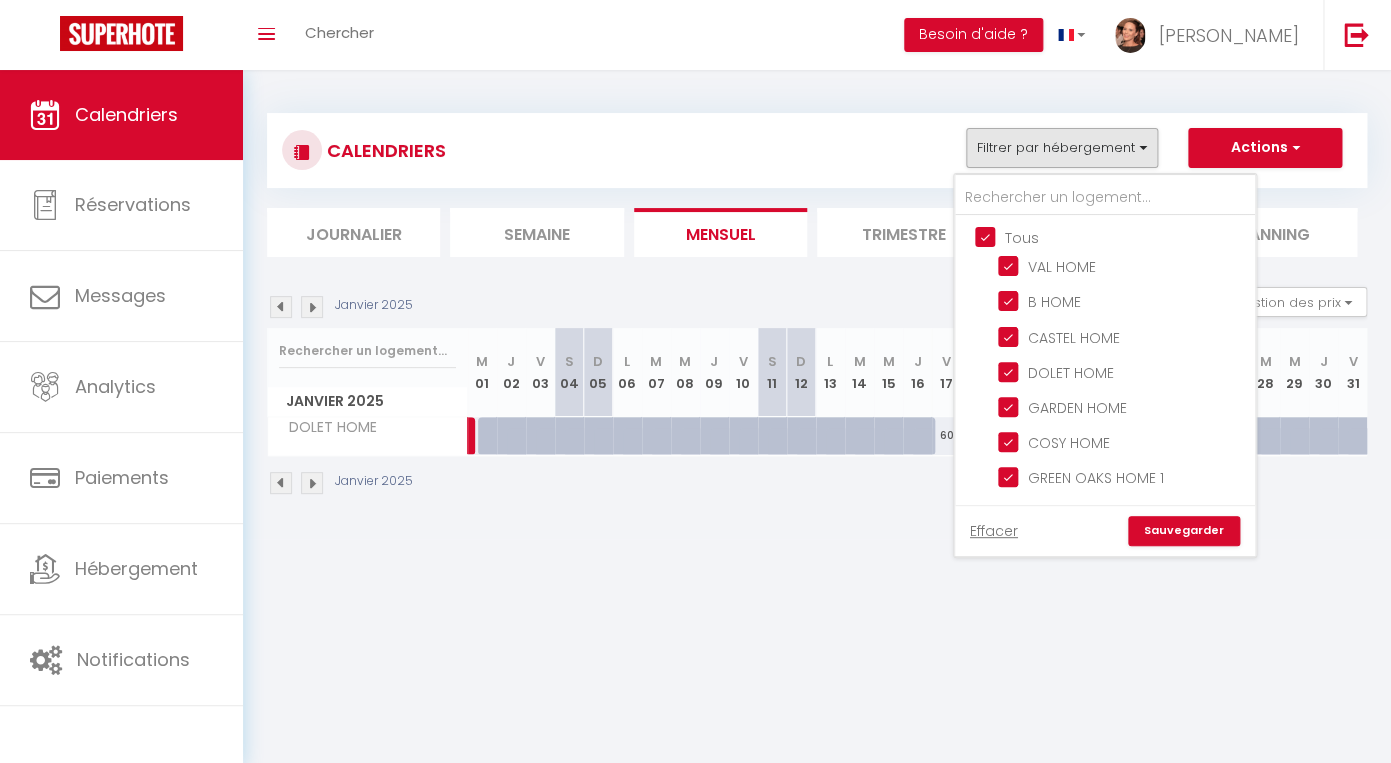 checkbox on "true" 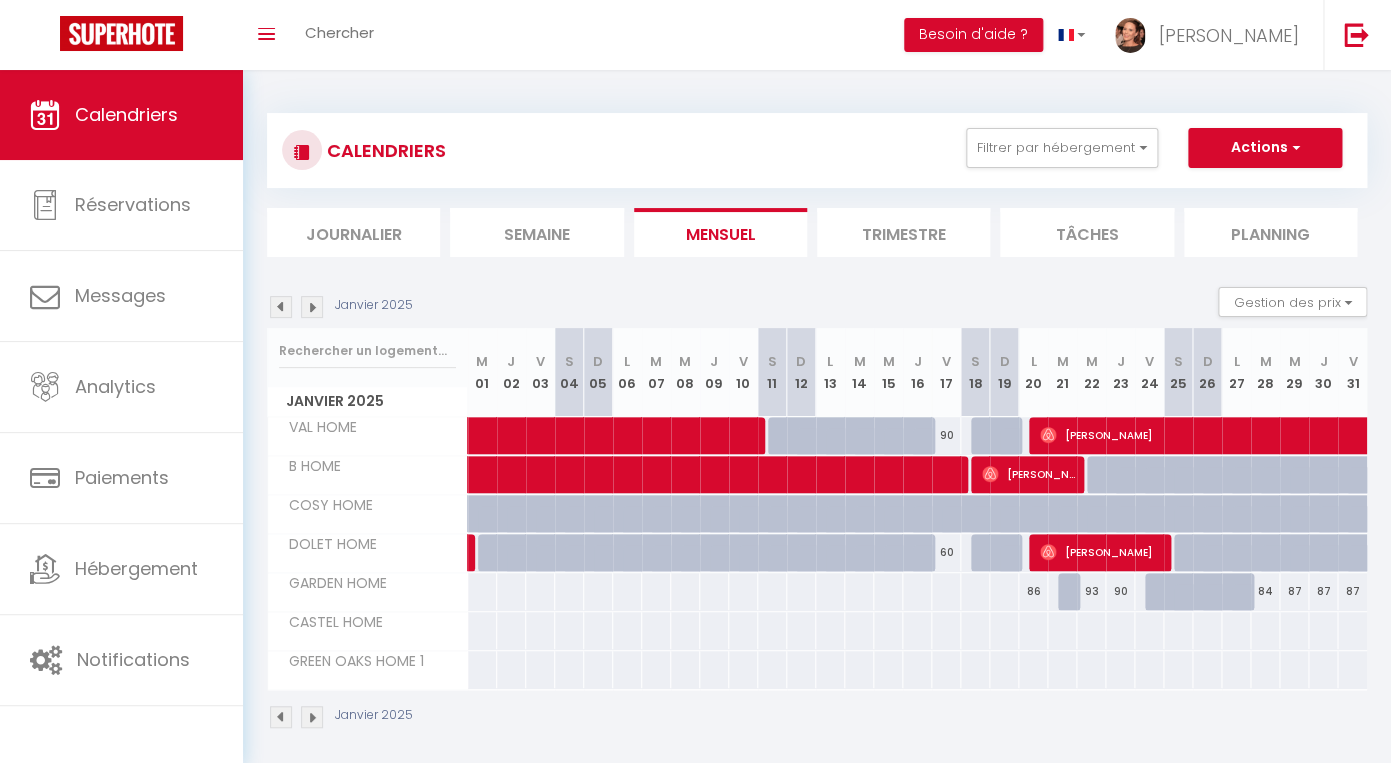 click on "Journalier" at bounding box center (353, 232) 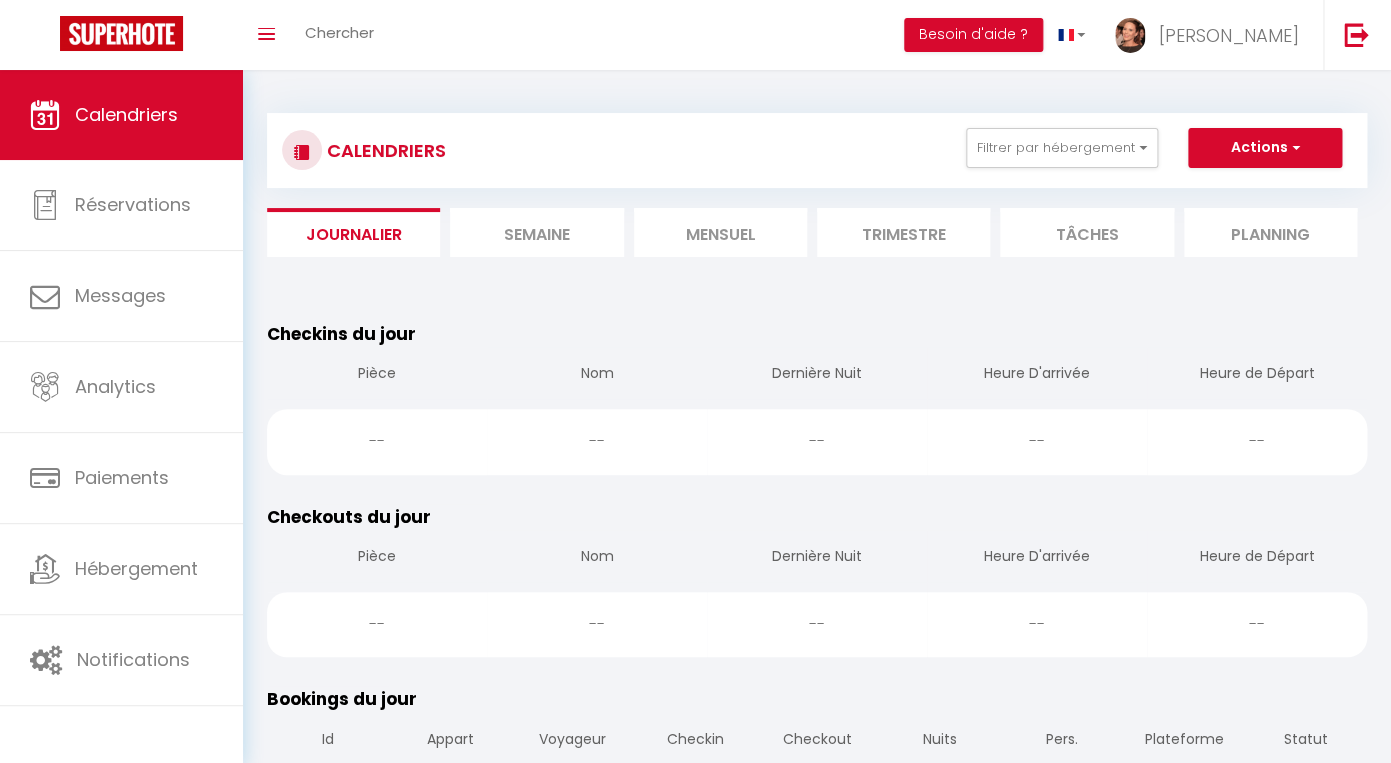 click on "Trimestre" at bounding box center (903, 232) 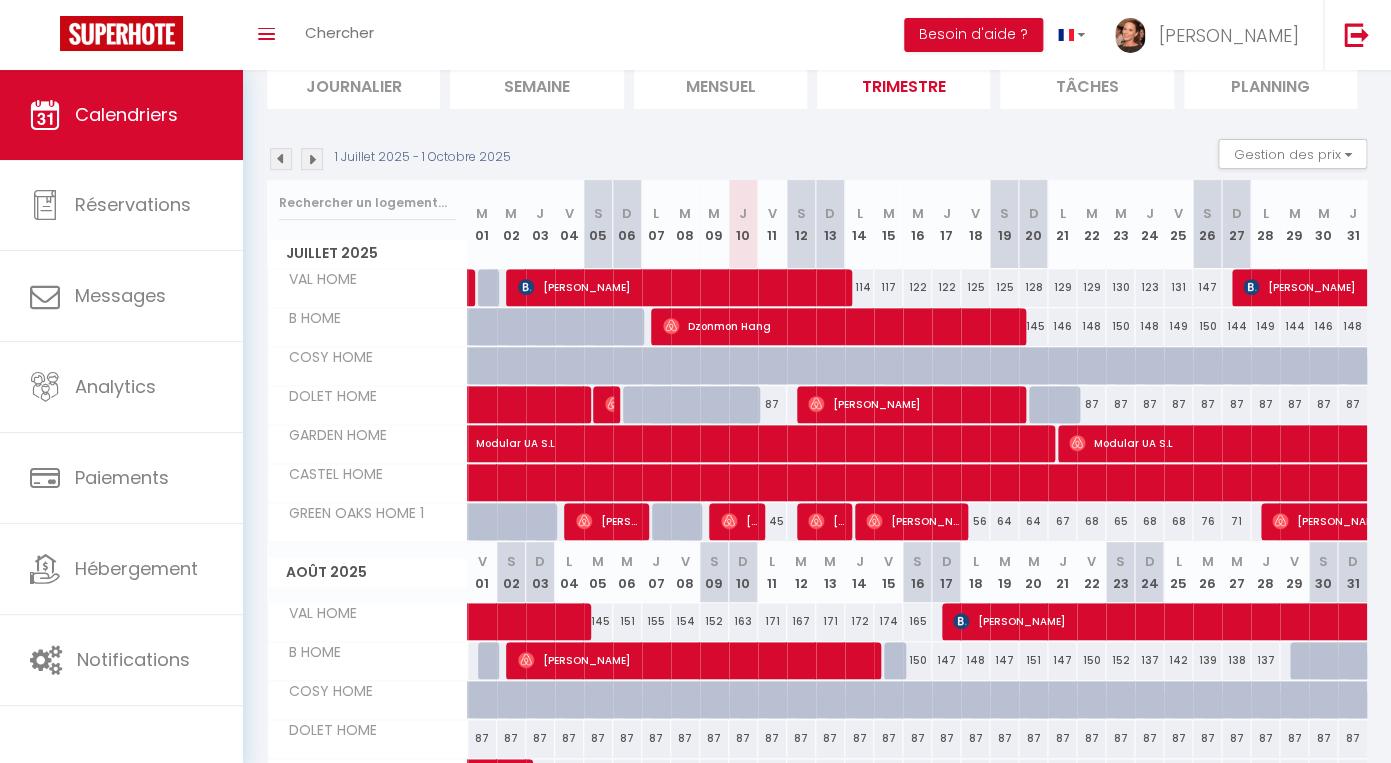 scroll, scrollTop: 146, scrollLeft: 0, axis: vertical 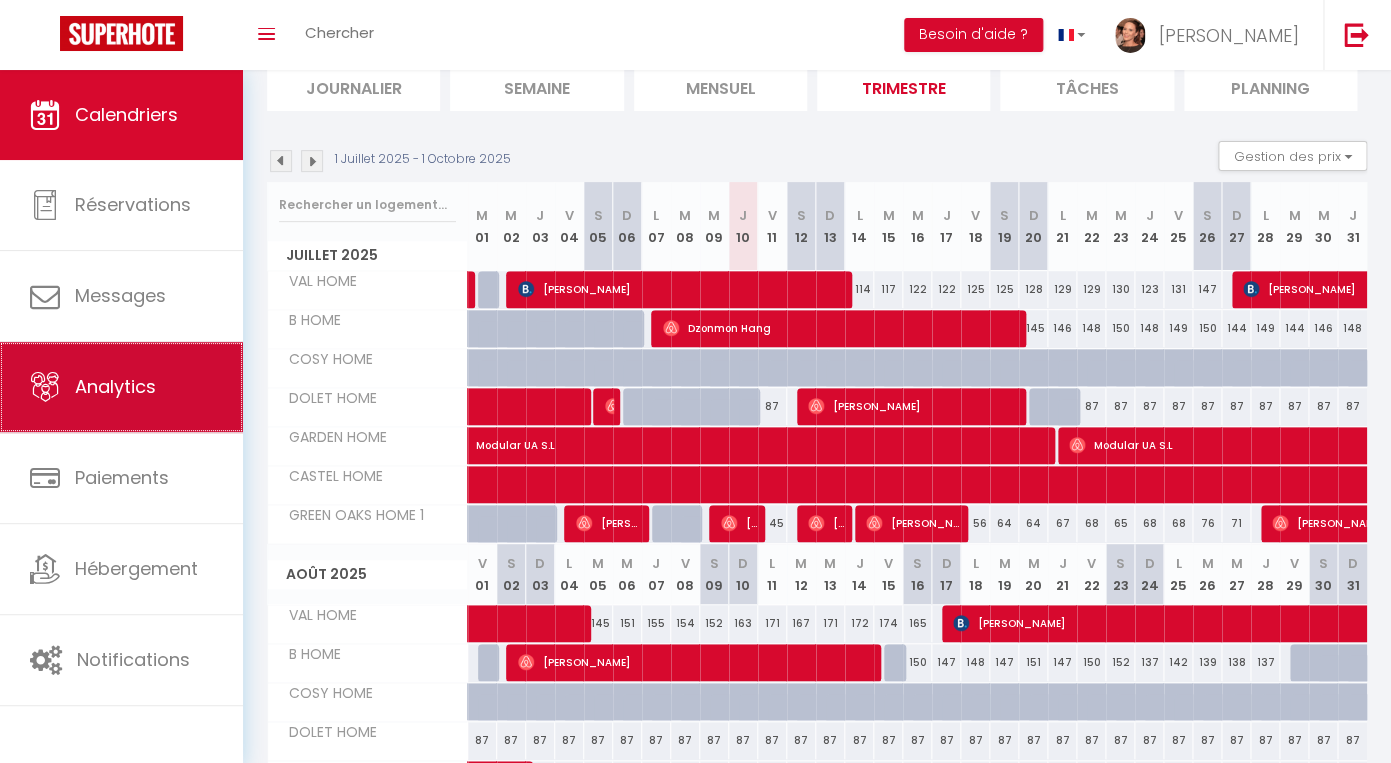 click on "Analytics" at bounding box center (121, 387) 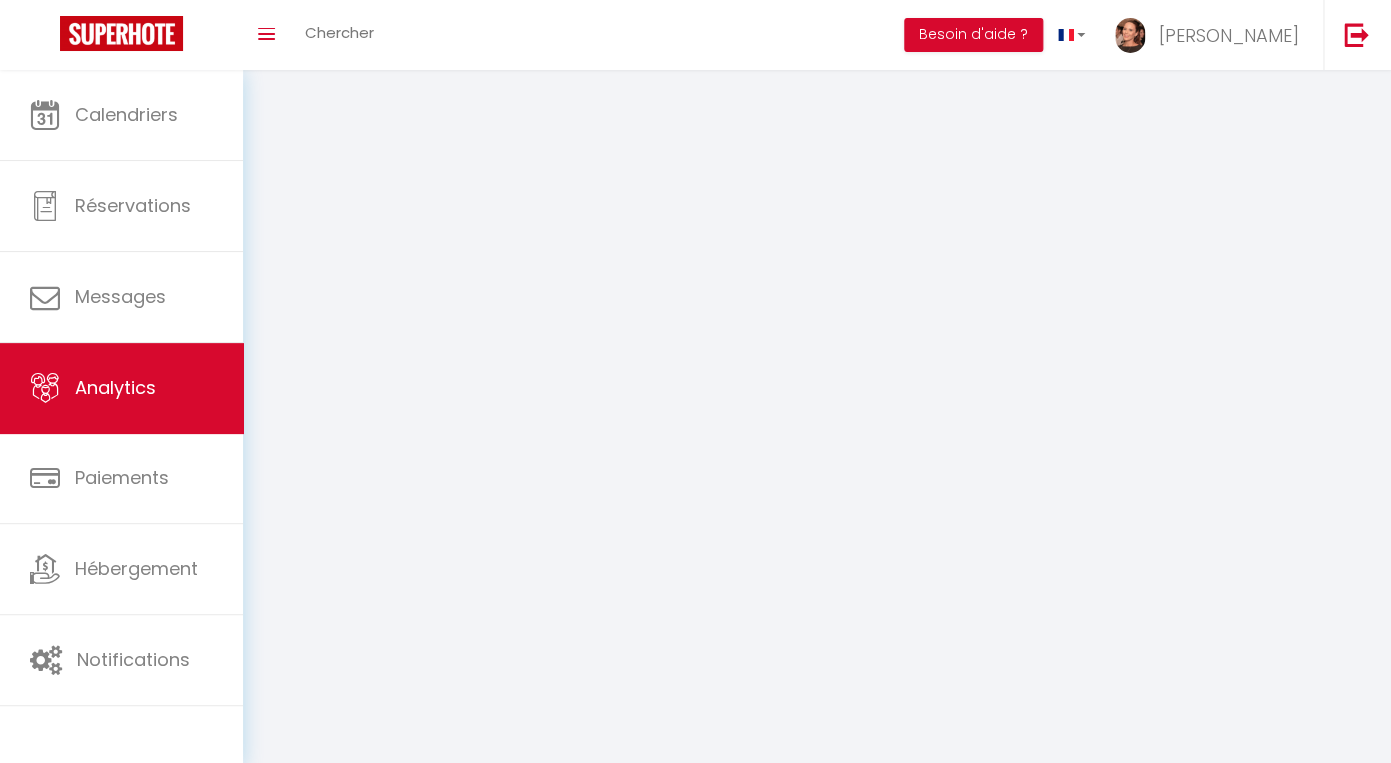 scroll, scrollTop: 0, scrollLeft: 0, axis: both 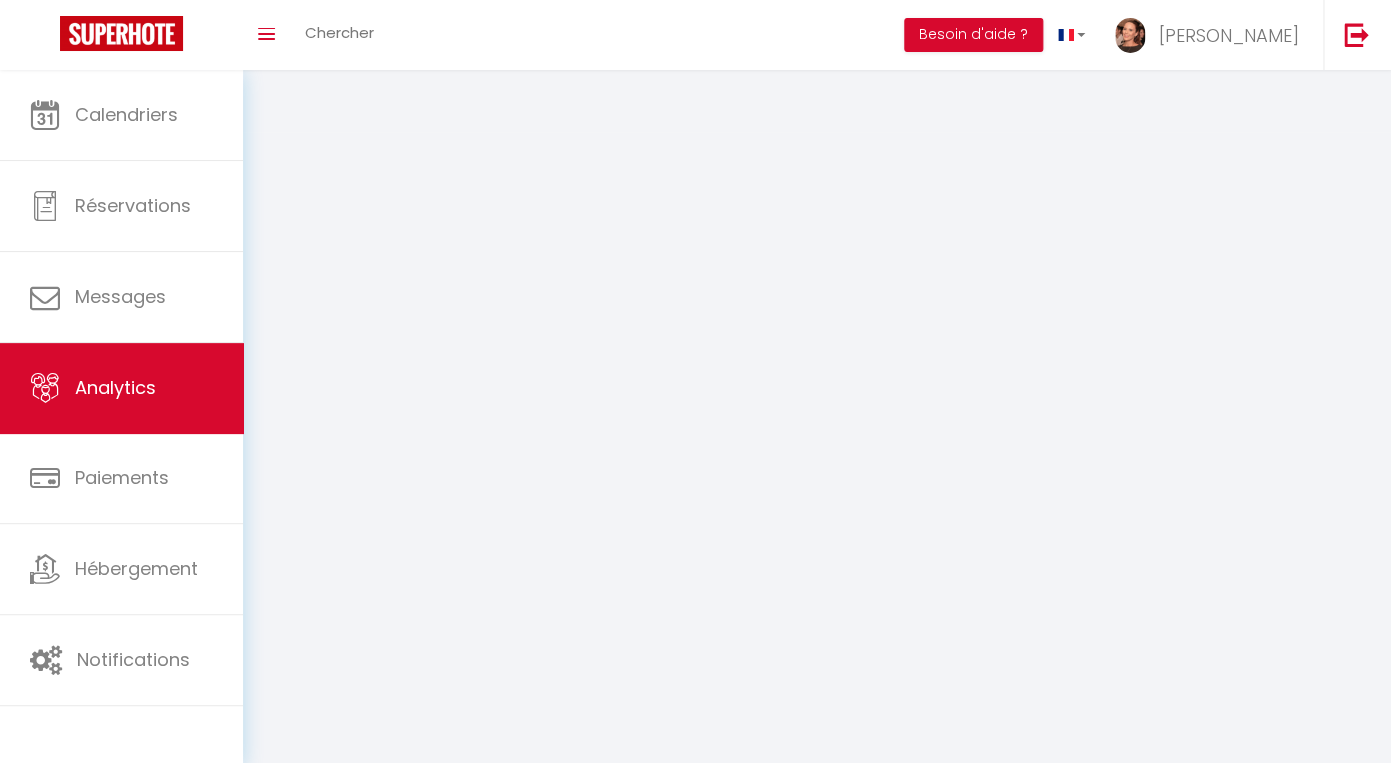 select on "2025" 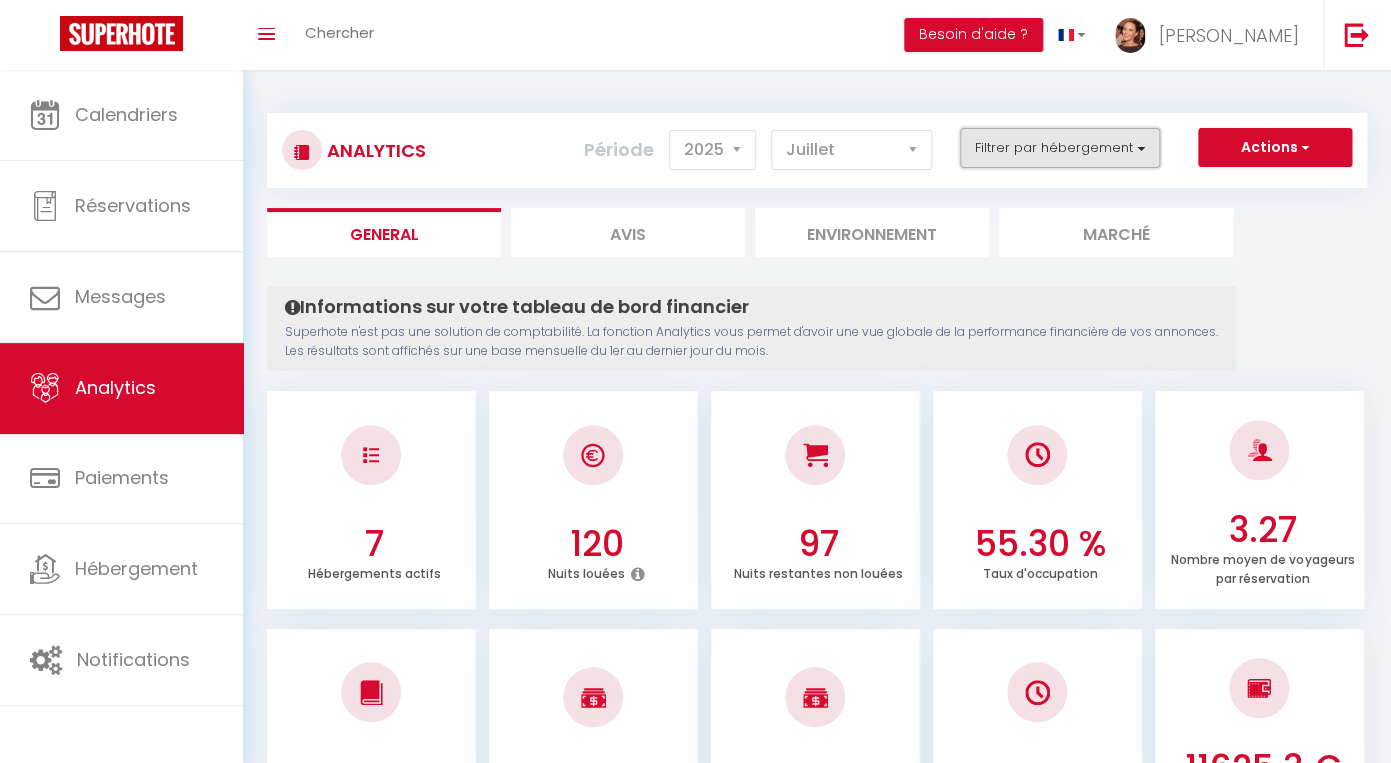 click on "Filtrer par hébergement" at bounding box center [1060, 148] 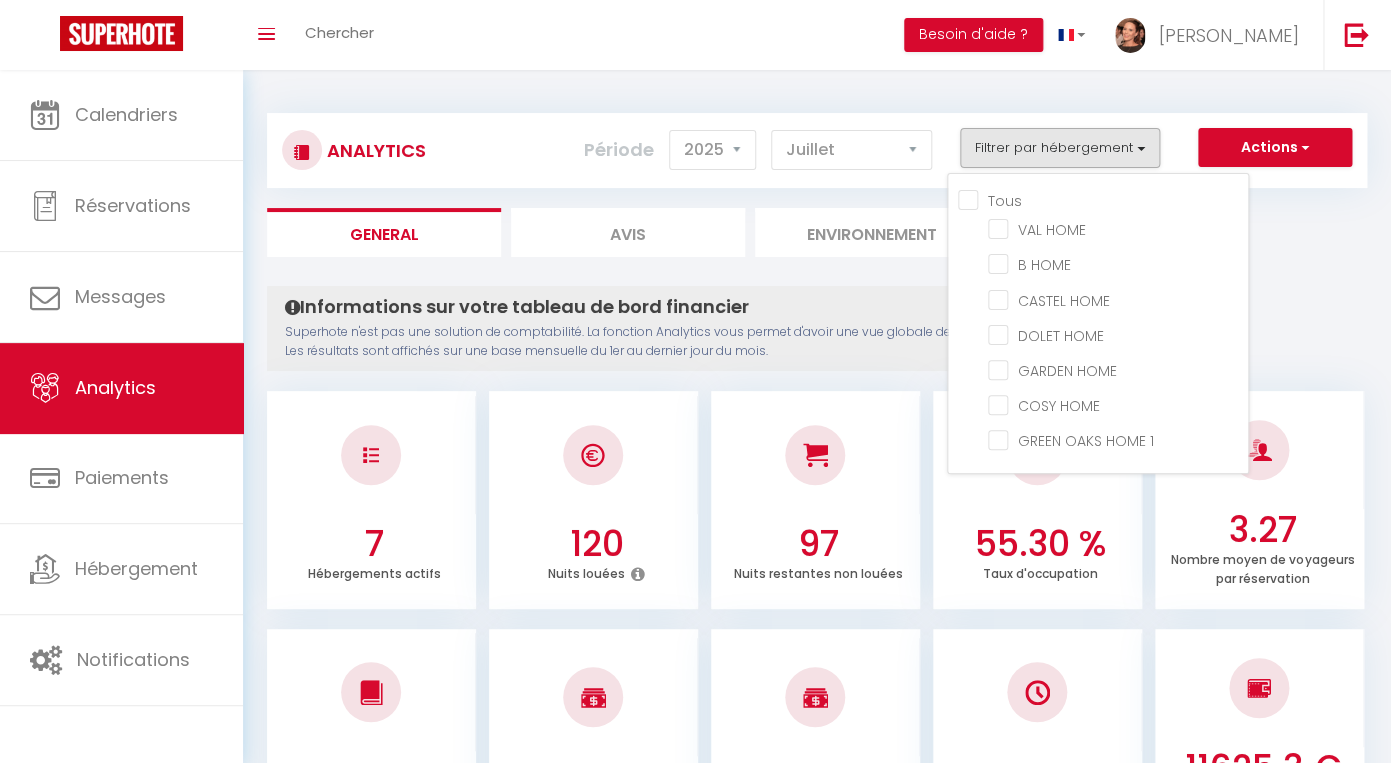click on "Tous" at bounding box center [1103, 199] 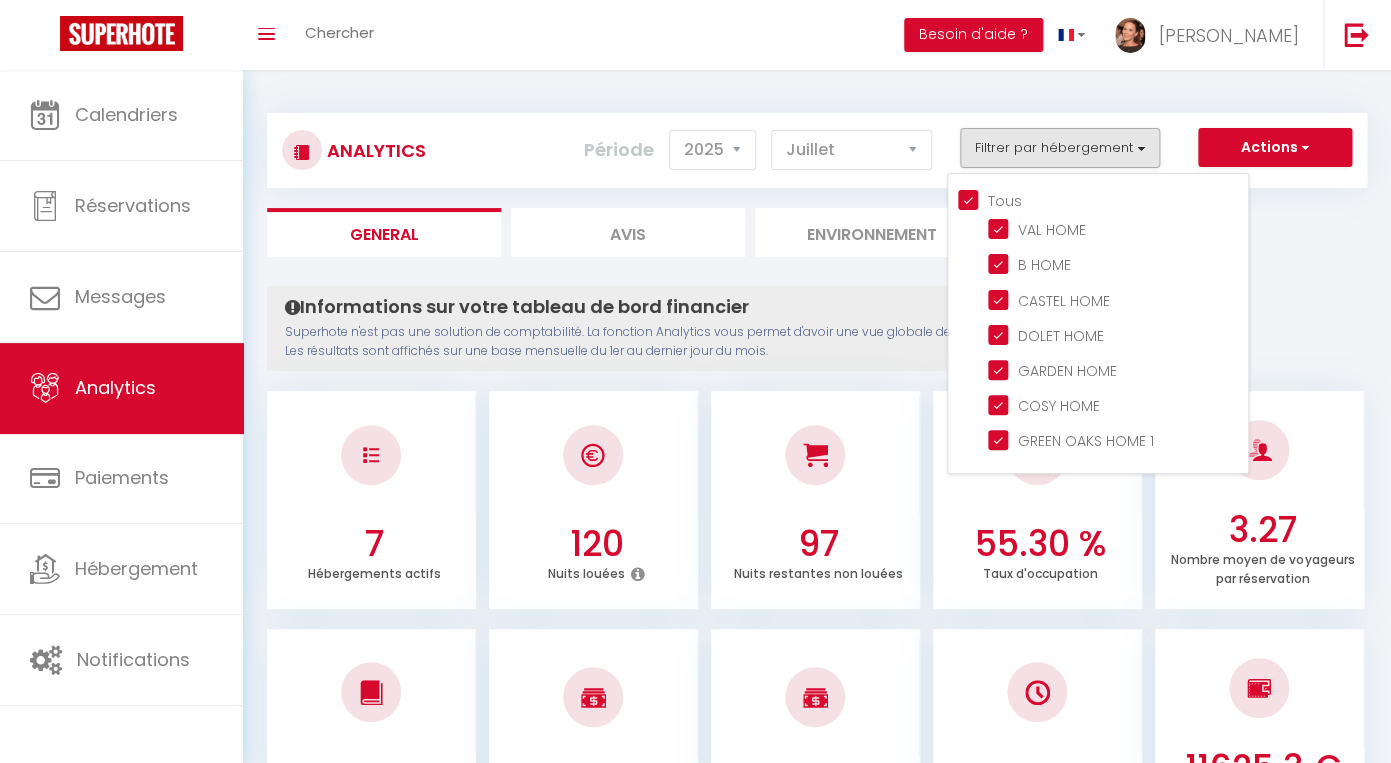 checkbox on "true" 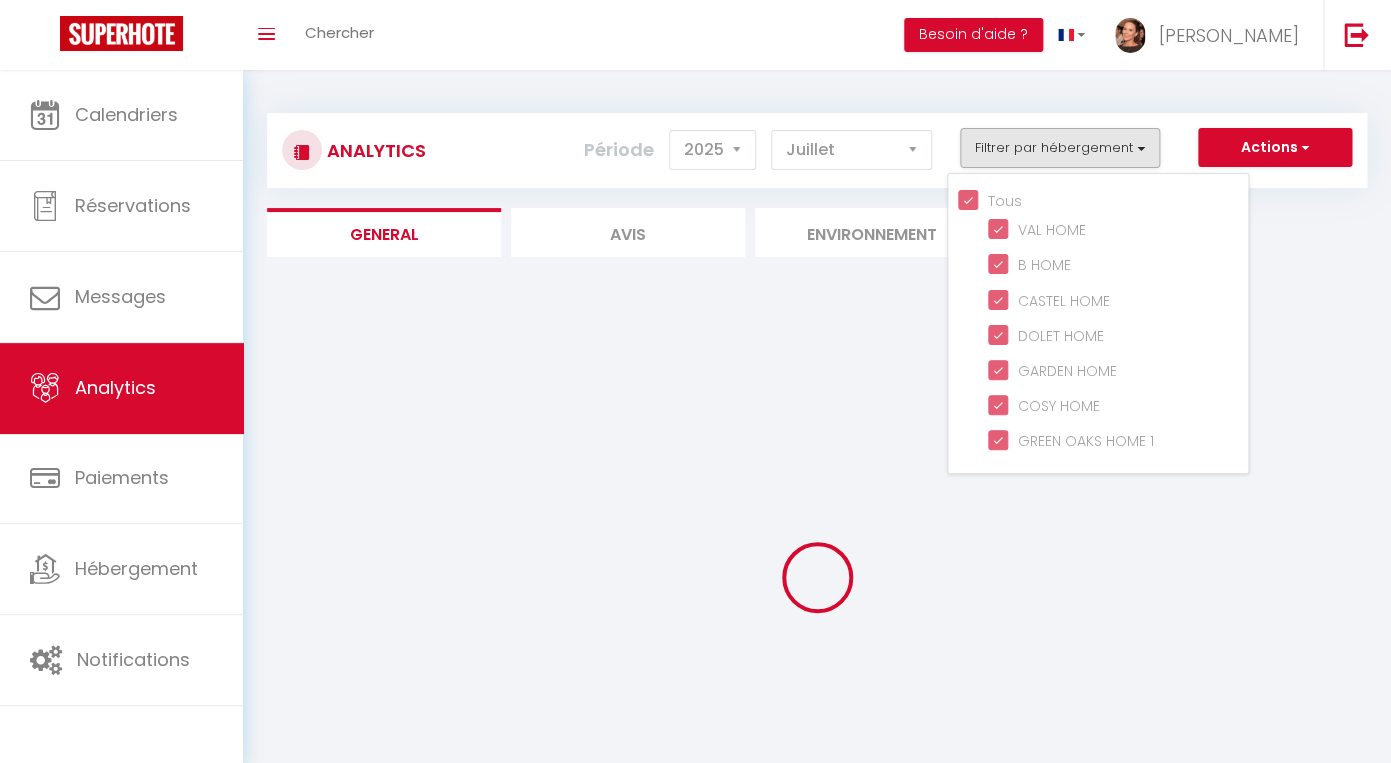 click on "Analytics
Actions
Génération SuperConciergerie   Génération SuperAnalyzer   Génération SuperExtractor   Exporter Taxe de séjour
Filtrer par hébergement
Tous
VAL HOME
B HOME
[GEOGRAPHIC_DATA]
DOLET HOME
GARDEN HOME
COSY HOME
GREEN OAKS HOME 1
Période   2014 2015 2016 2017 2018 2019 2020 2021 2022 2023 2024 2025 2026 [DATE][PERSON_NAME]   Mars   Avril   Mai   Juin   Juillet   Août   Septembre   Octobre   Novembre   Décembre     General   Avis   Environnement   Marché               Configurer     ×" at bounding box center [817, 481] 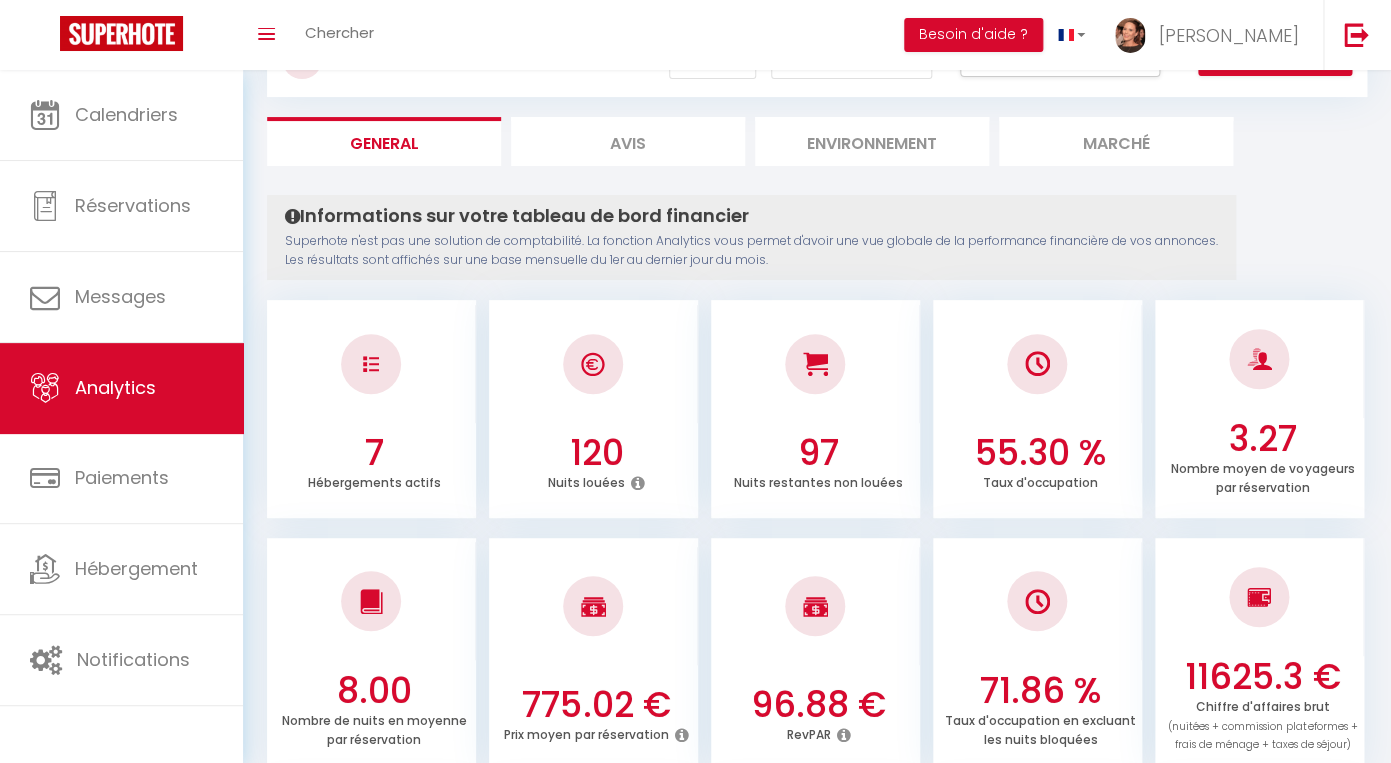 scroll, scrollTop: 22, scrollLeft: 0, axis: vertical 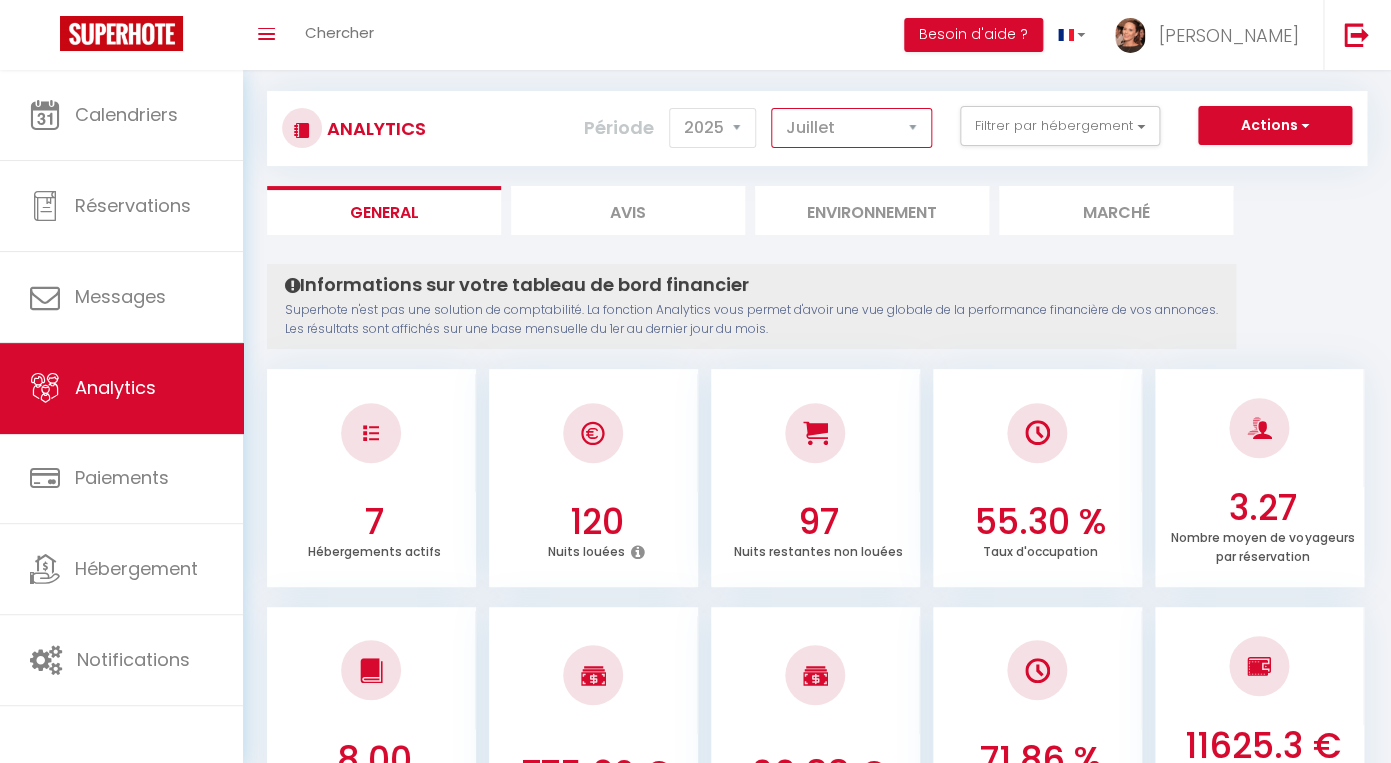 click on "[PERSON_NAME]   Mars   Avril   Mai   Juin   Juillet   Août   Septembre   Octobre   Novembre   Décembre" at bounding box center (851, 128) 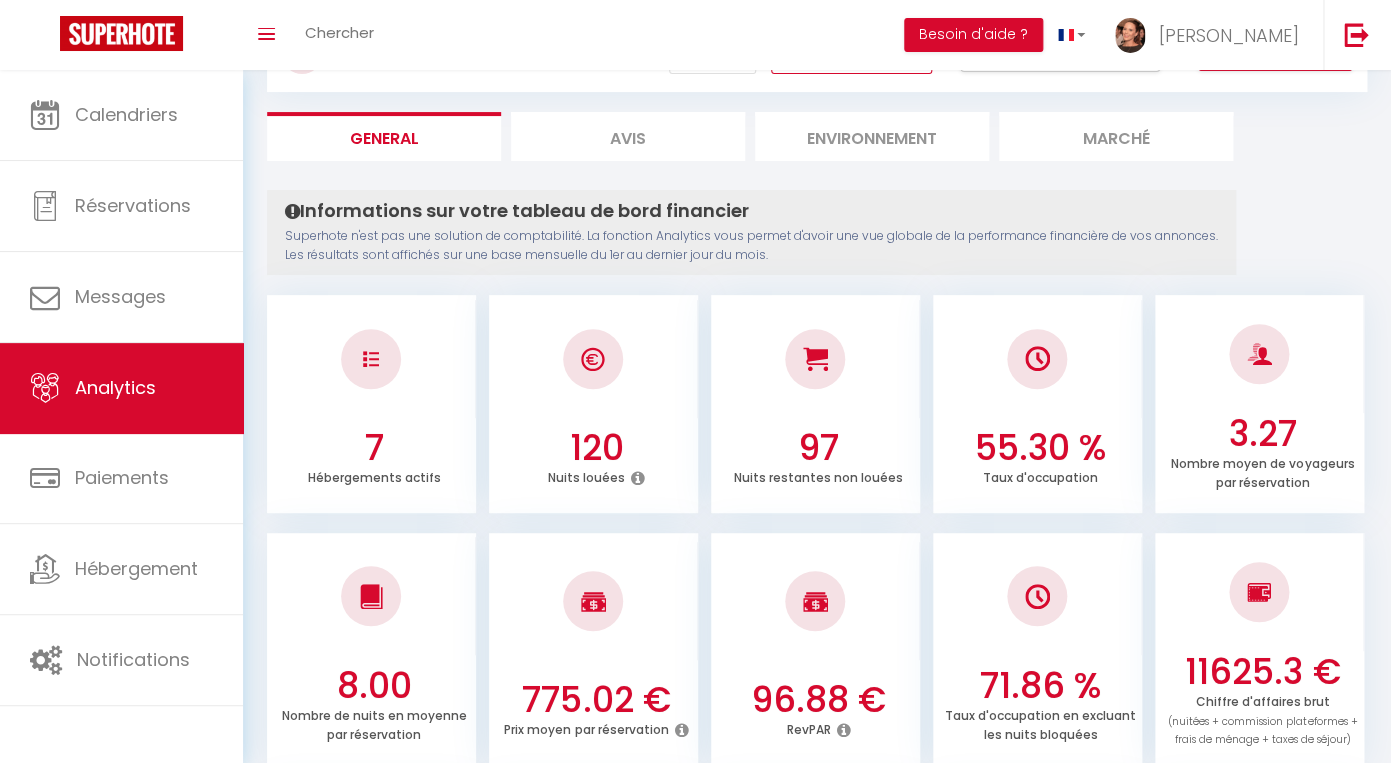 scroll, scrollTop: 0, scrollLeft: 0, axis: both 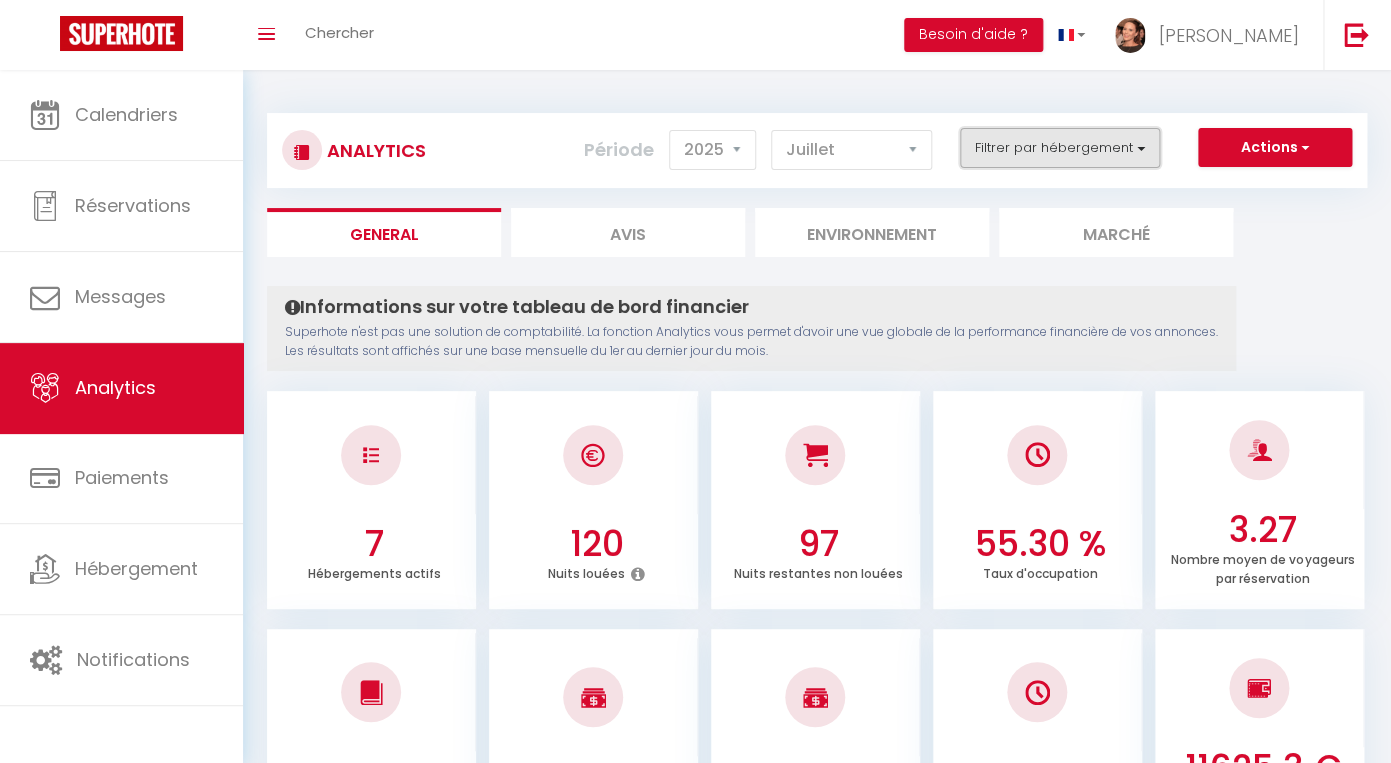 click on "Filtrer par hébergement" at bounding box center (1060, 148) 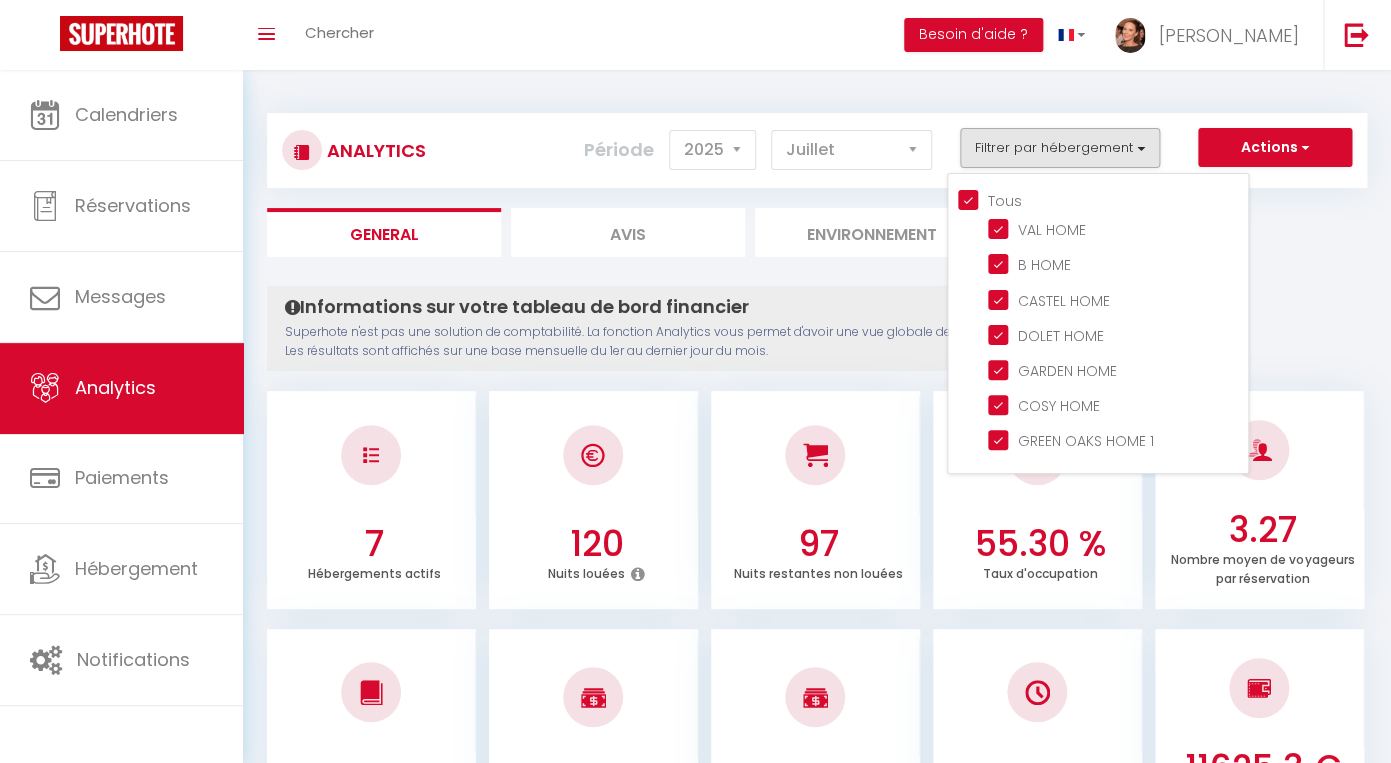 click on "Tous" at bounding box center (1103, 199) 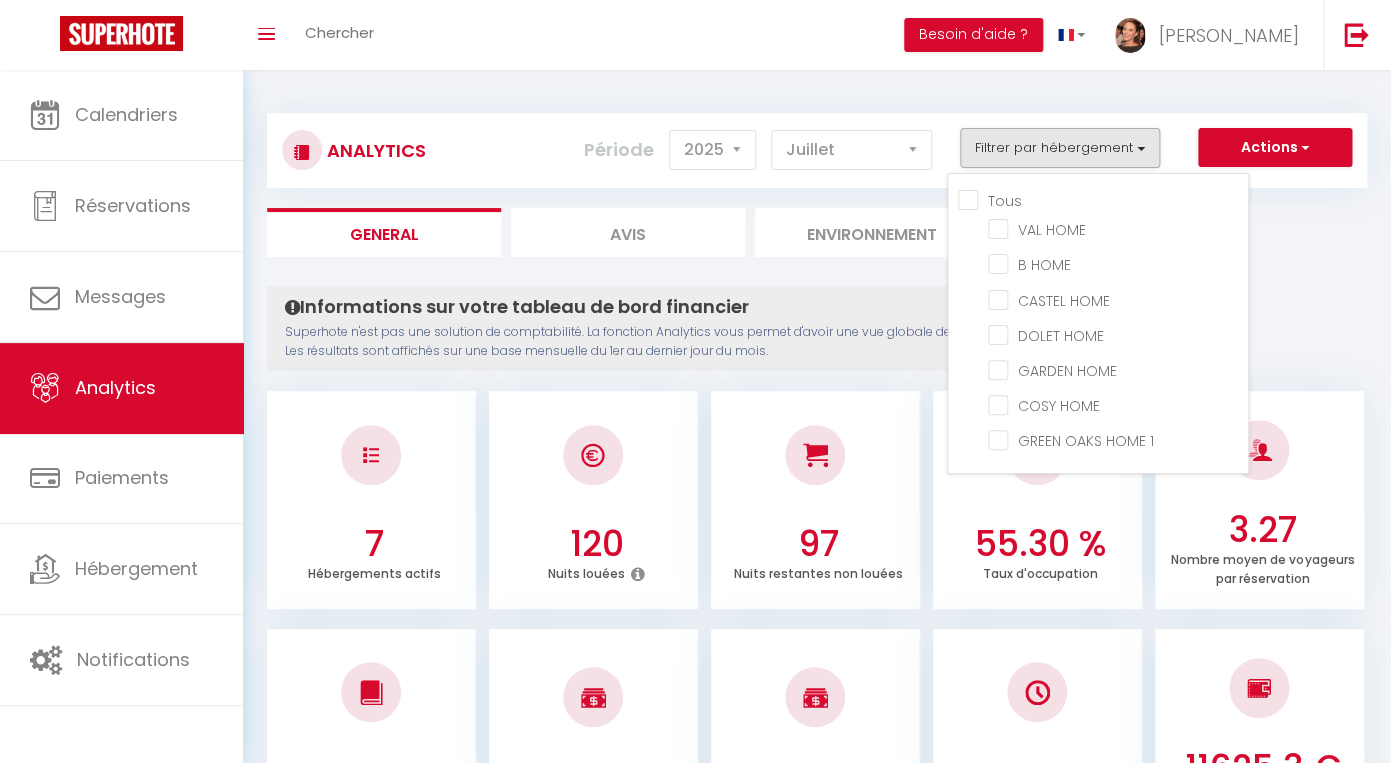checkbox on "false" 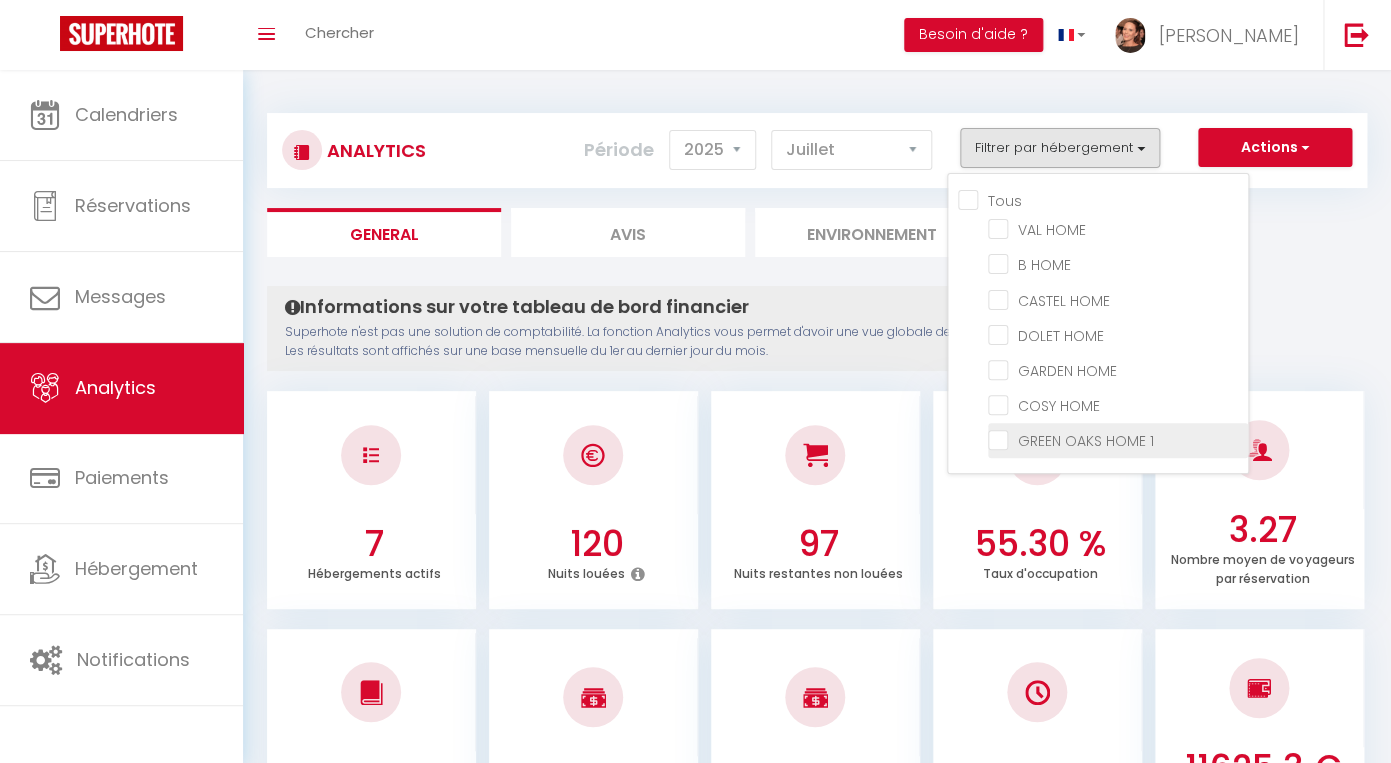 click at bounding box center (1118, 439) 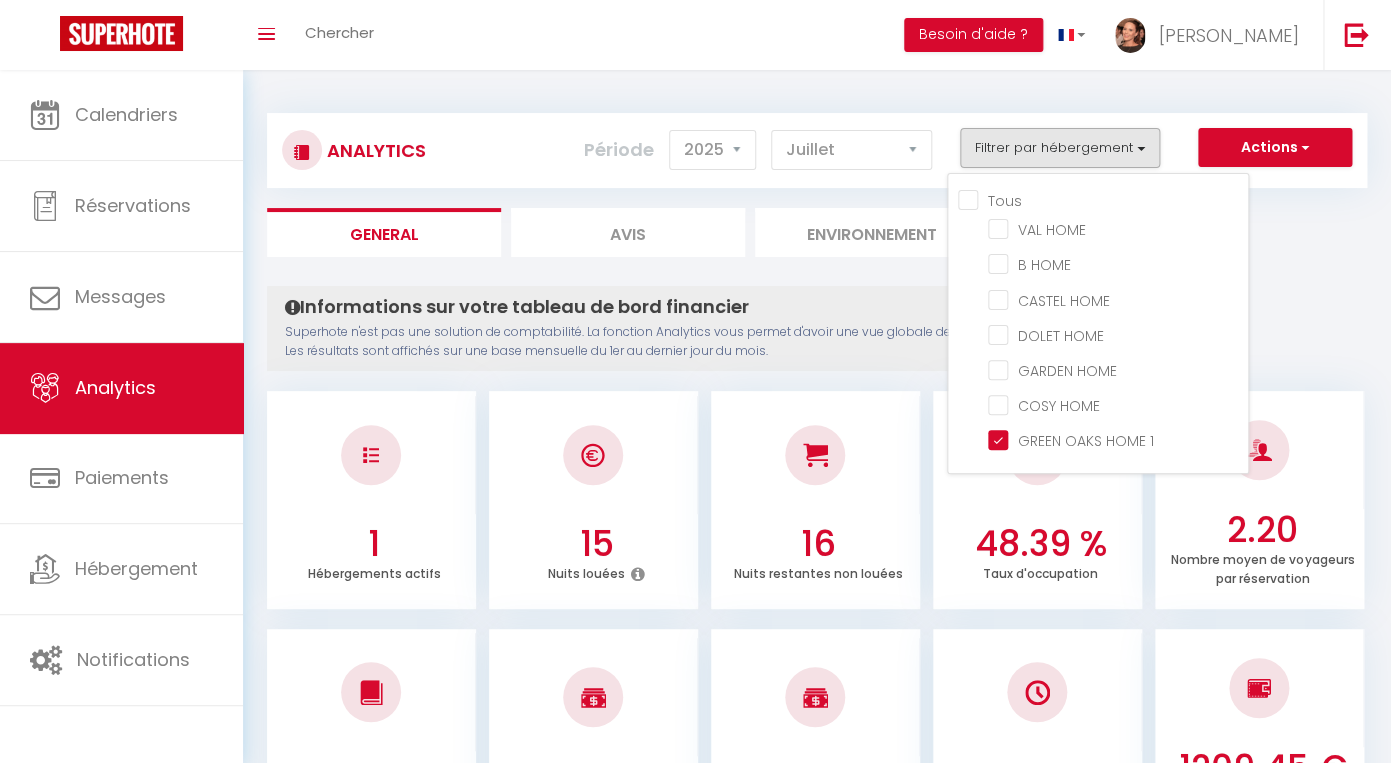 click on "Informations sur votre tableau de bord financier   Superhote n'est pas une solution de comptabilité. La fonction Analytics vous permet d'avoir une vue globale de la performance financière de vos annonces.
Les résultats sont affichés sur une base mensuelle du 1er au dernier jour du mois.
Aucun logement configuré pour le moment   Configurer   [PERSON_NAME] ou Importer des hébergements   ×
Pas d'hébergements pour le moment
IMPORTANT 1- L'import va récupérer les PRIX, les DISPONIBILITES et les RESERVATIONS Airbnb. 2- Après l'import, Superhote gérera les disponibilités et prix du calendrier Airbnb. 3- Veillez à reportez vos autres règles dans le calendrier Superhote.   Annuler
Importer les logements Airbnb
Créer un hébergement sur SuperHote
1   Hébergements actifs     15   Nuits louées       16   Nuits restantes non louées     48.39 %   Taux d'occupation     2.20        3.00" at bounding box center [817, 1564] 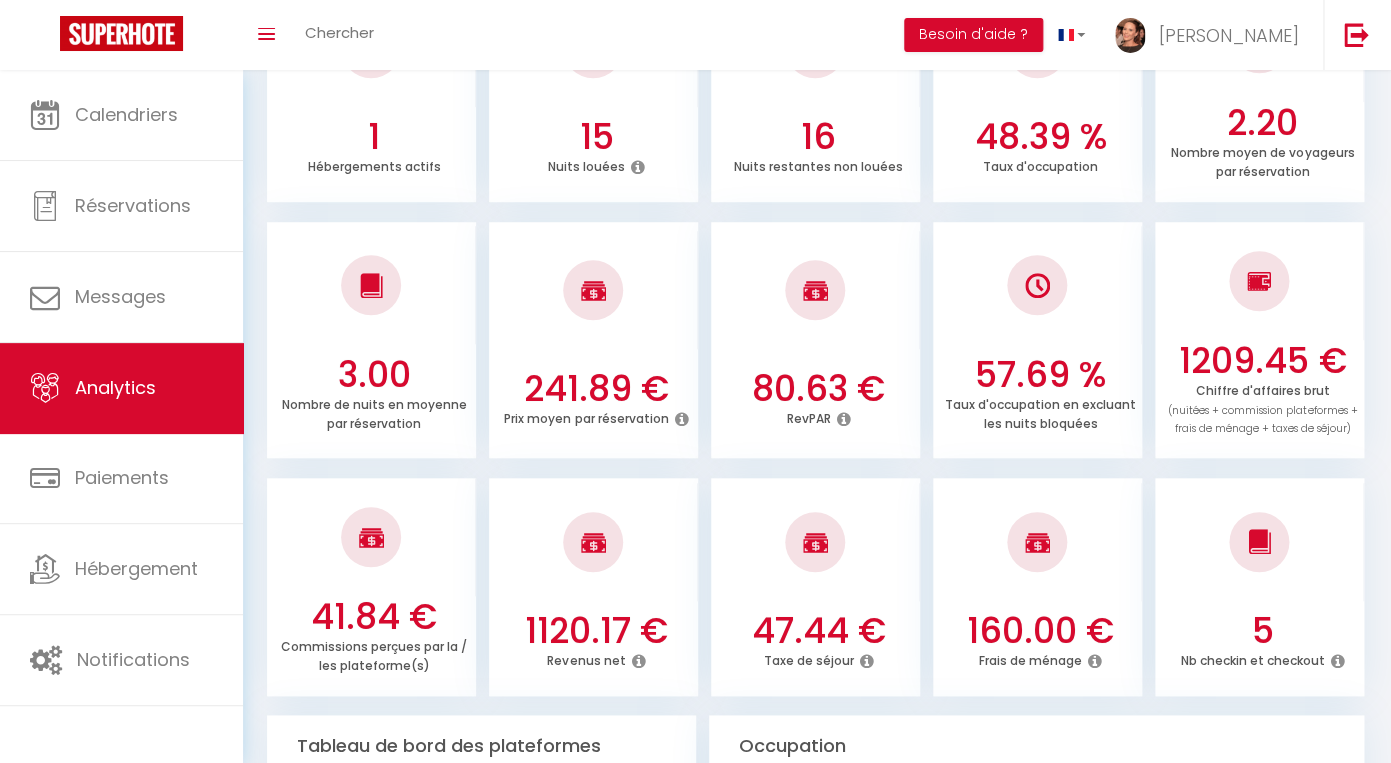 scroll, scrollTop: 0, scrollLeft: 0, axis: both 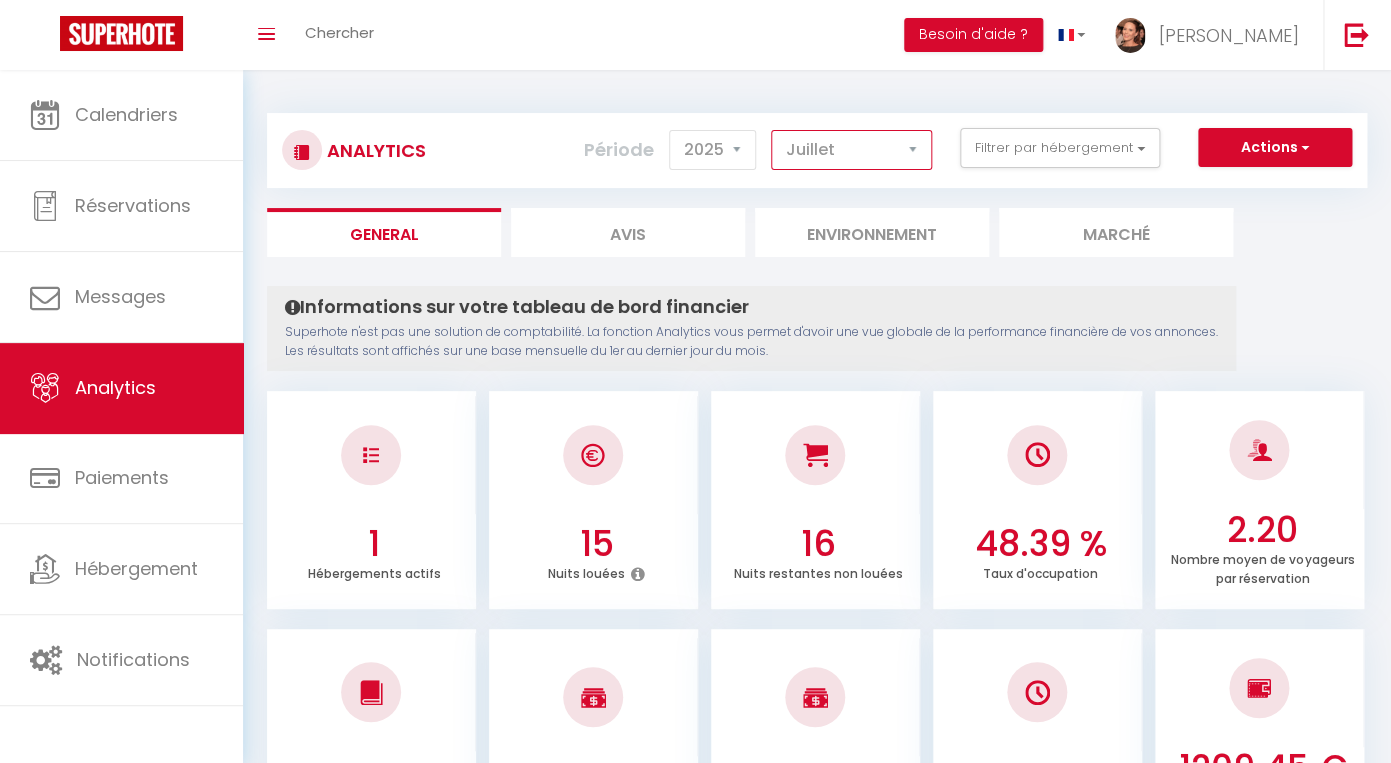 click on "[PERSON_NAME]   Mars   Avril   Mai   Juin   Juillet   Août   Septembre   Octobre   Novembre   Décembre" at bounding box center [851, 150] 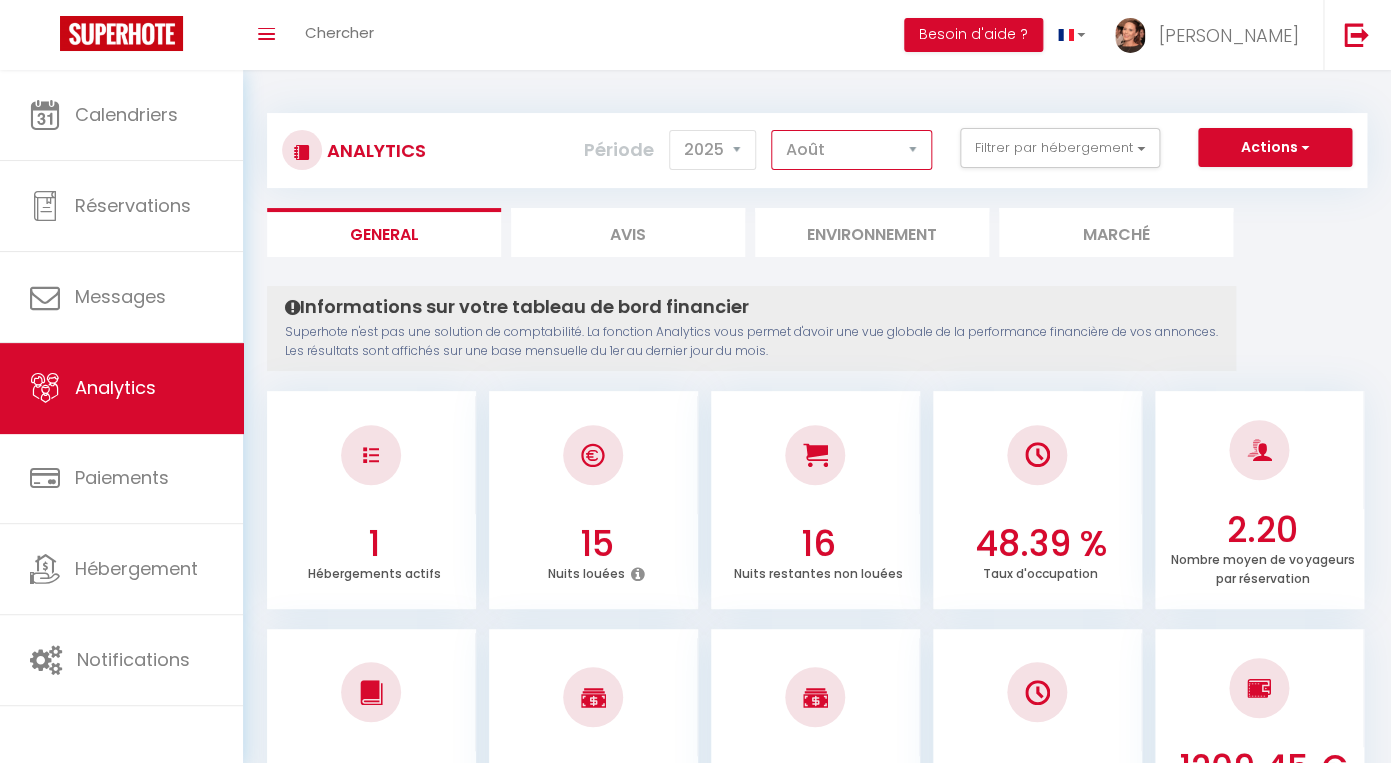 click on "Août" at bounding box center (0, 0) 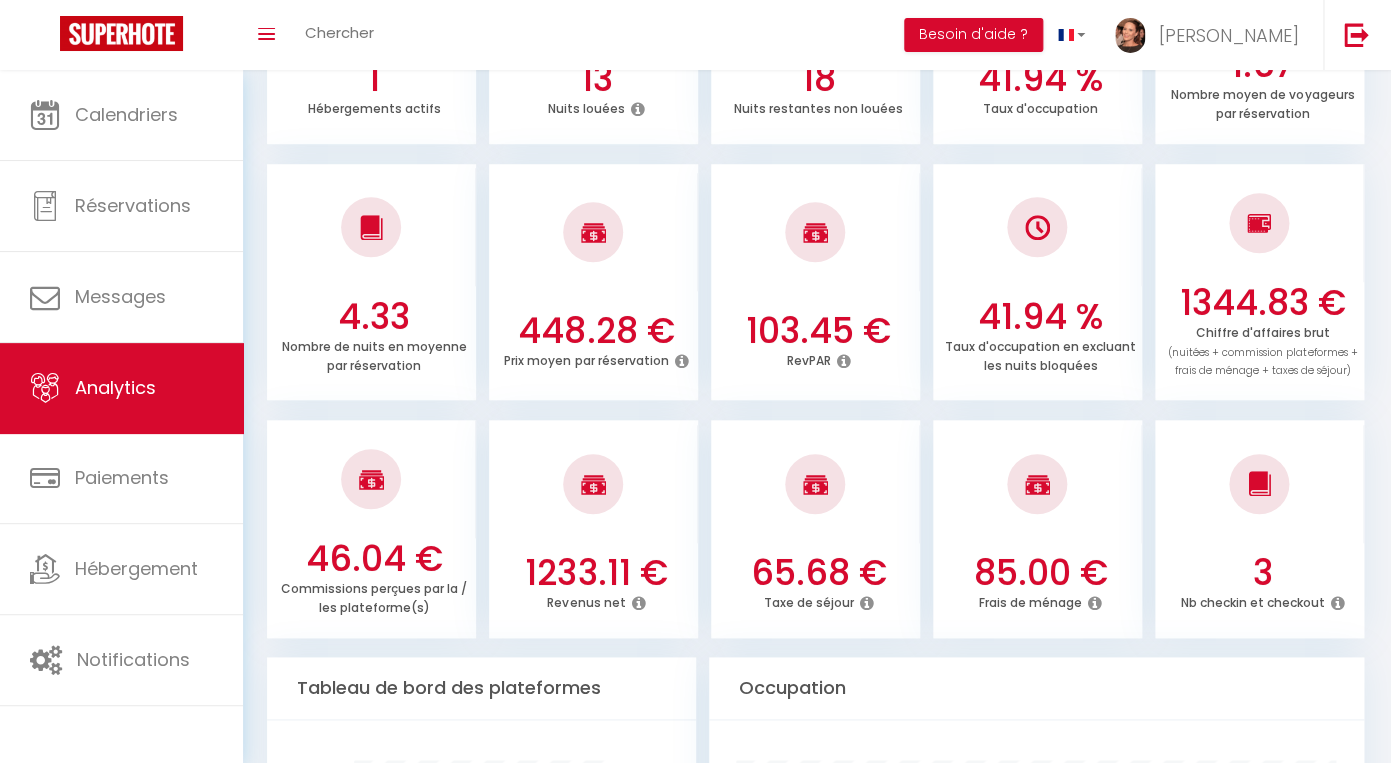 scroll, scrollTop: 0, scrollLeft: 0, axis: both 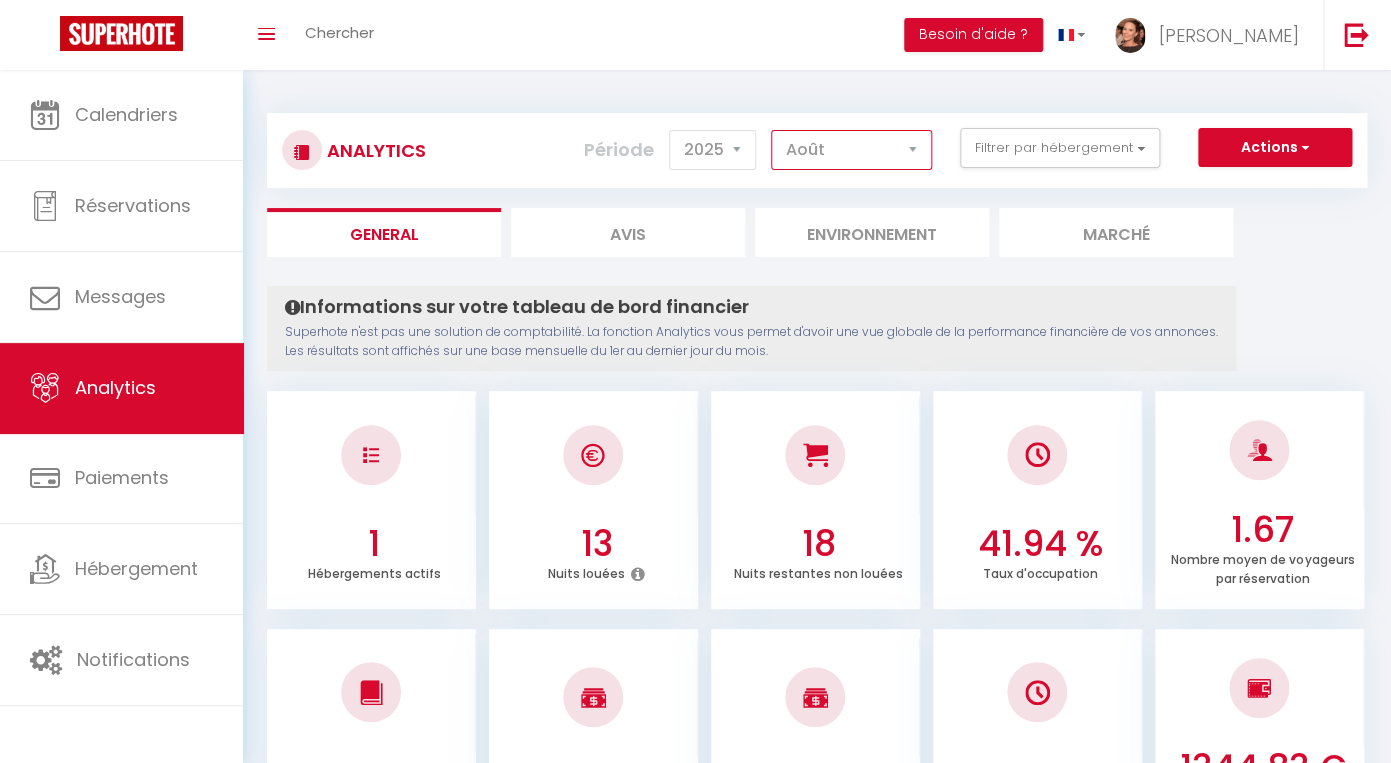 click on "[PERSON_NAME]   Mars   Avril   Mai   Juin   Juillet   Août   Septembre   Octobre   Novembre   Décembre" at bounding box center [851, 150] 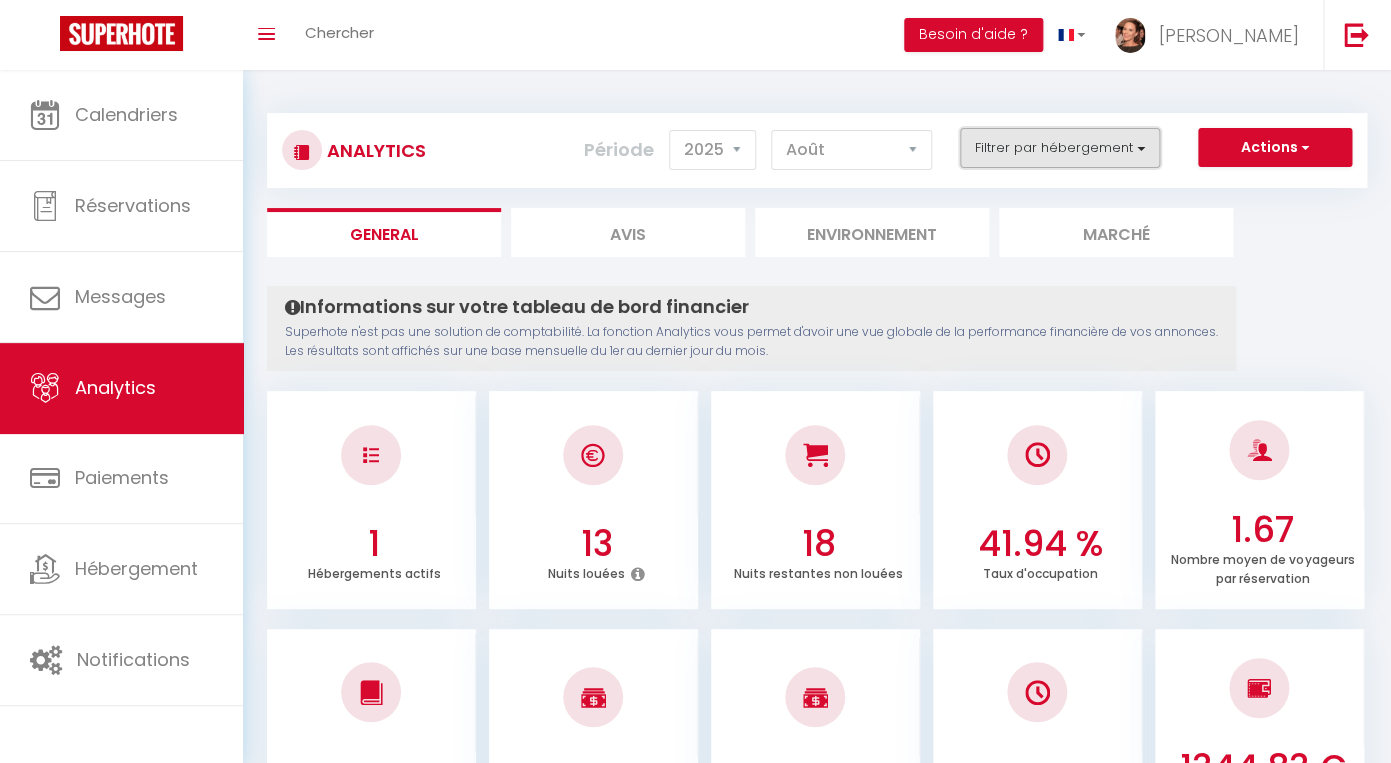 click on "Filtrer par hébergement" at bounding box center [1060, 148] 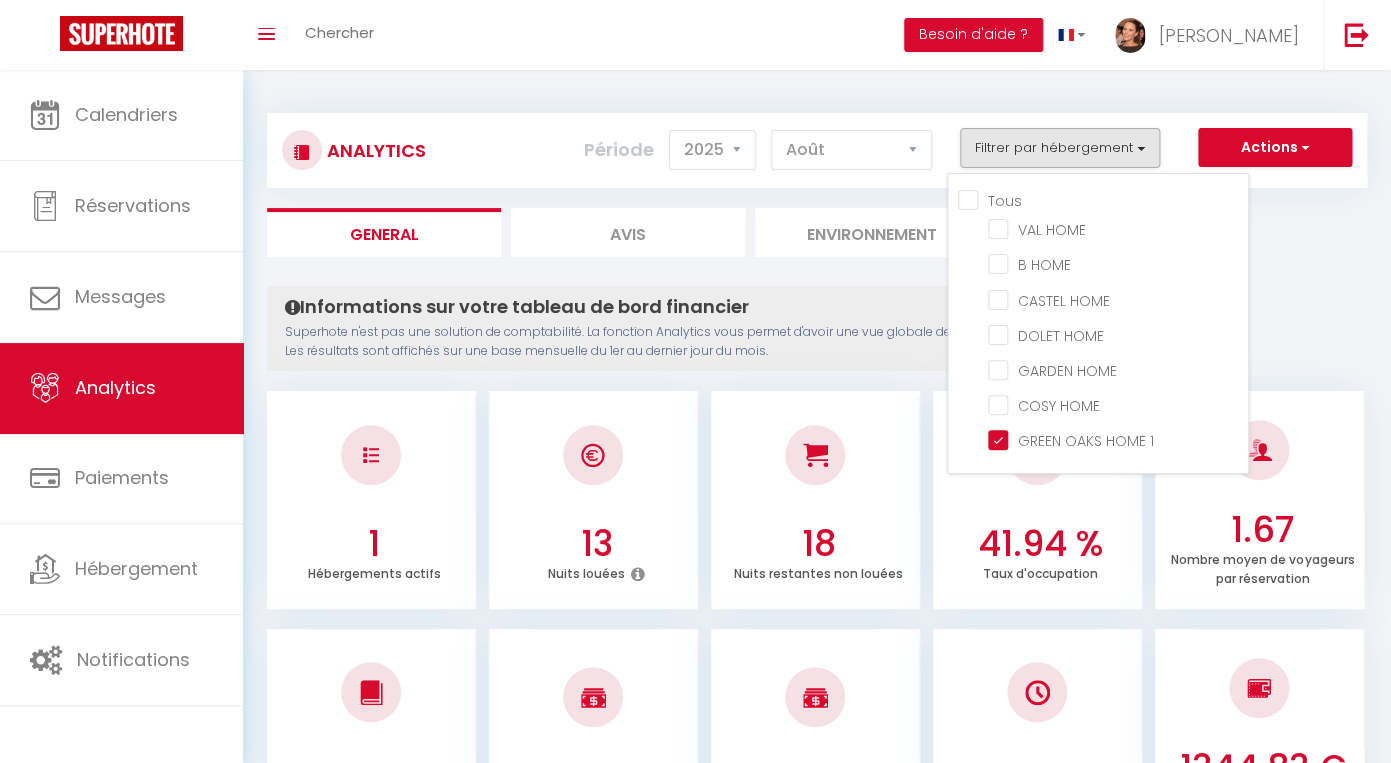 click on "Tous" at bounding box center (1103, 199) 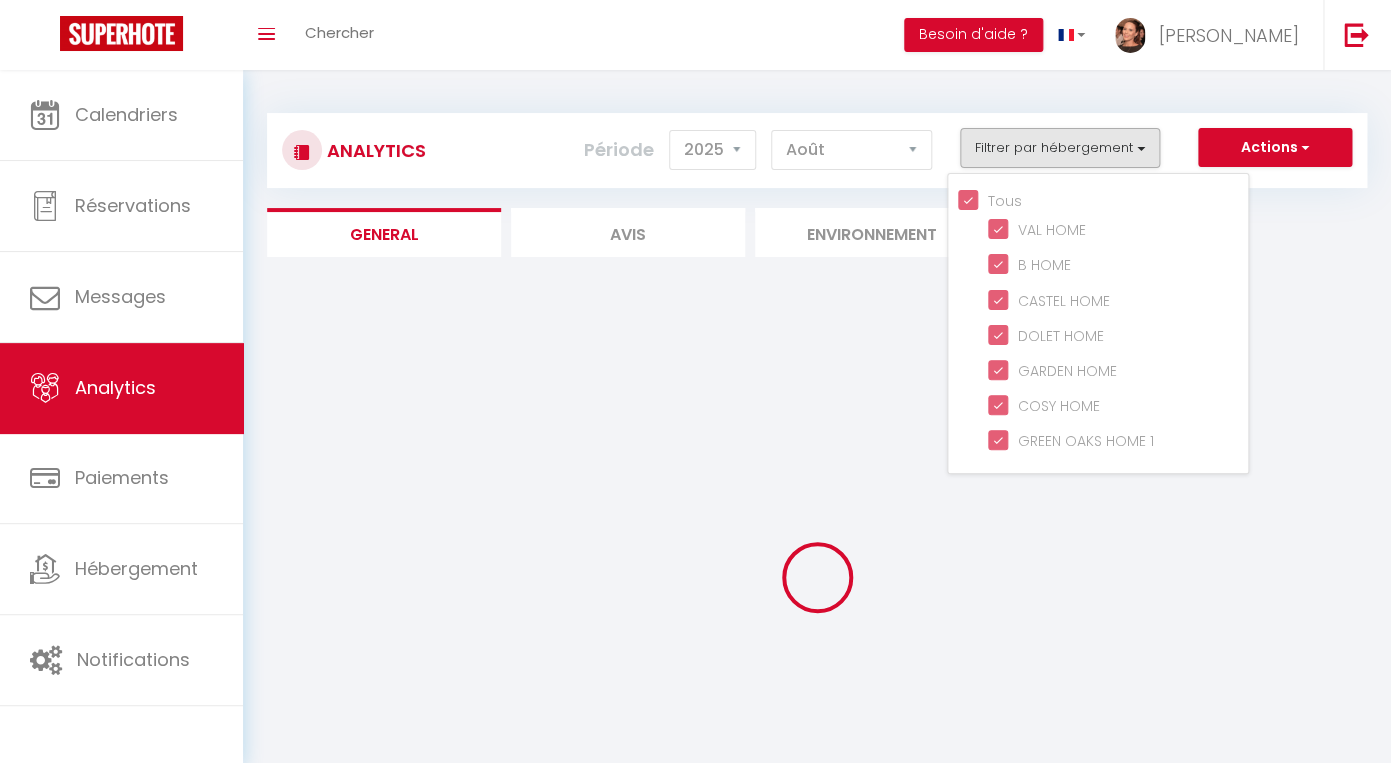 checkbox on "true" 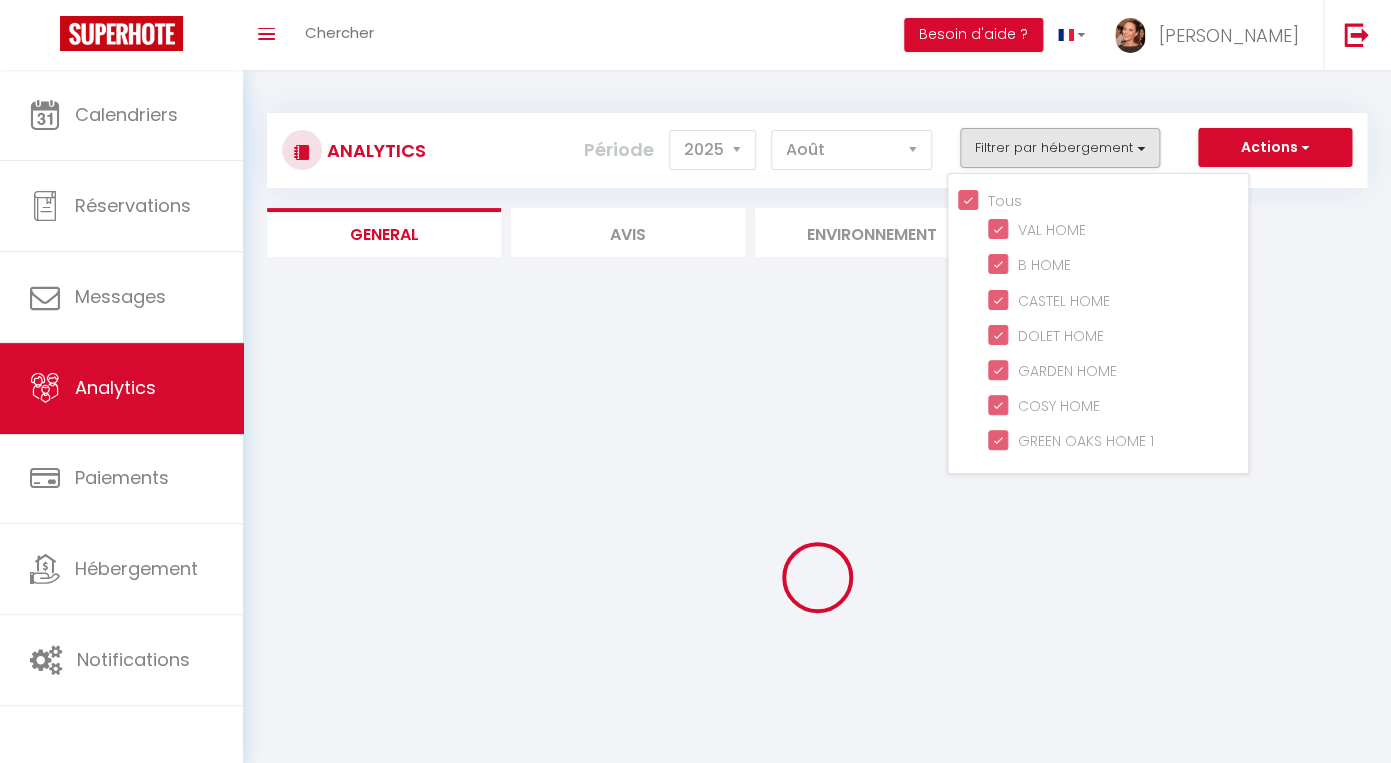checkbox on "true" 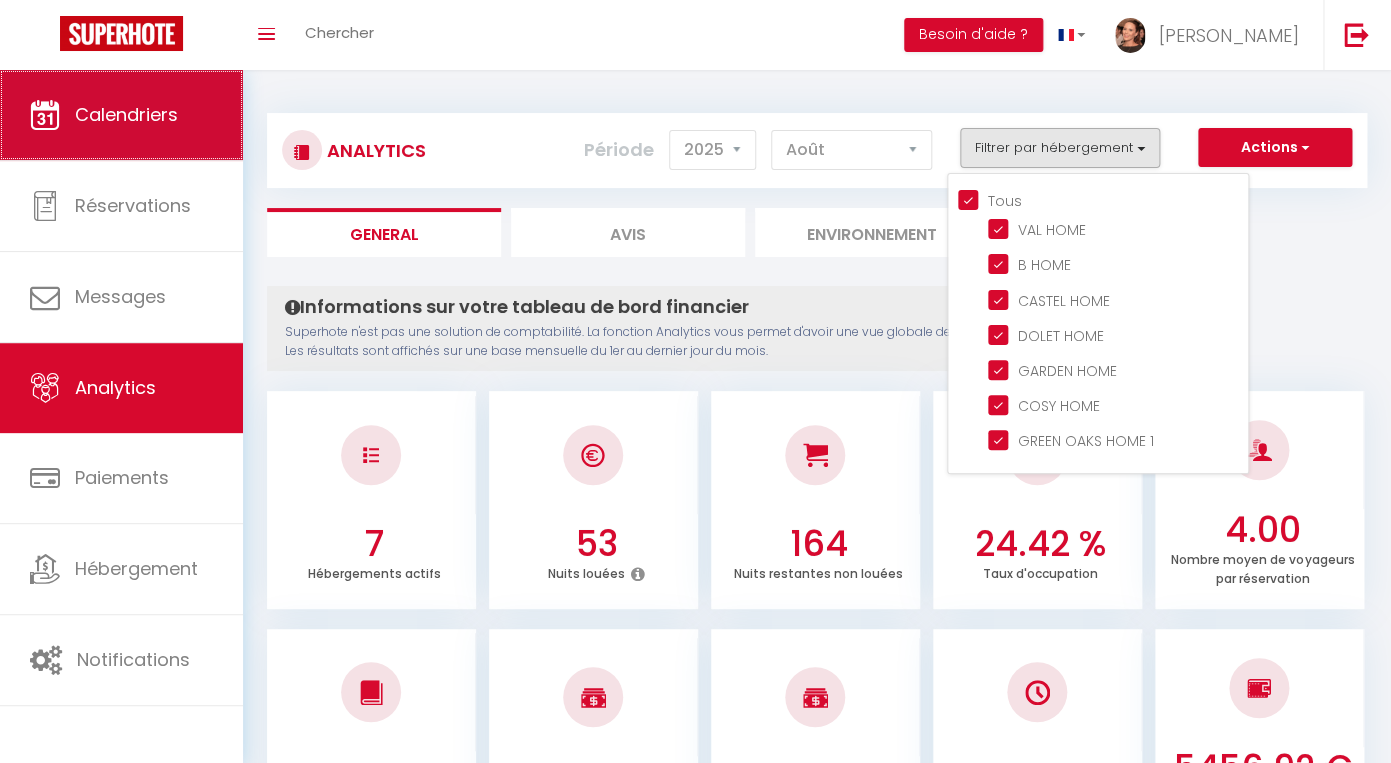 click on "Calendriers" at bounding box center [126, 114] 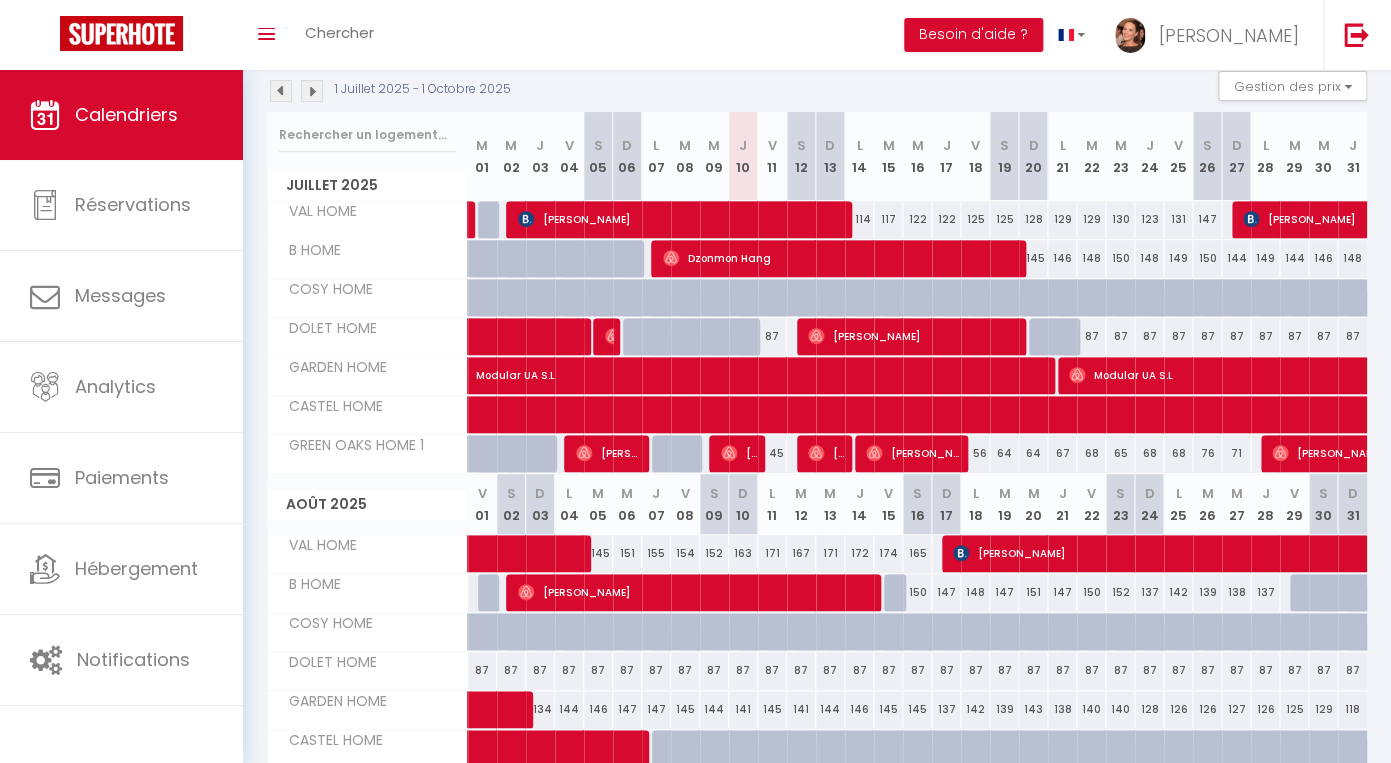 scroll, scrollTop: 220, scrollLeft: 0, axis: vertical 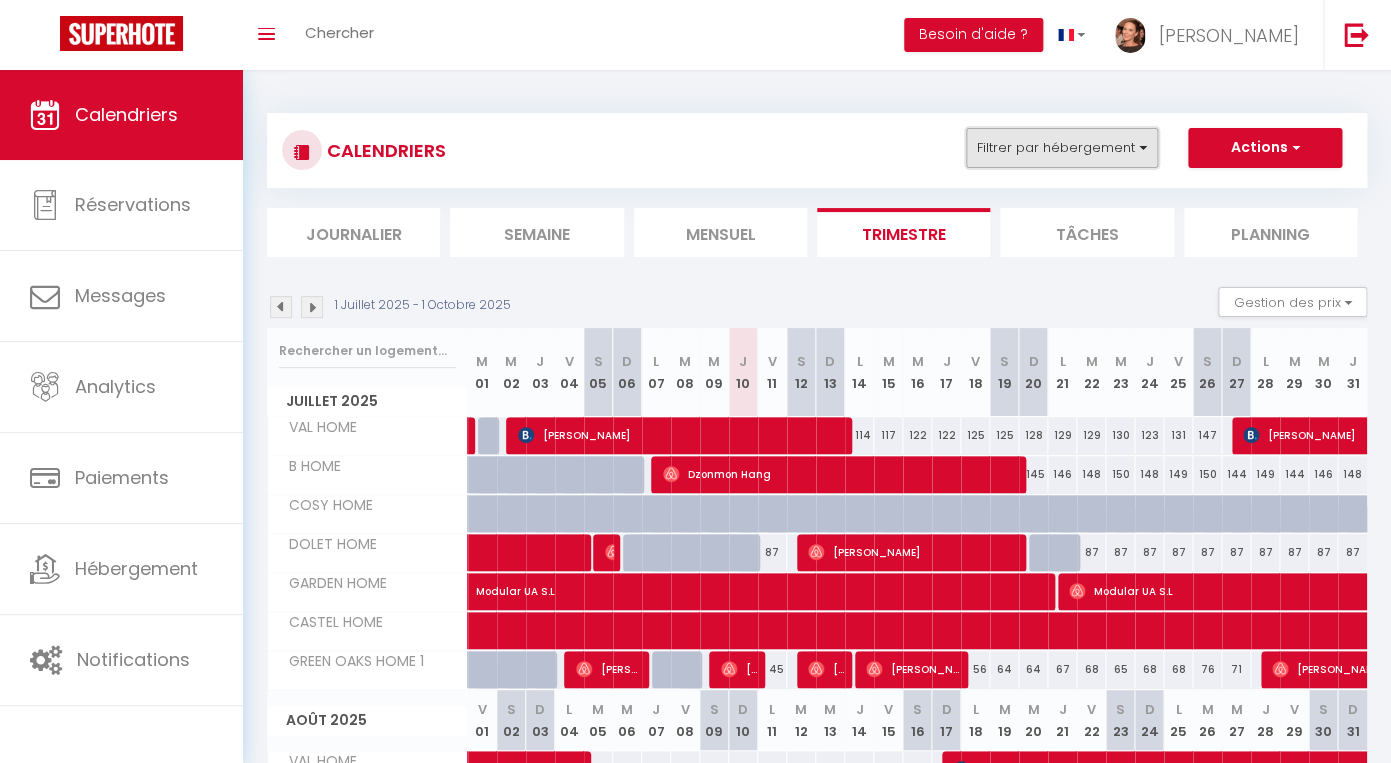 click on "Filtrer par hébergement" at bounding box center [1062, 148] 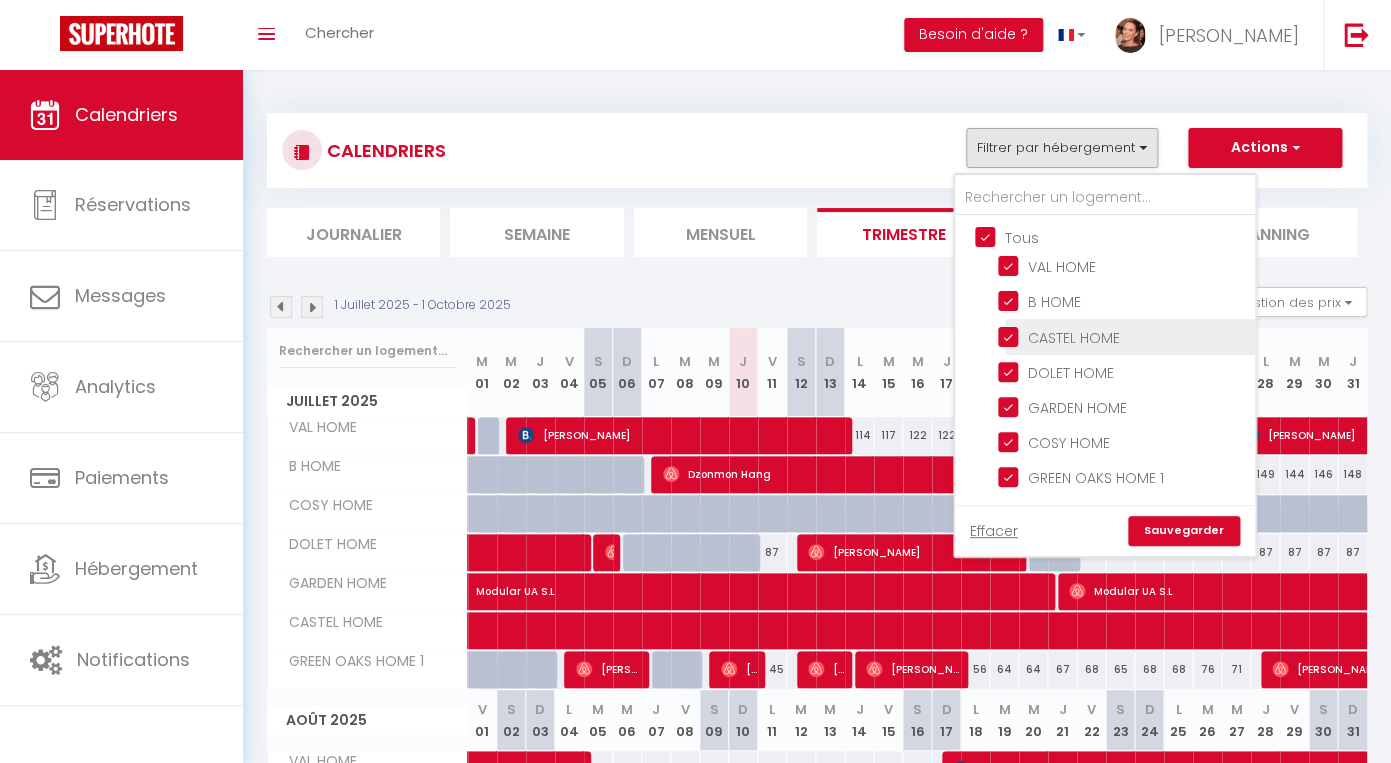 click on "Tous" at bounding box center [1125, 236] 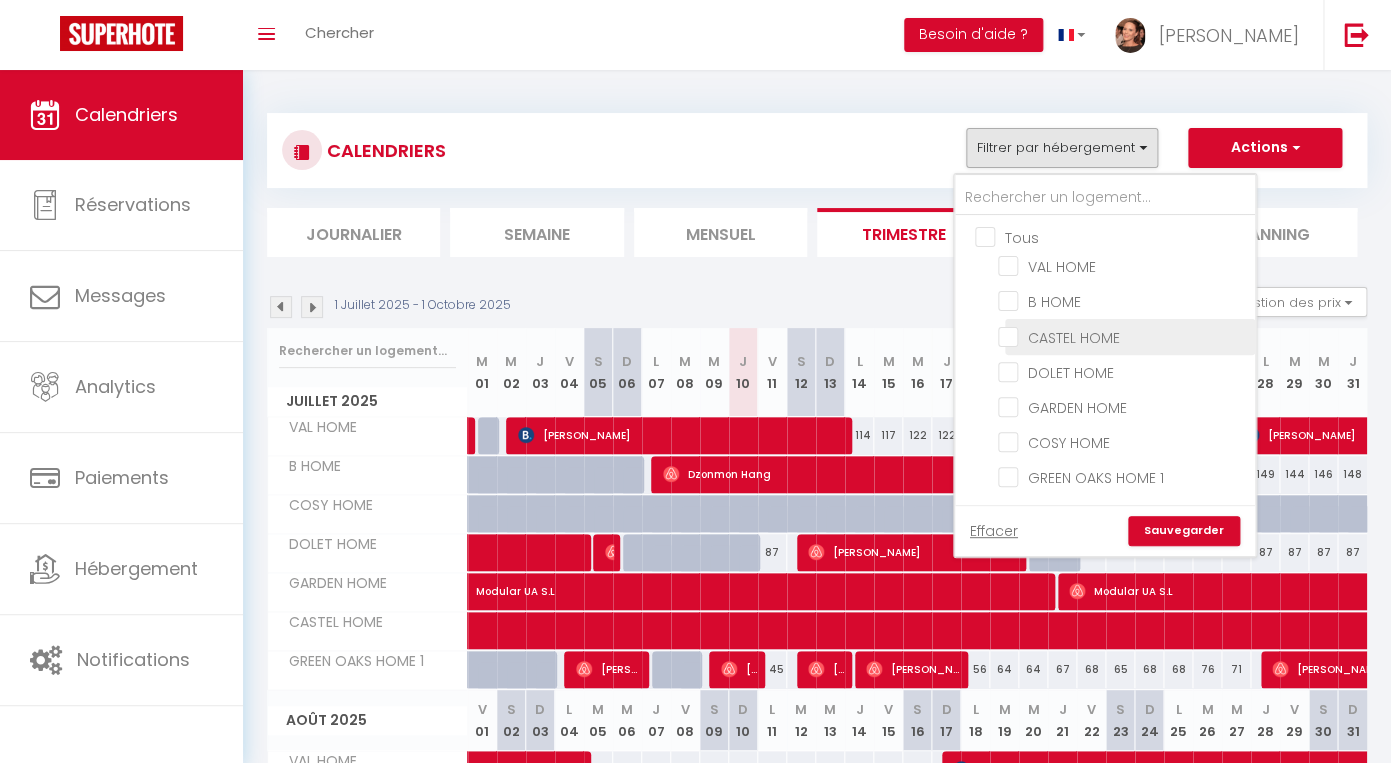 checkbox on "false" 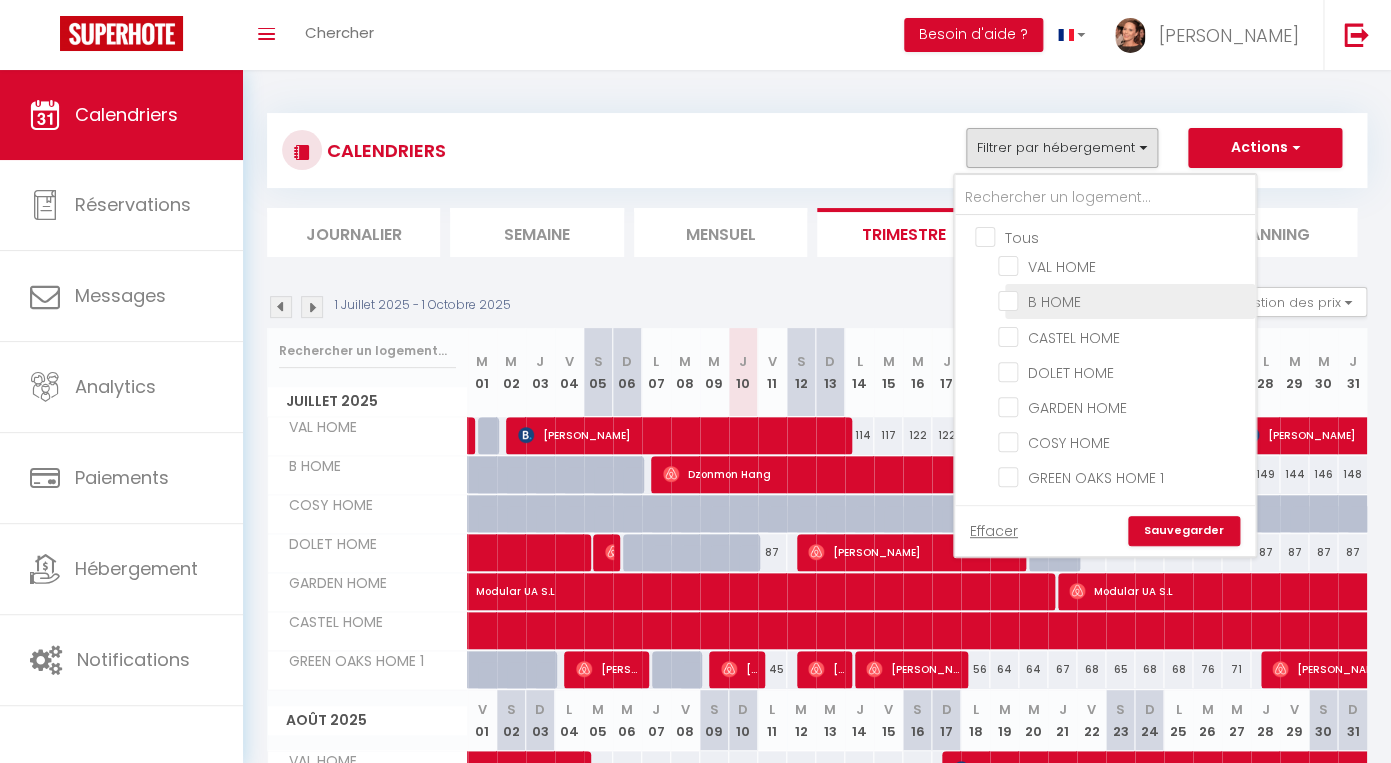 click on "B HOME" at bounding box center (1123, 300) 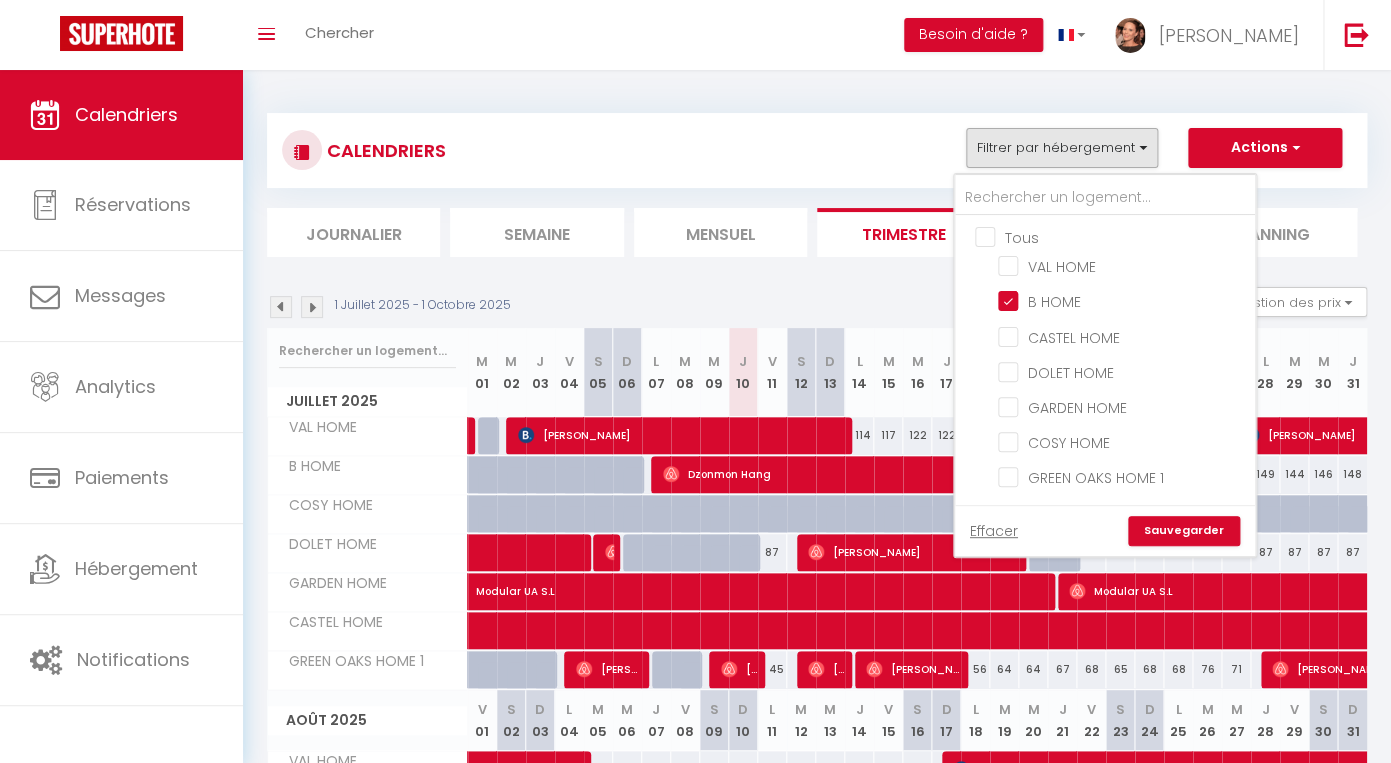 click on "Sauvegarder" at bounding box center [1184, 531] 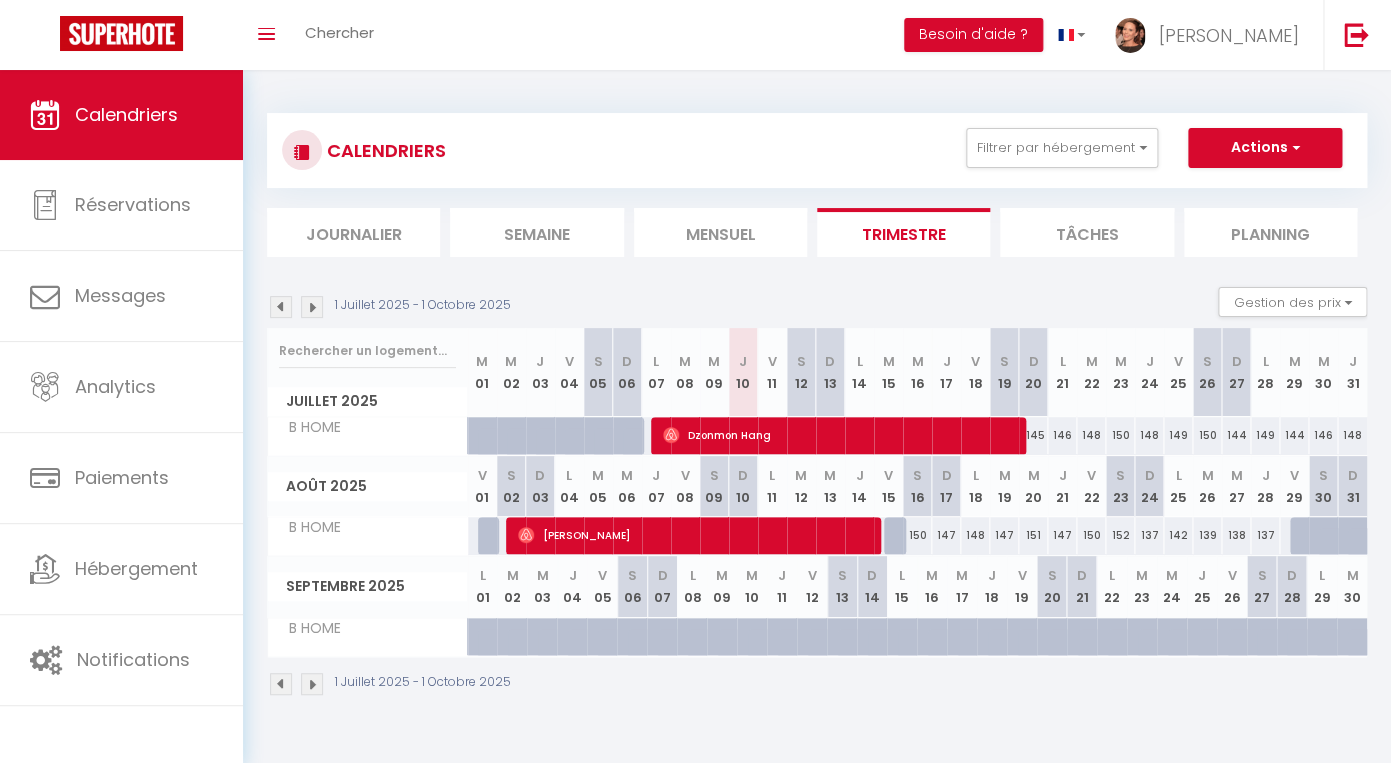 click at bounding box center [281, 307] 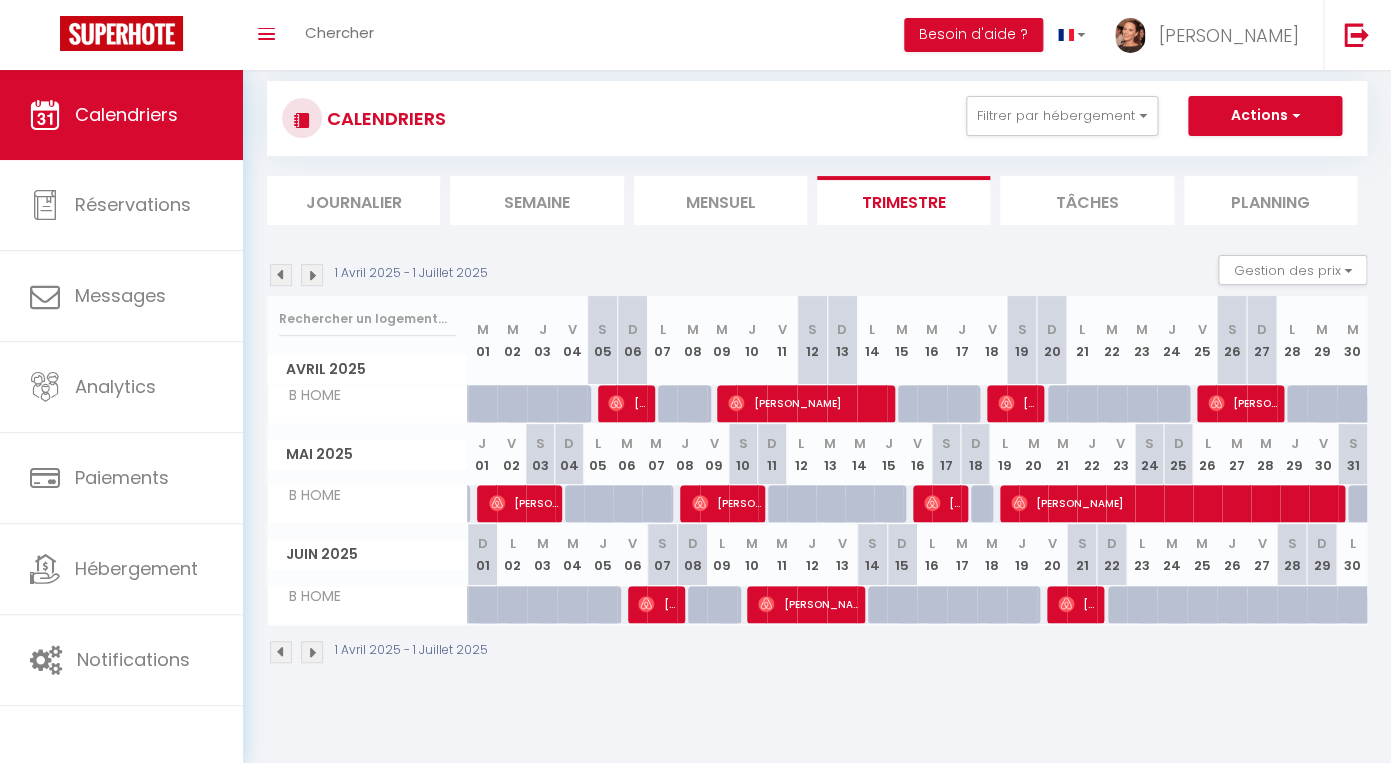 scroll, scrollTop: 63, scrollLeft: 0, axis: vertical 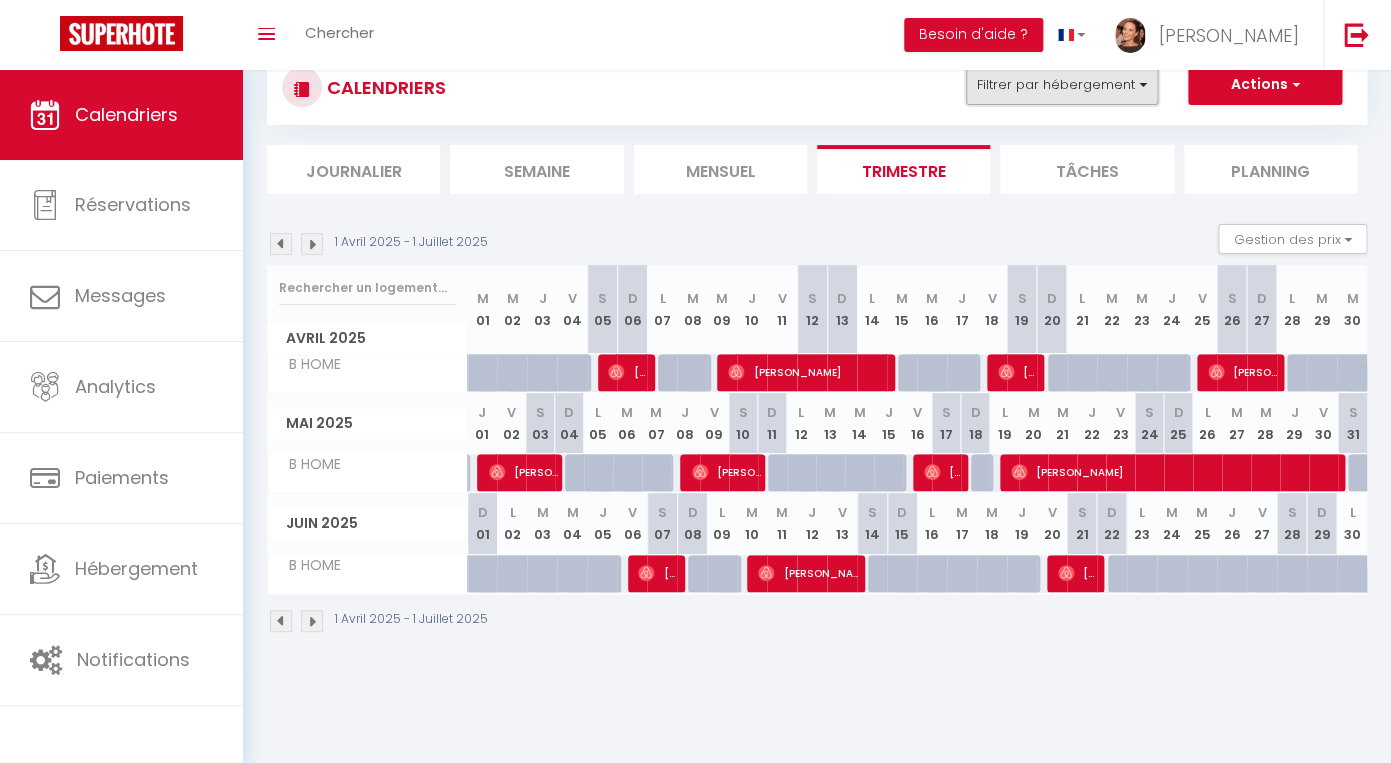 click on "Filtrer par hébergement" at bounding box center [1062, 85] 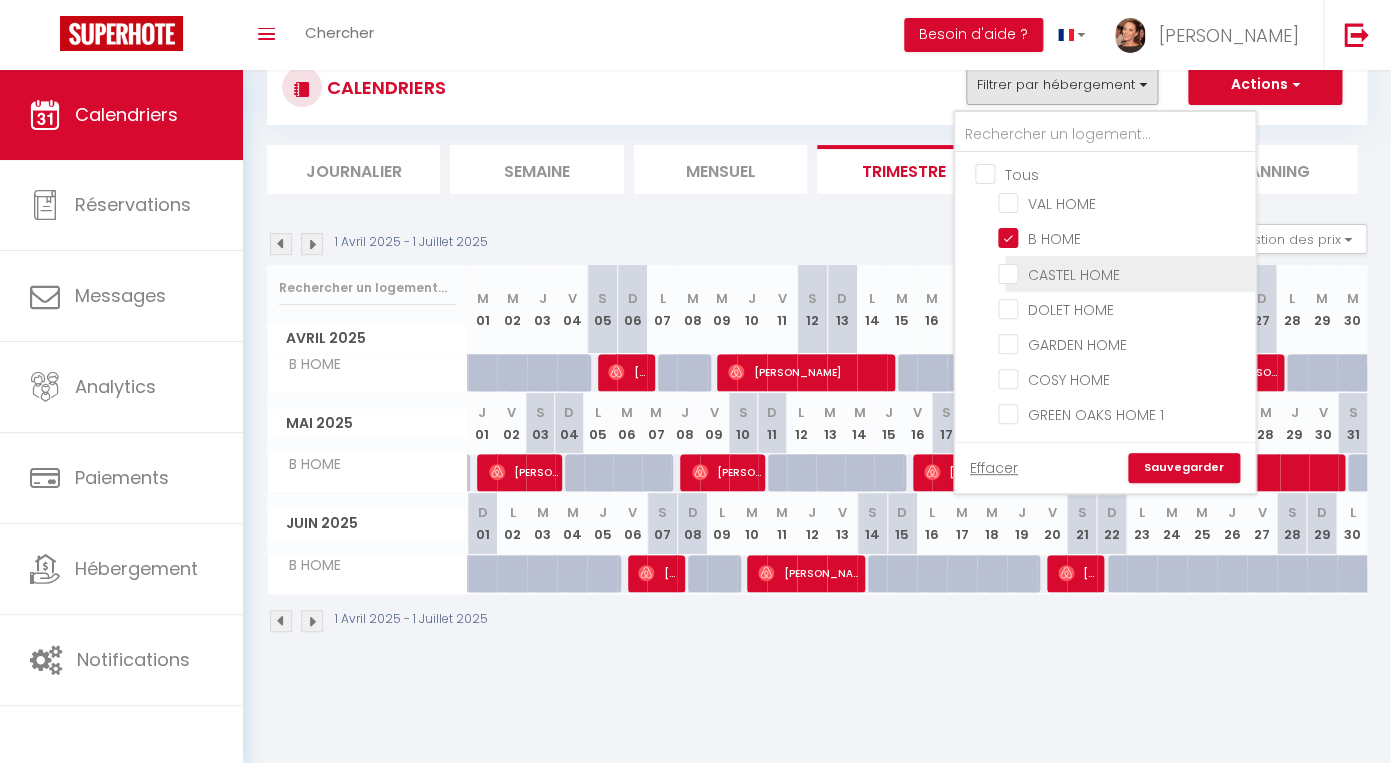 click on "CASTEL HOME" at bounding box center (1123, 272) 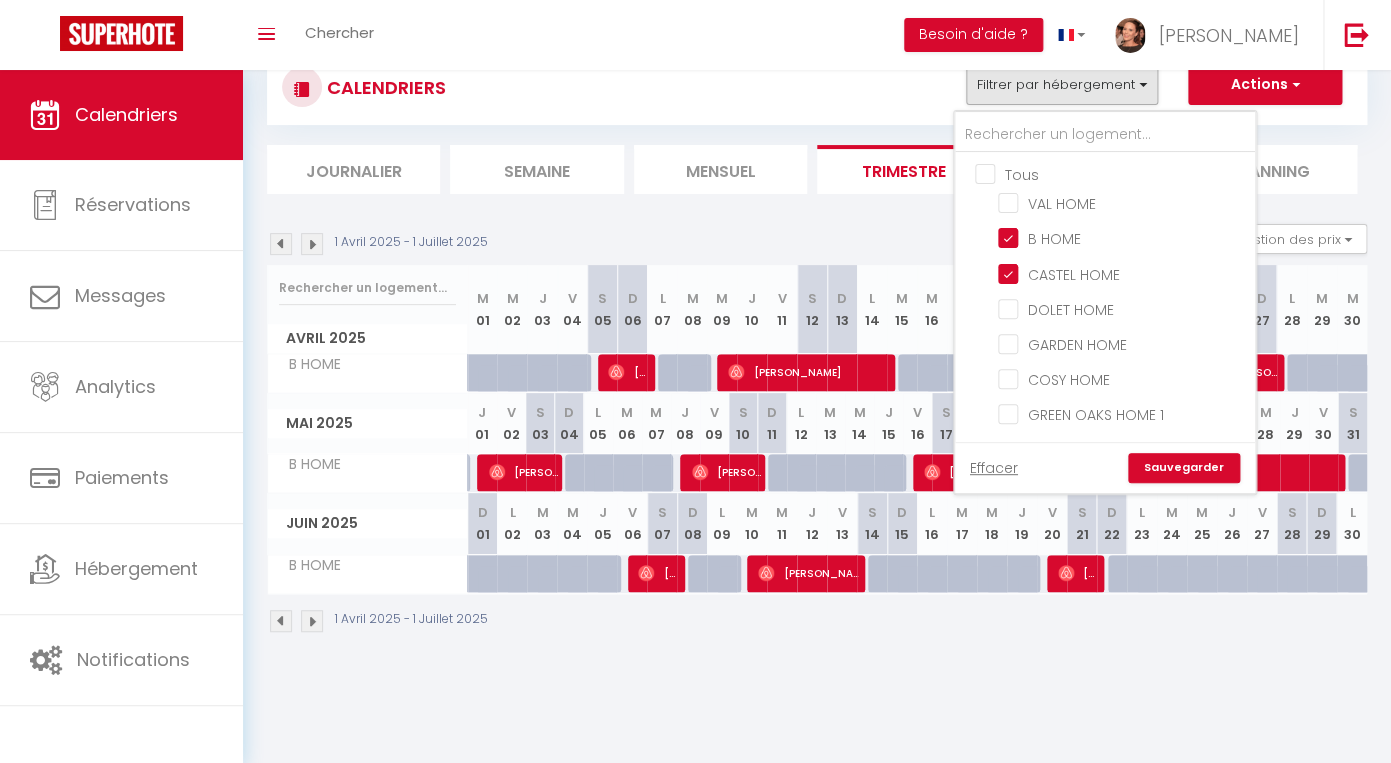 click on "Sauvegarder" at bounding box center [1184, 468] 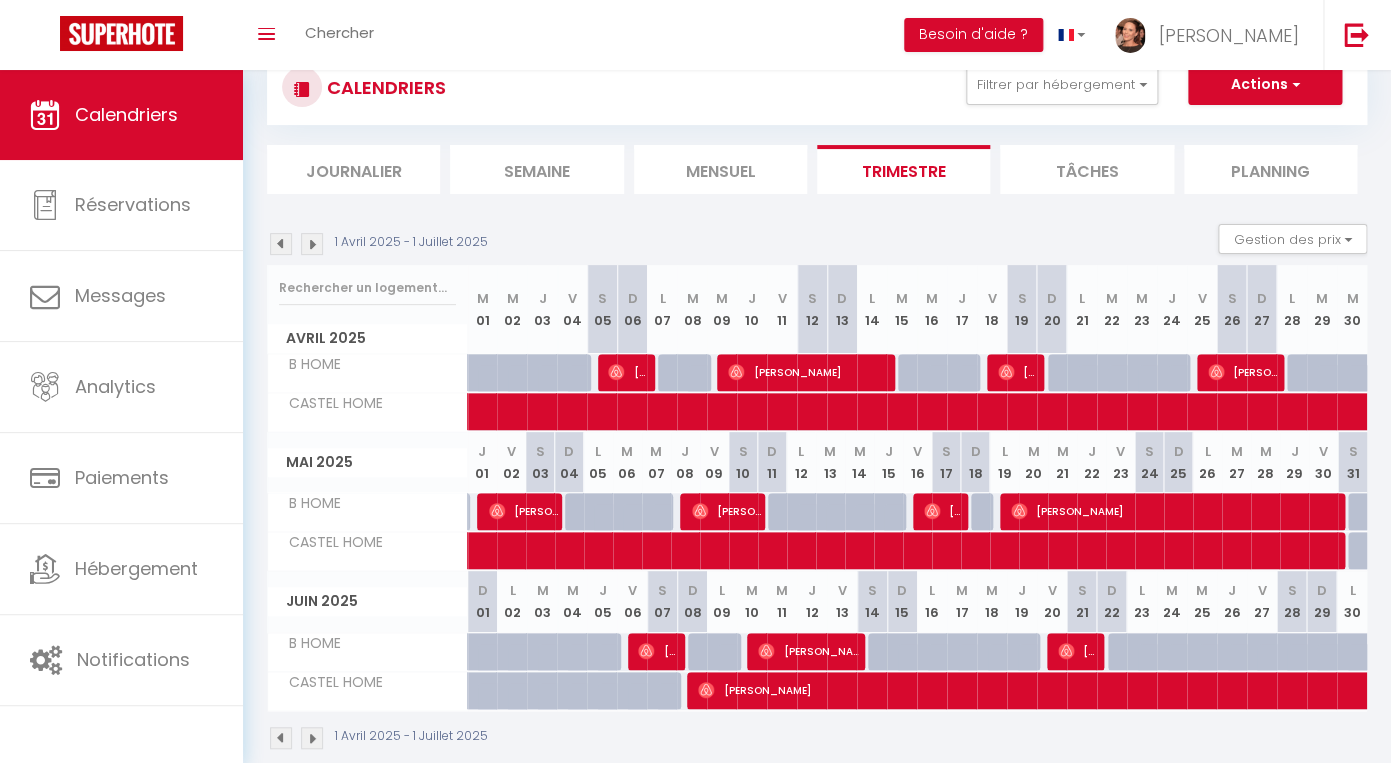 click at bounding box center (281, 244) 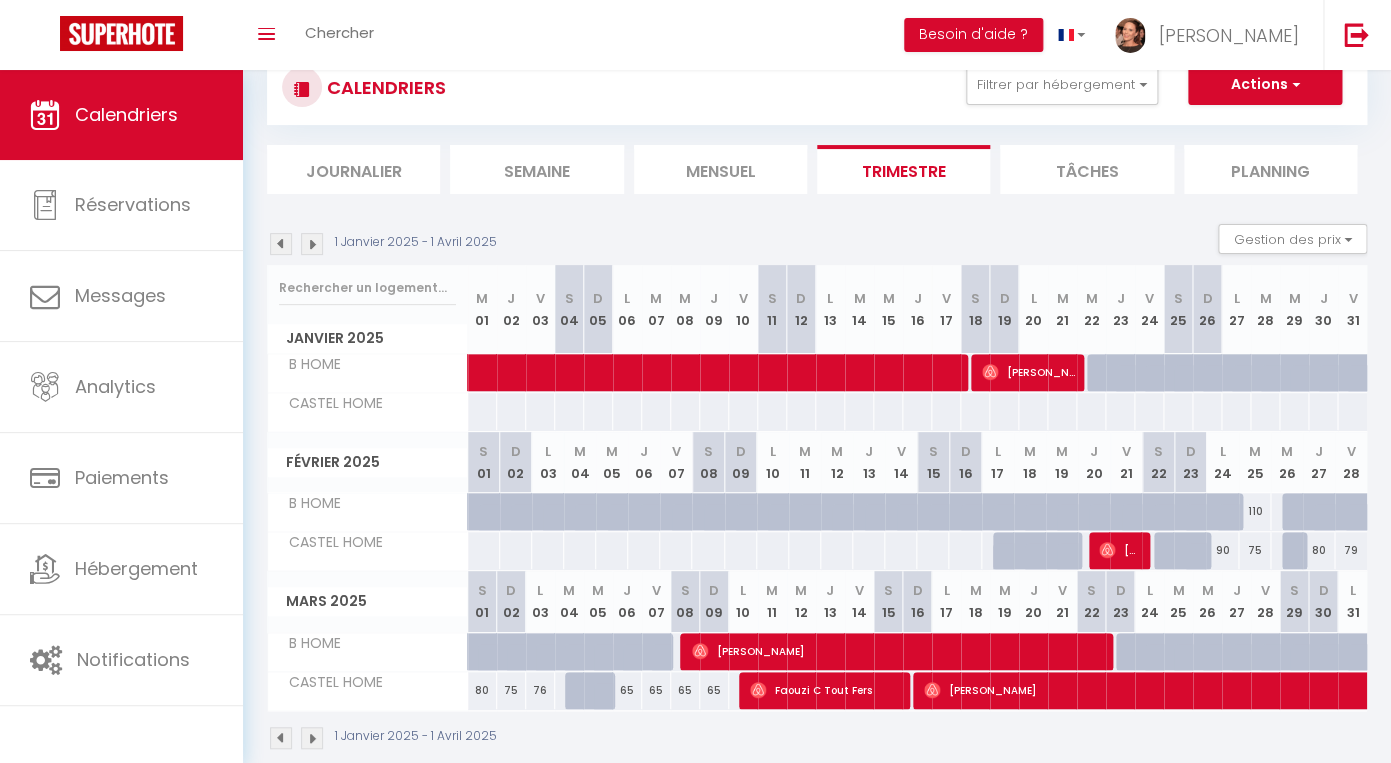 click at bounding box center [312, 244] 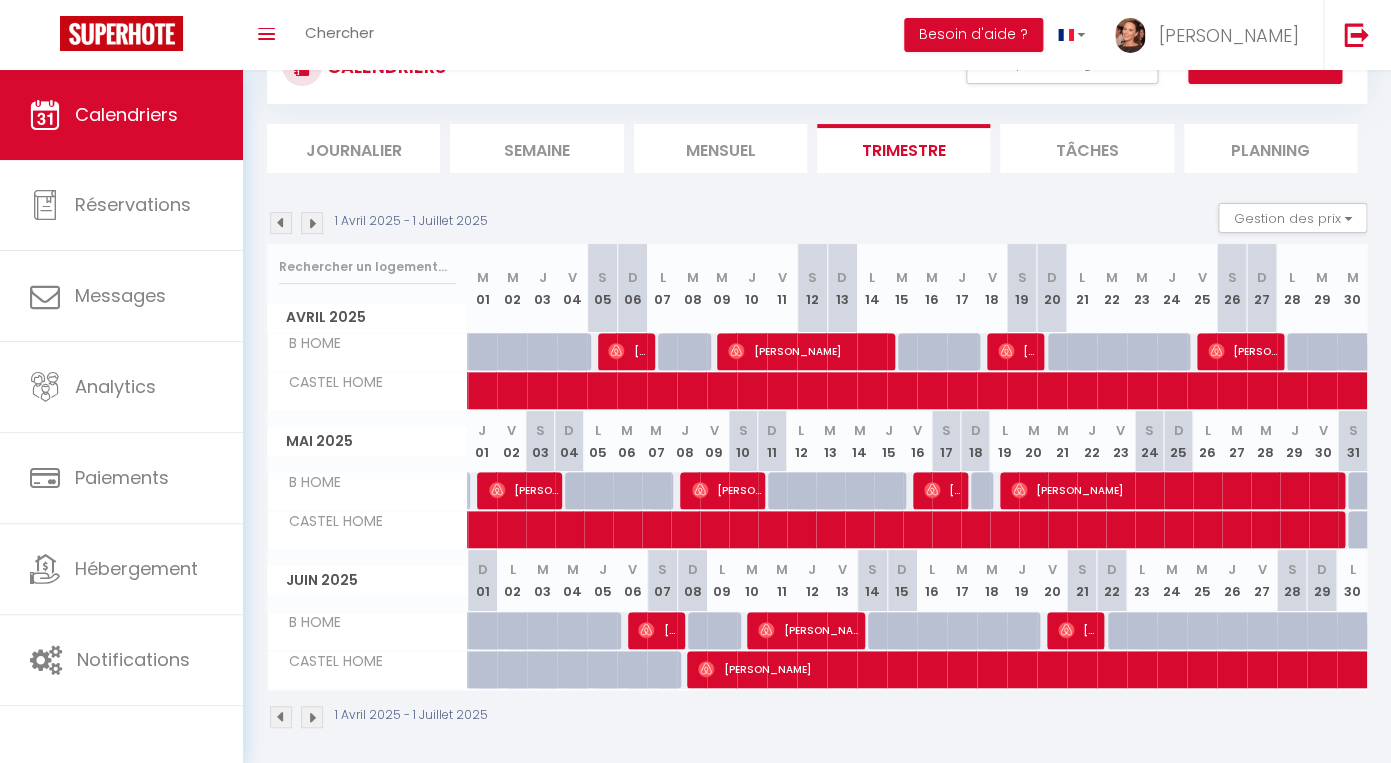 scroll, scrollTop: 93, scrollLeft: 0, axis: vertical 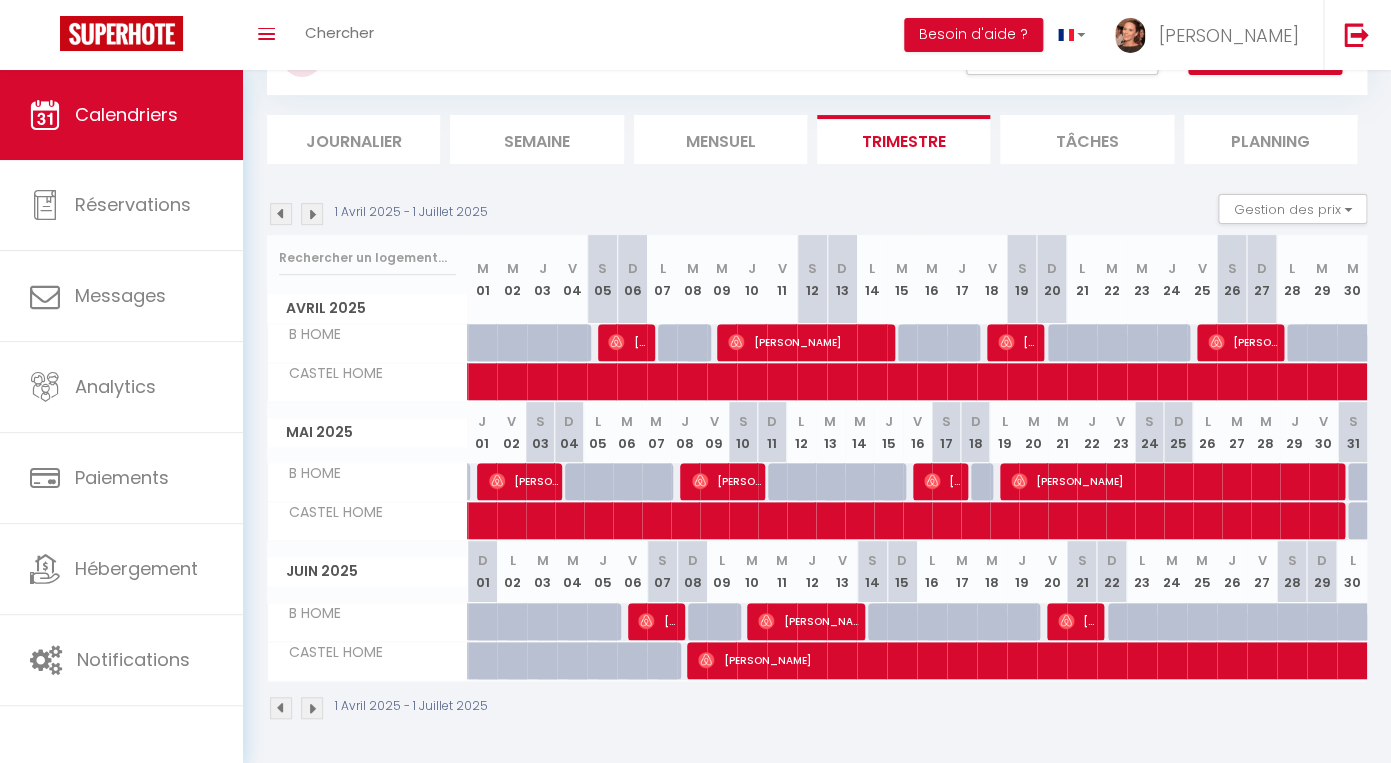 click at bounding box center [281, 214] 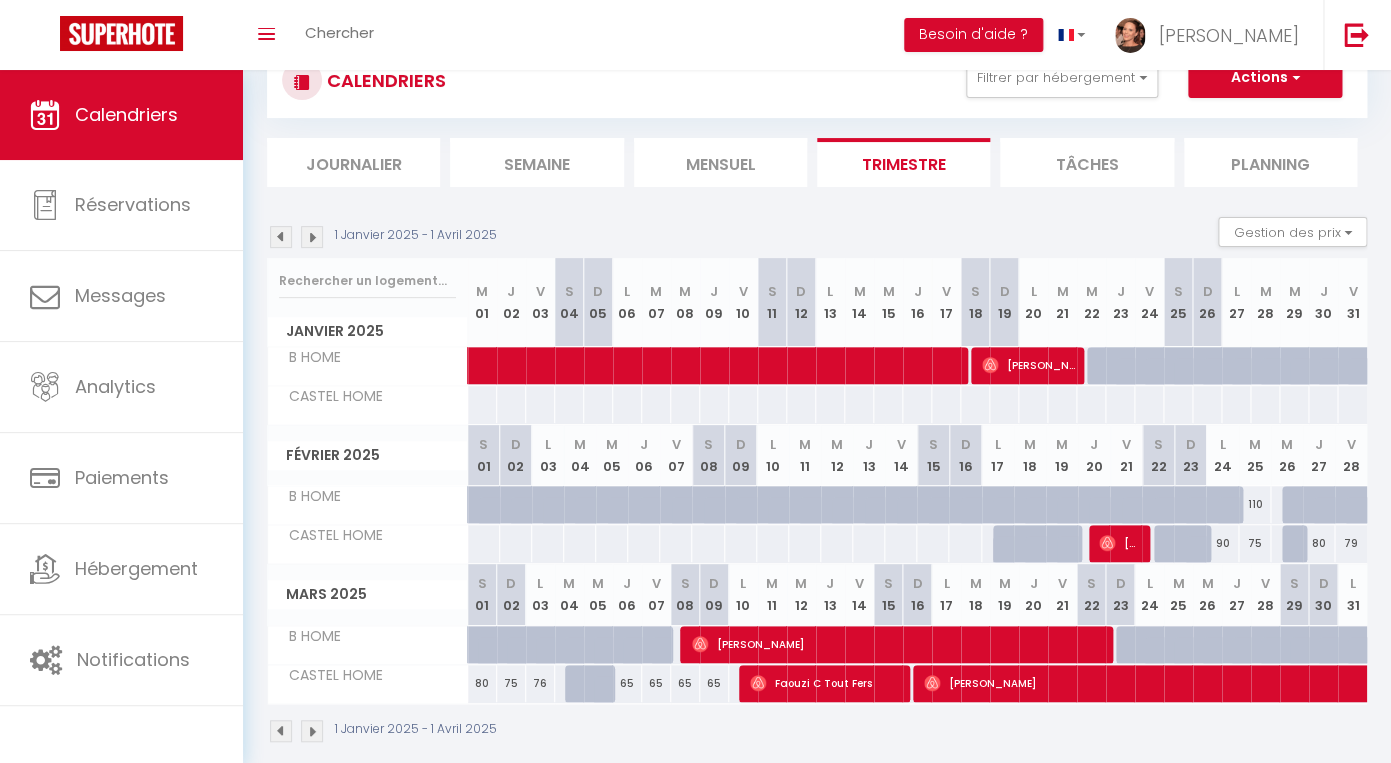 scroll, scrollTop: 93, scrollLeft: 0, axis: vertical 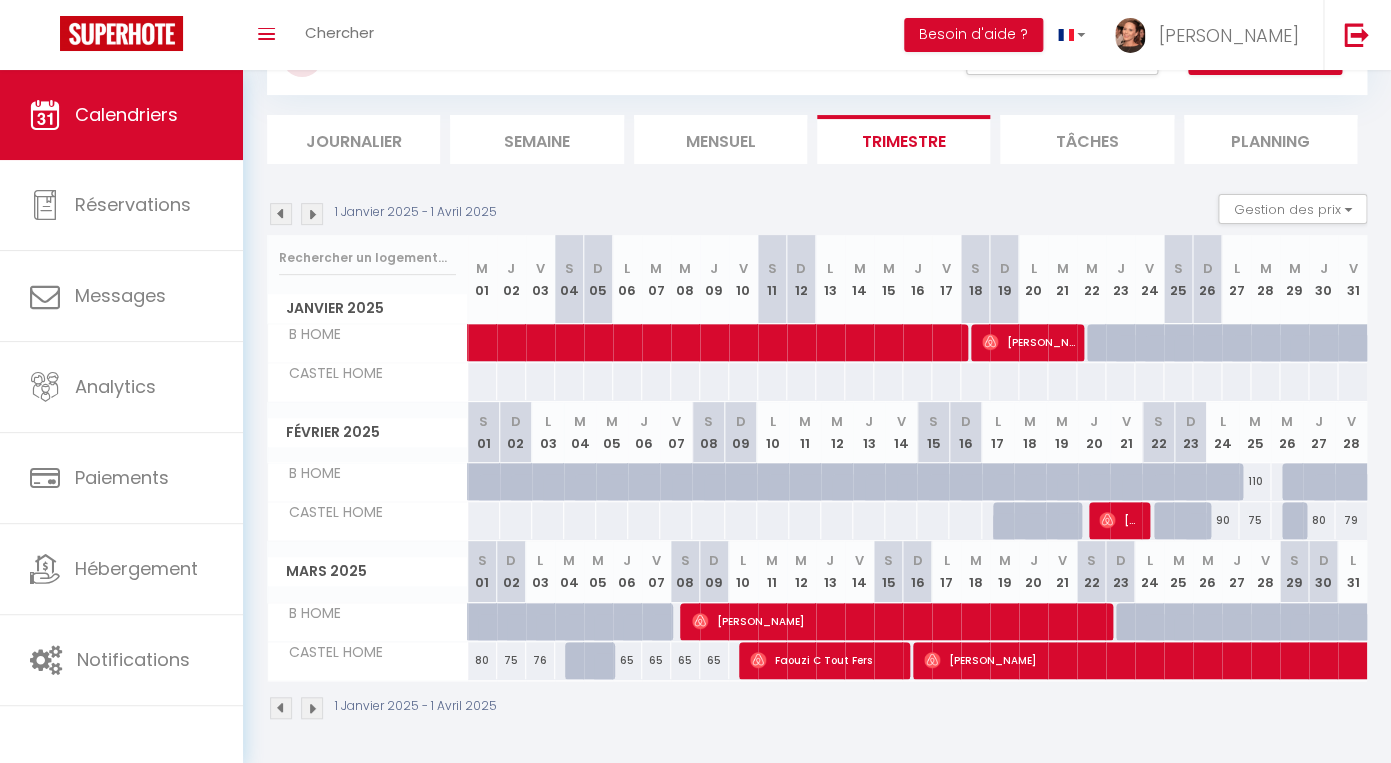 click at bounding box center [312, 214] 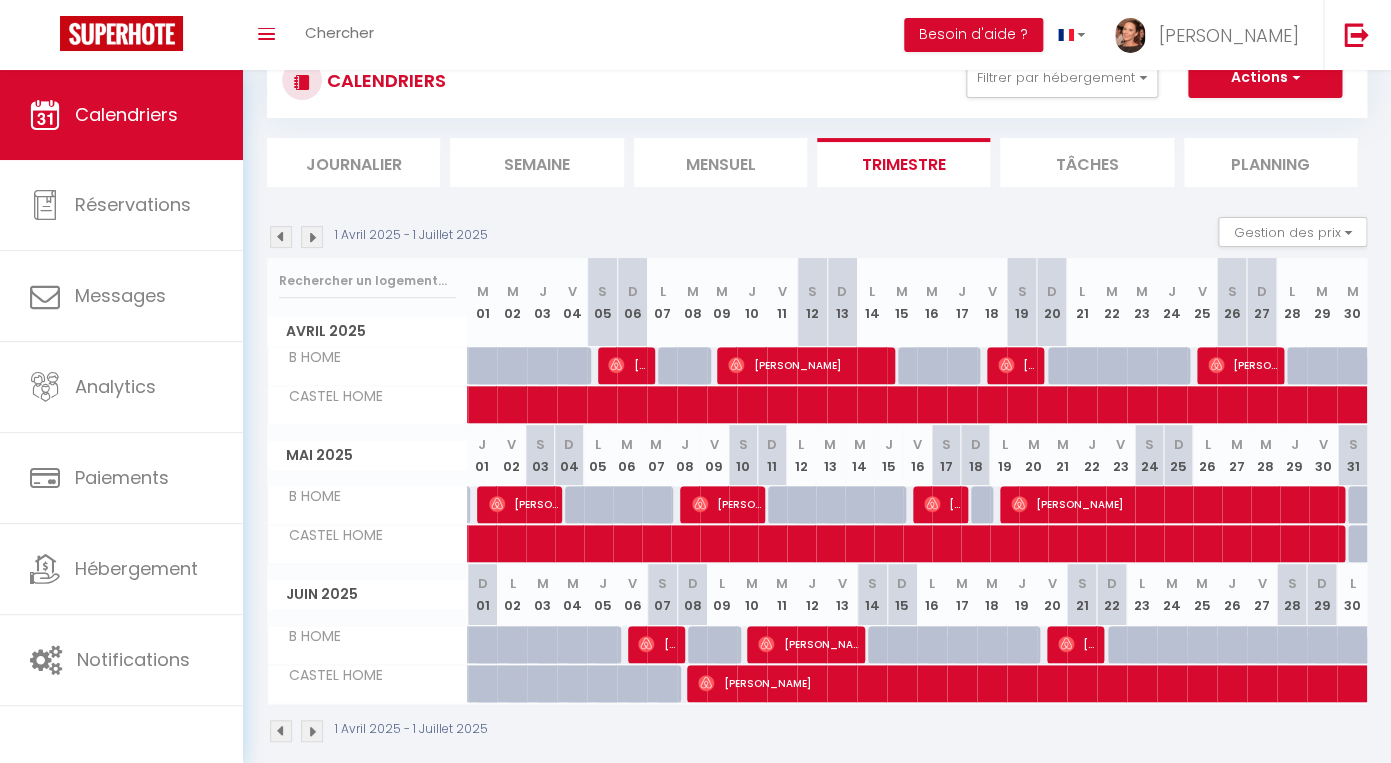 scroll, scrollTop: 93, scrollLeft: 0, axis: vertical 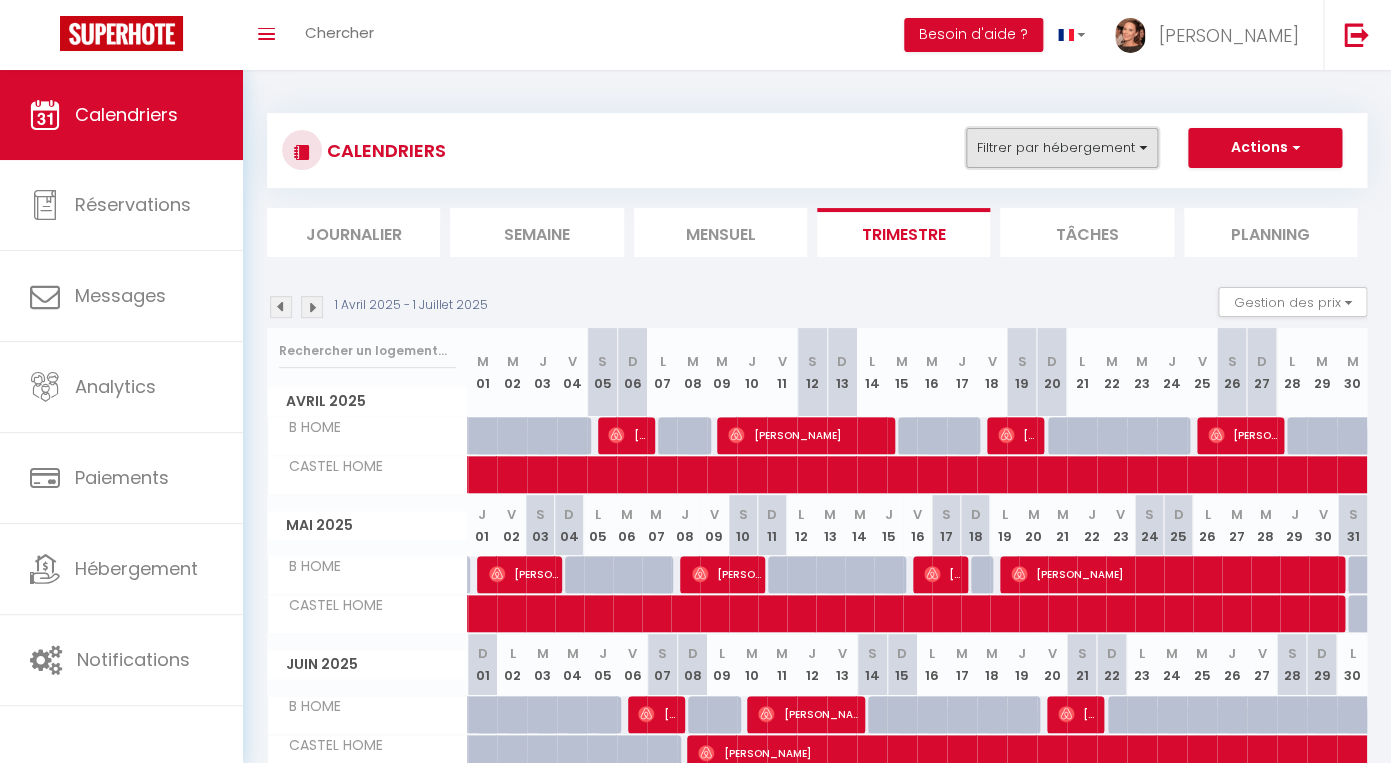 click on "Filtrer par hébergement" at bounding box center [1062, 148] 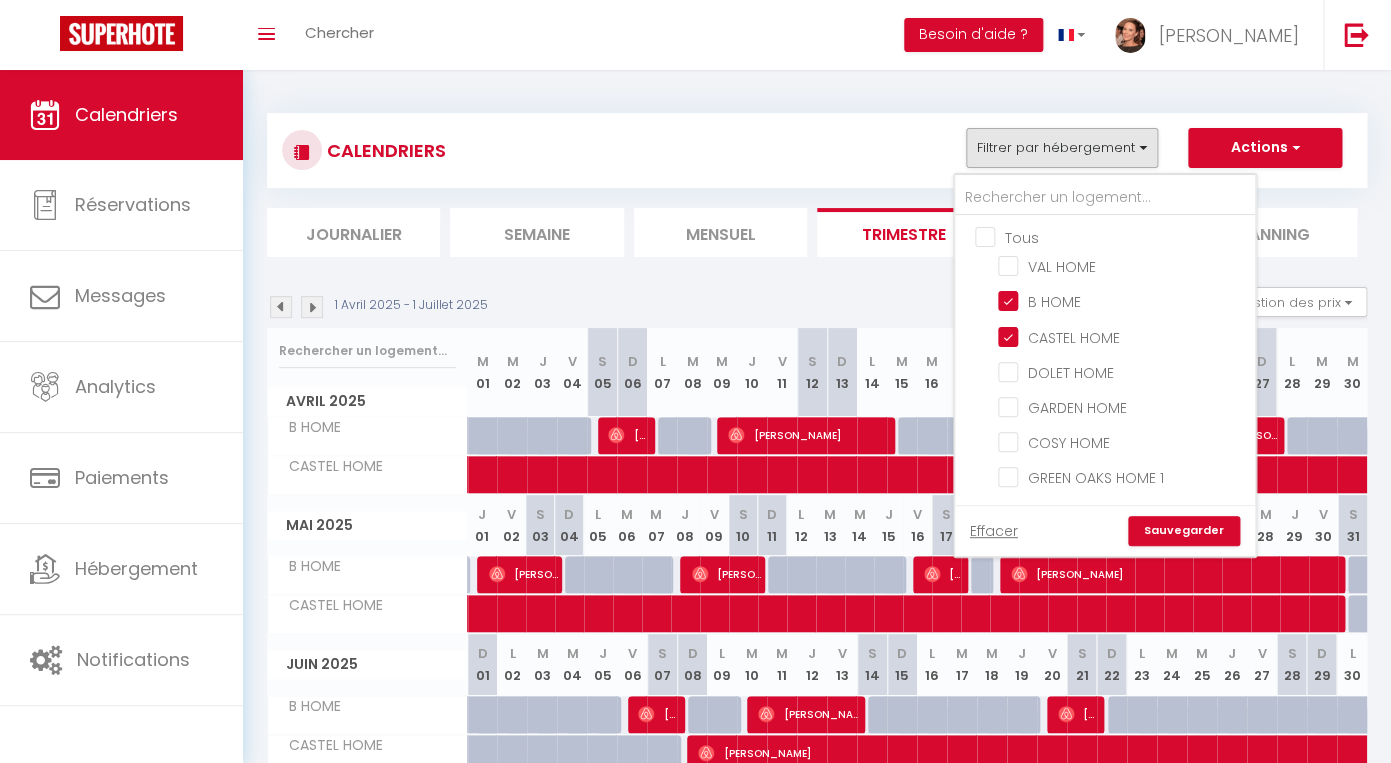 click on "Tous" at bounding box center (1125, 236) 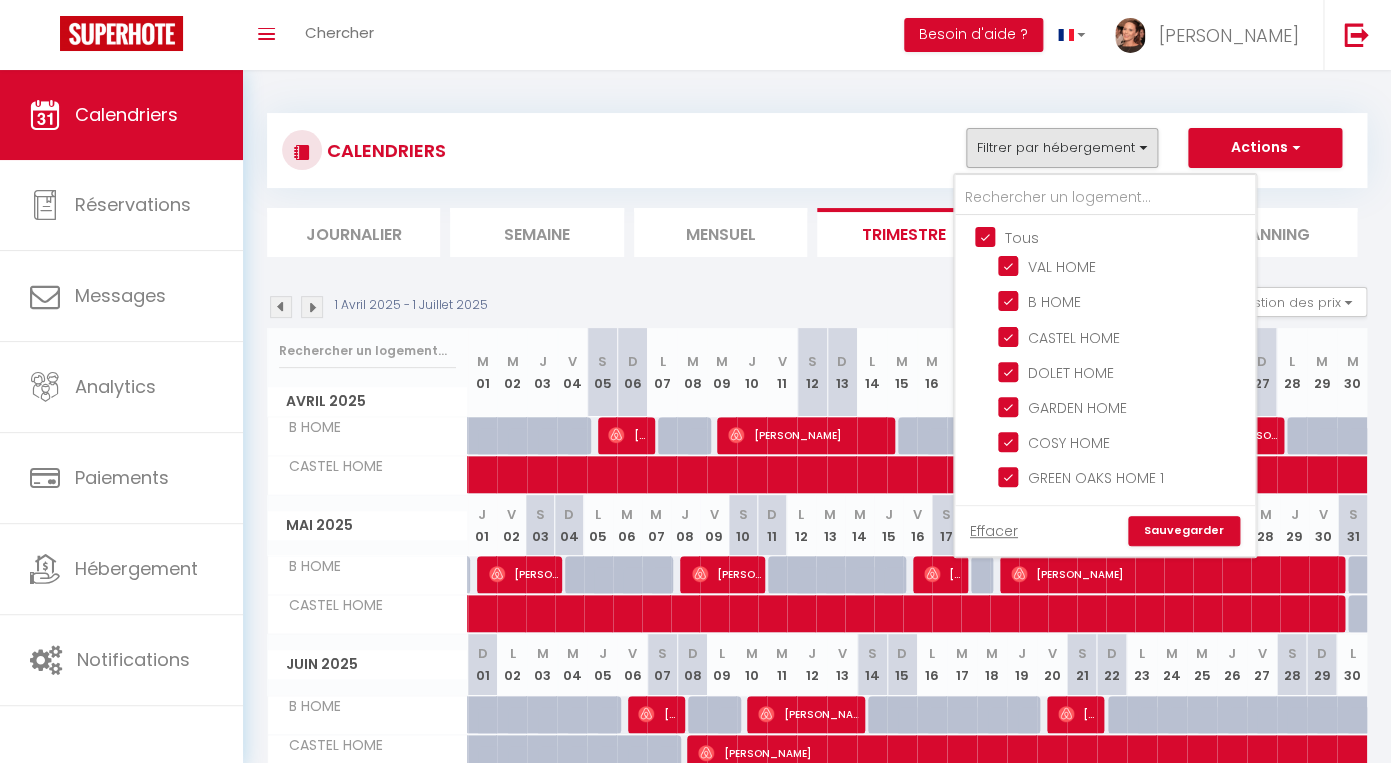 checkbox on "true" 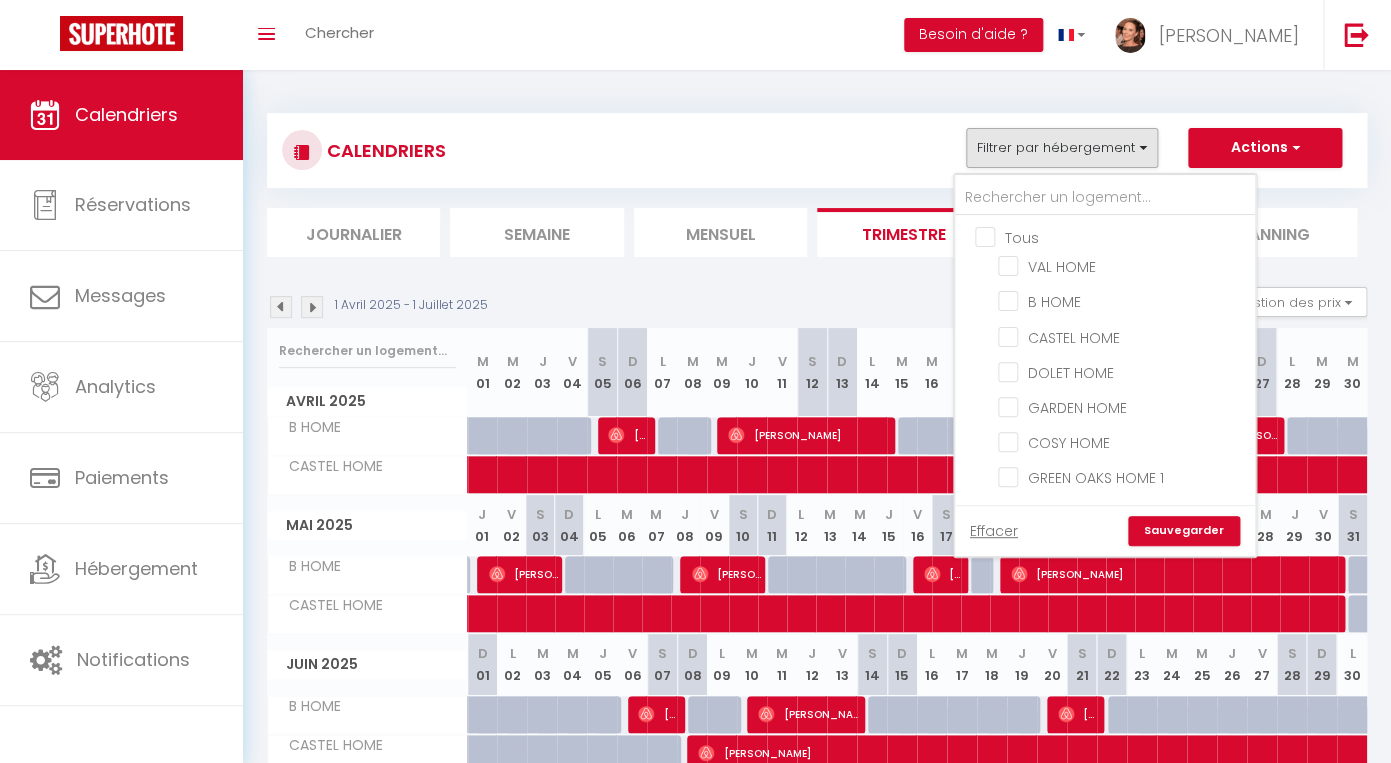 checkbox on "false" 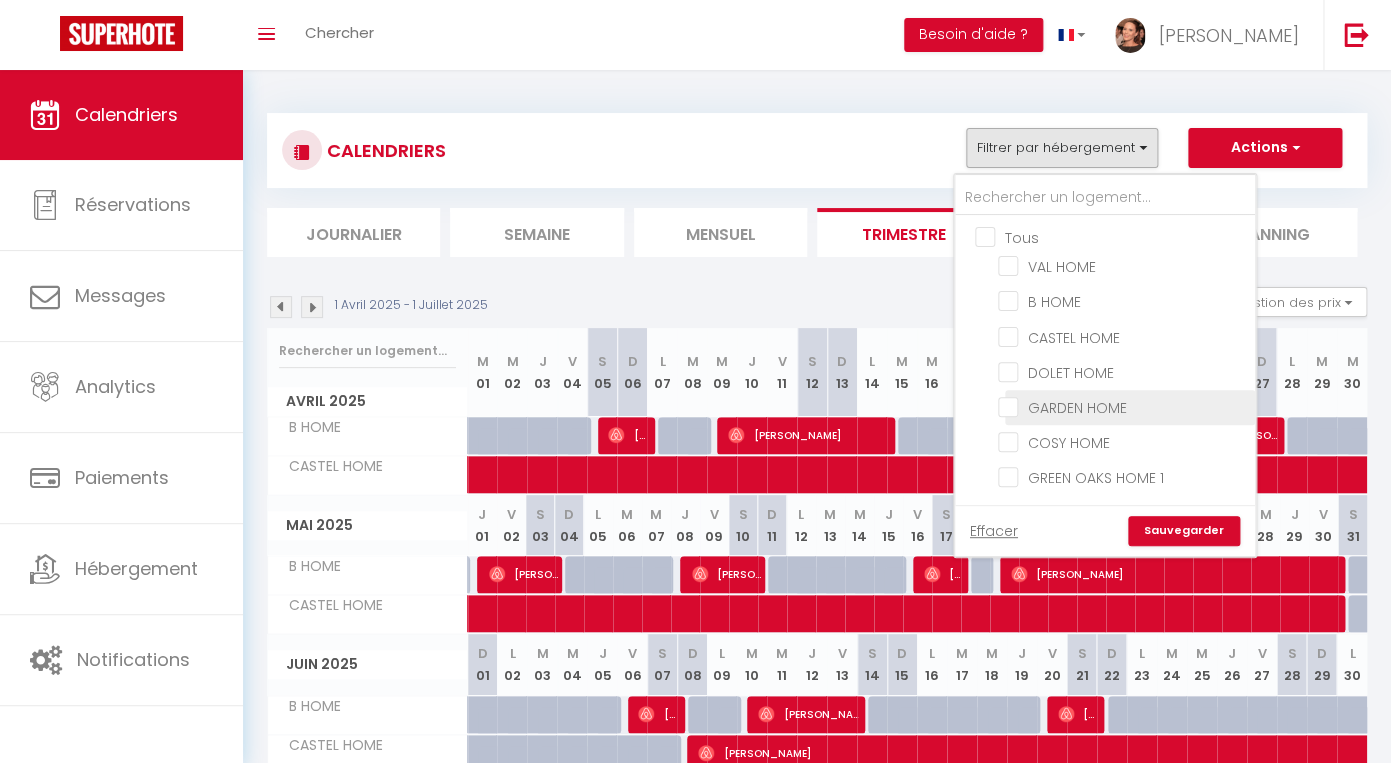 click on "GARDEN HOME" at bounding box center (1123, 406) 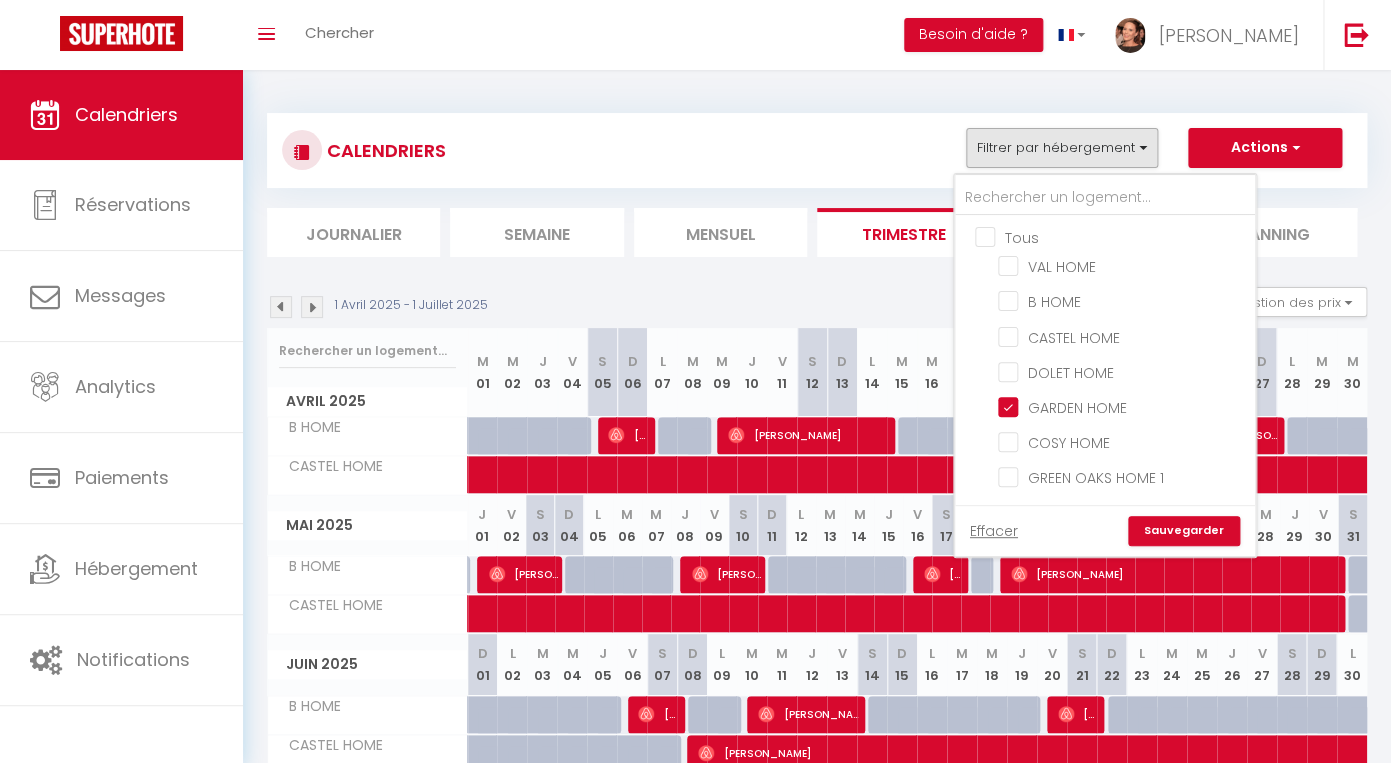 click on "Sauvegarder" at bounding box center [1184, 531] 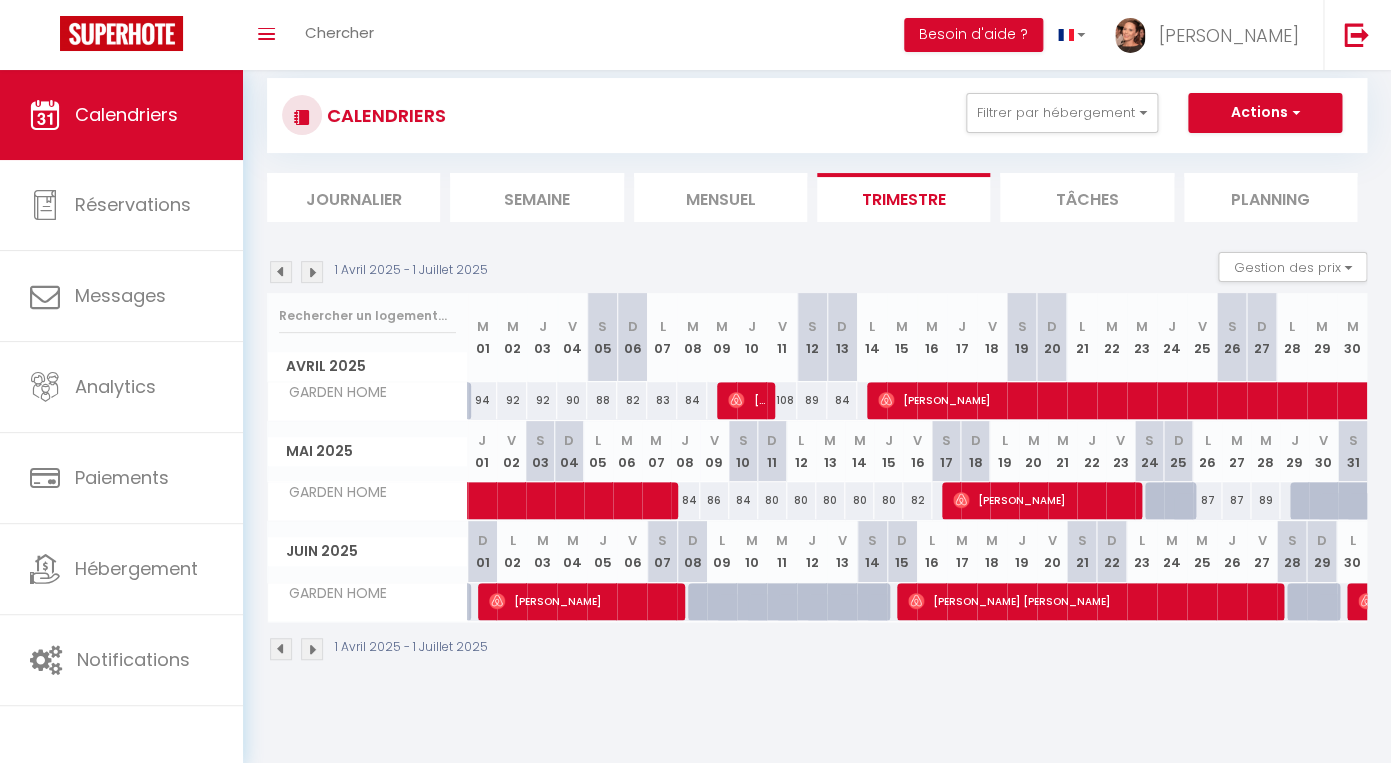 scroll, scrollTop: 70, scrollLeft: 0, axis: vertical 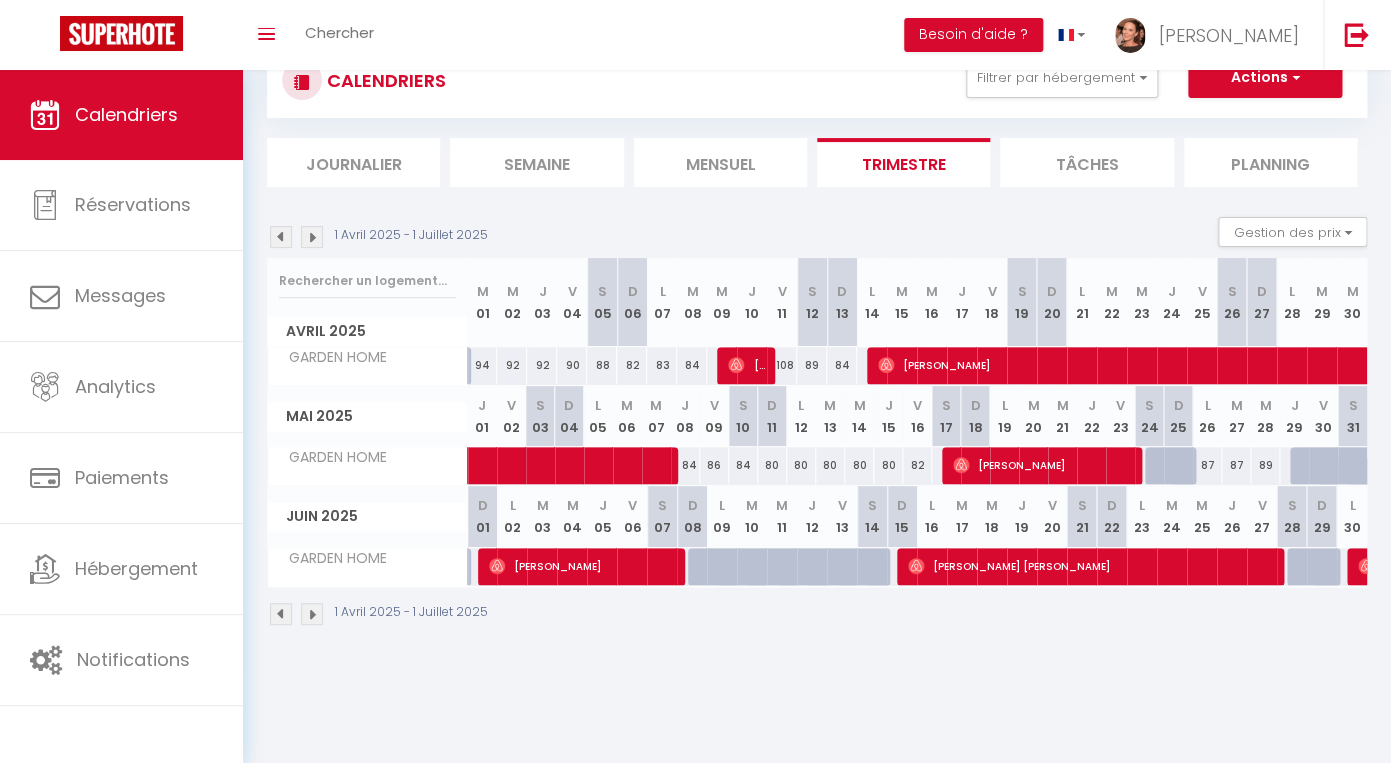click on "[PERSON_NAME]" at bounding box center (584, 566) 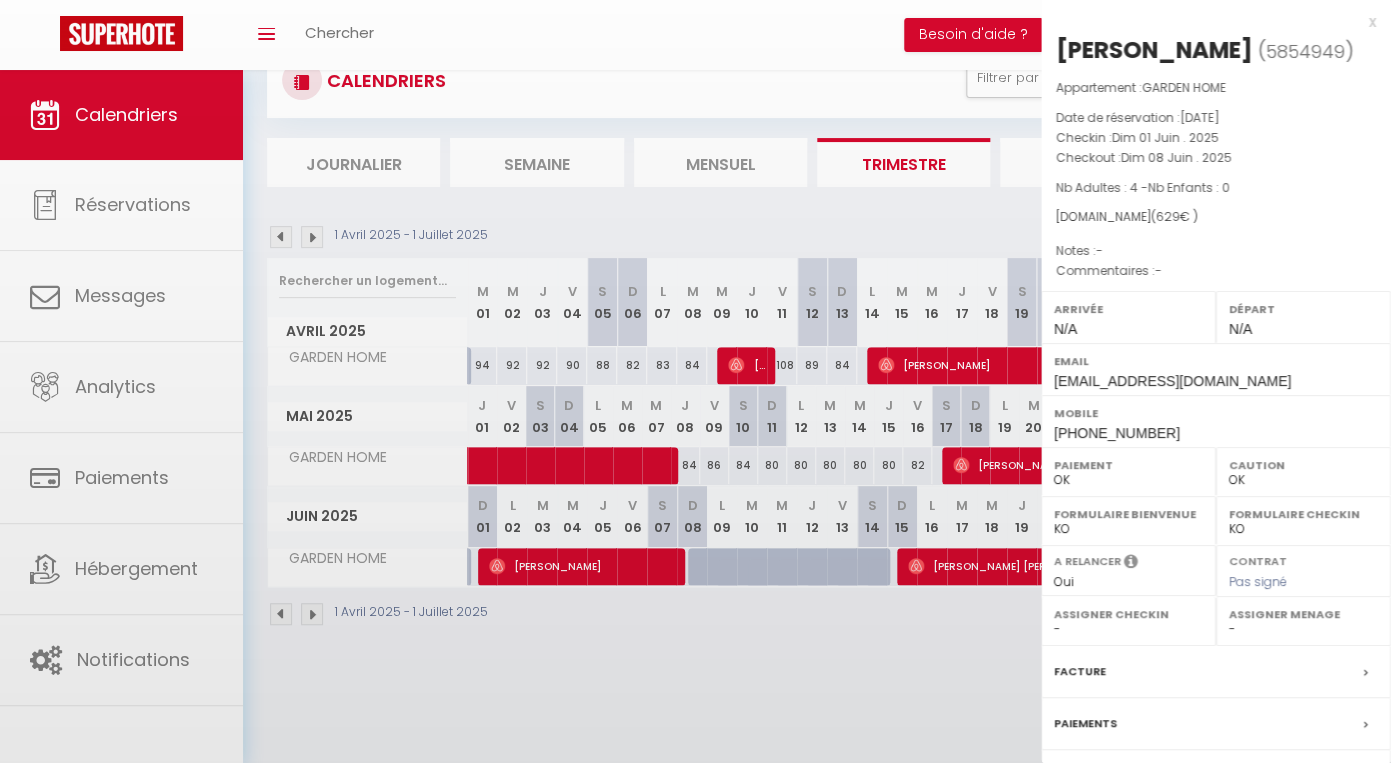 select on "23464" 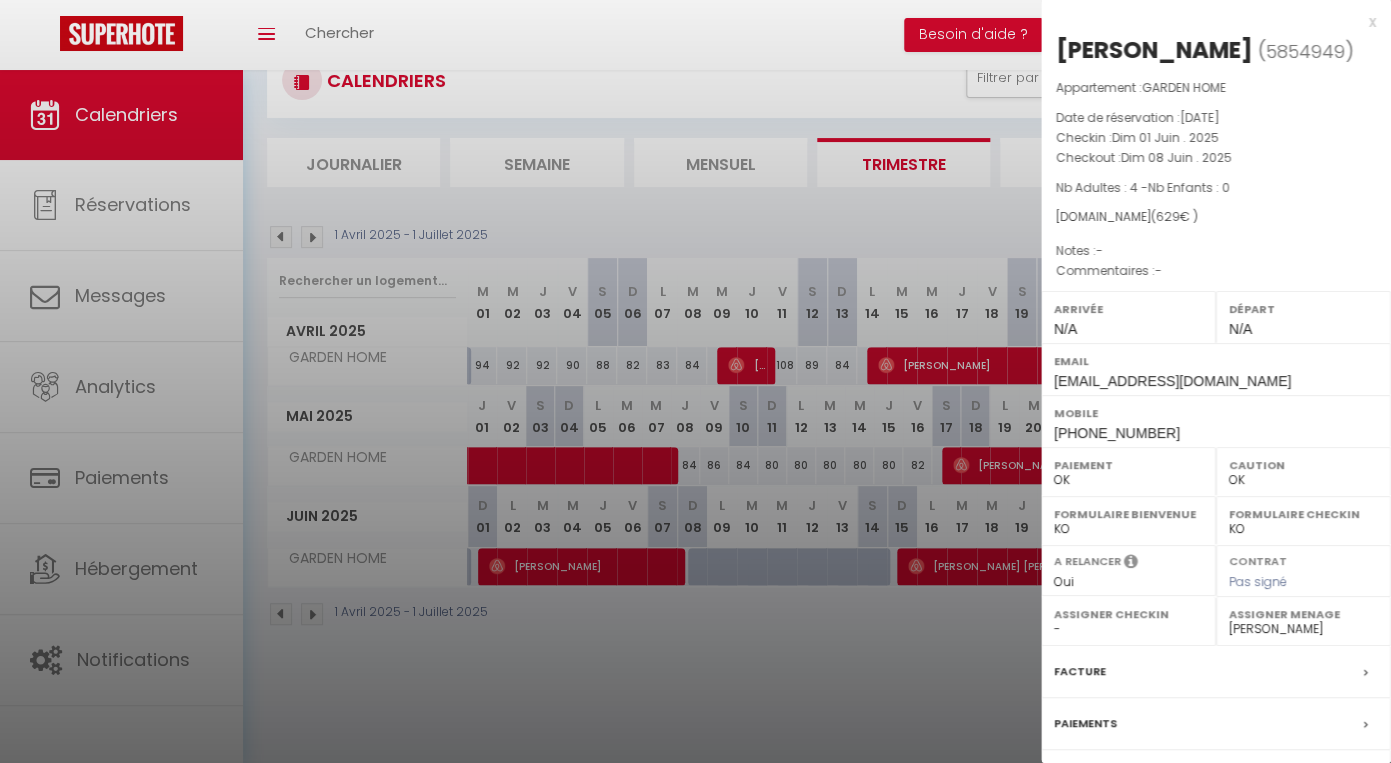scroll, scrollTop: 169, scrollLeft: 0, axis: vertical 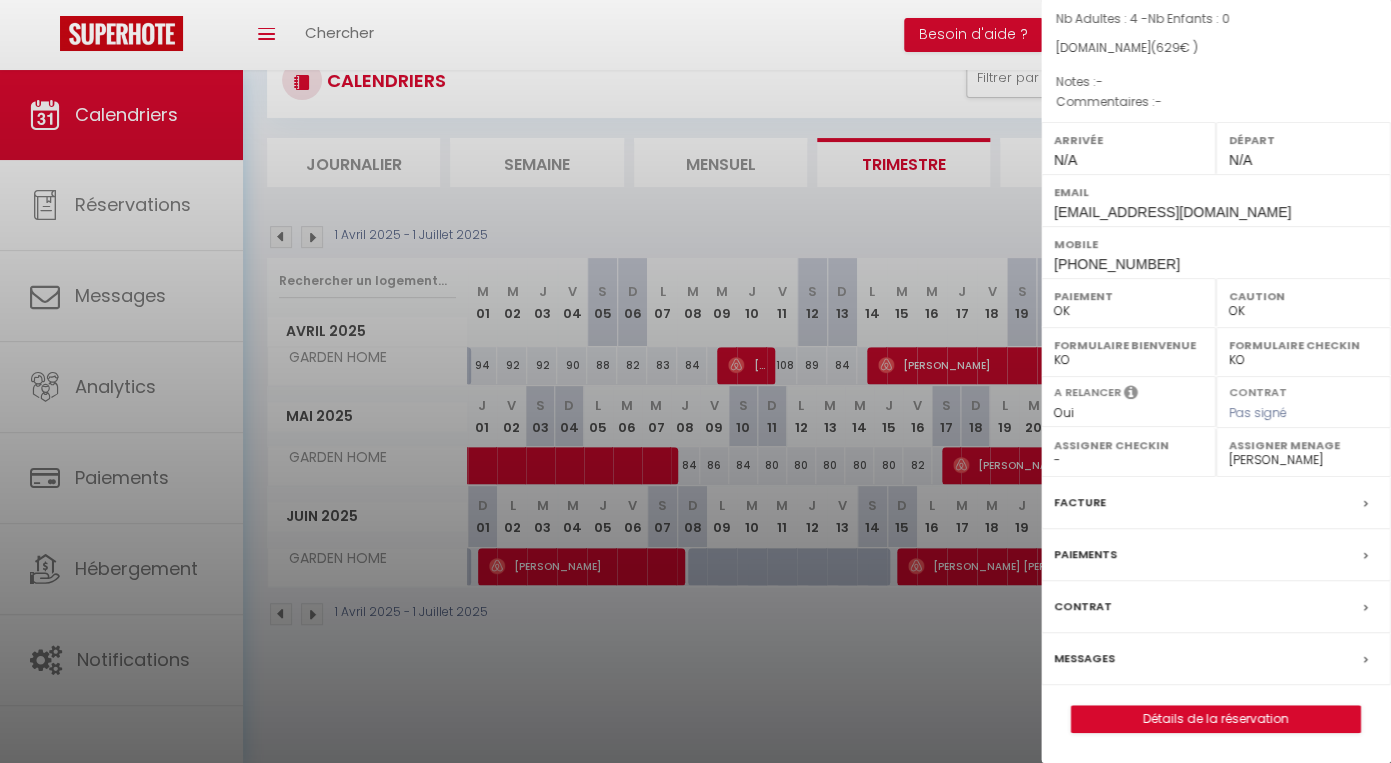 click on "Facture" at bounding box center [1216, 503] 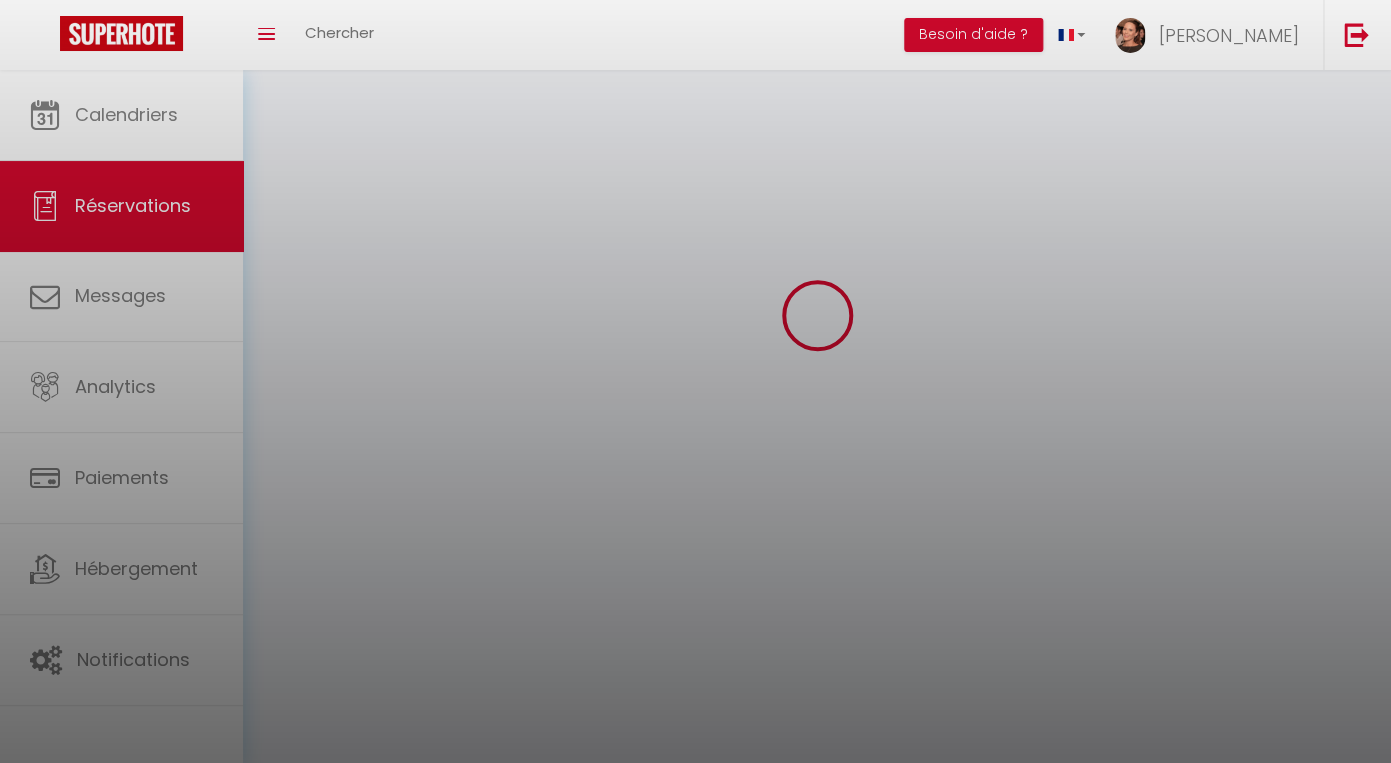 scroll, scrollTop: 0, scrollLeft: 0, axis: both 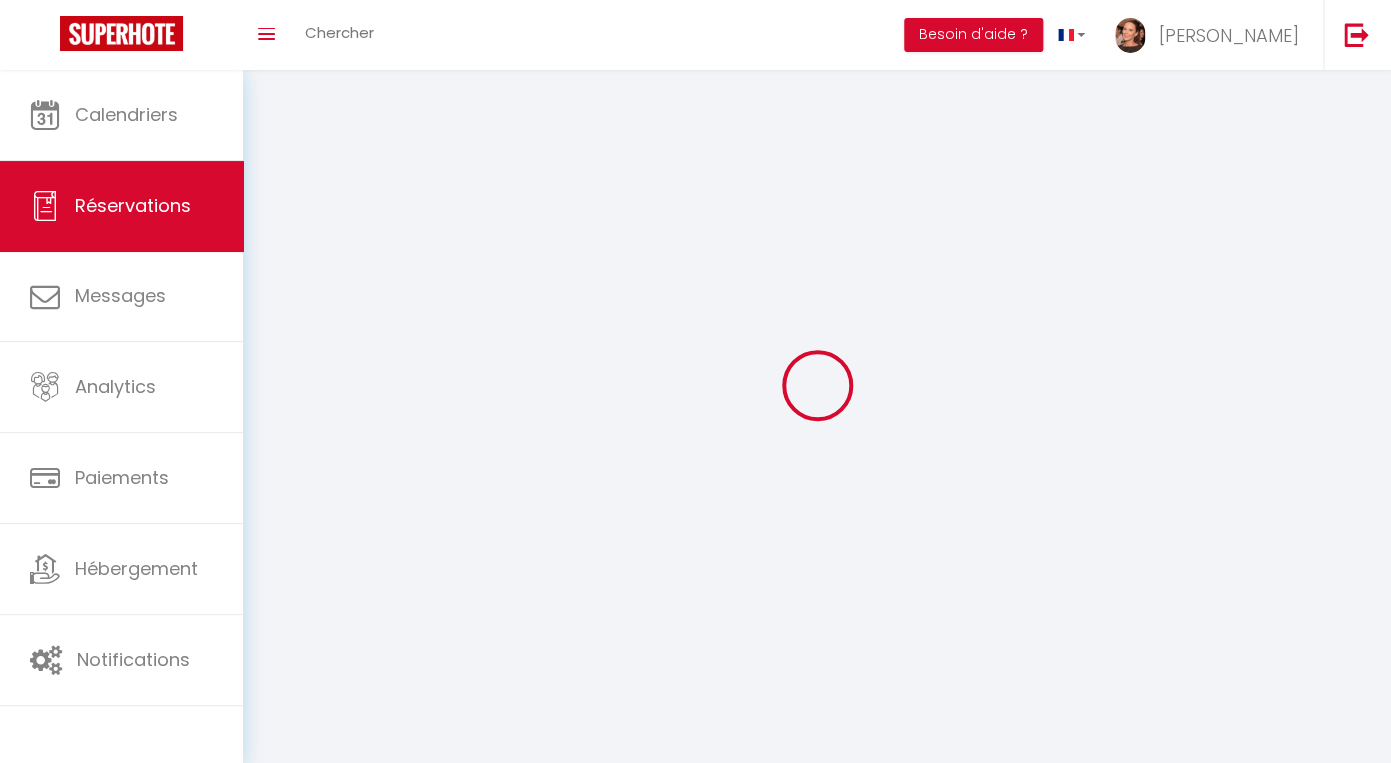 select on "cleaning" 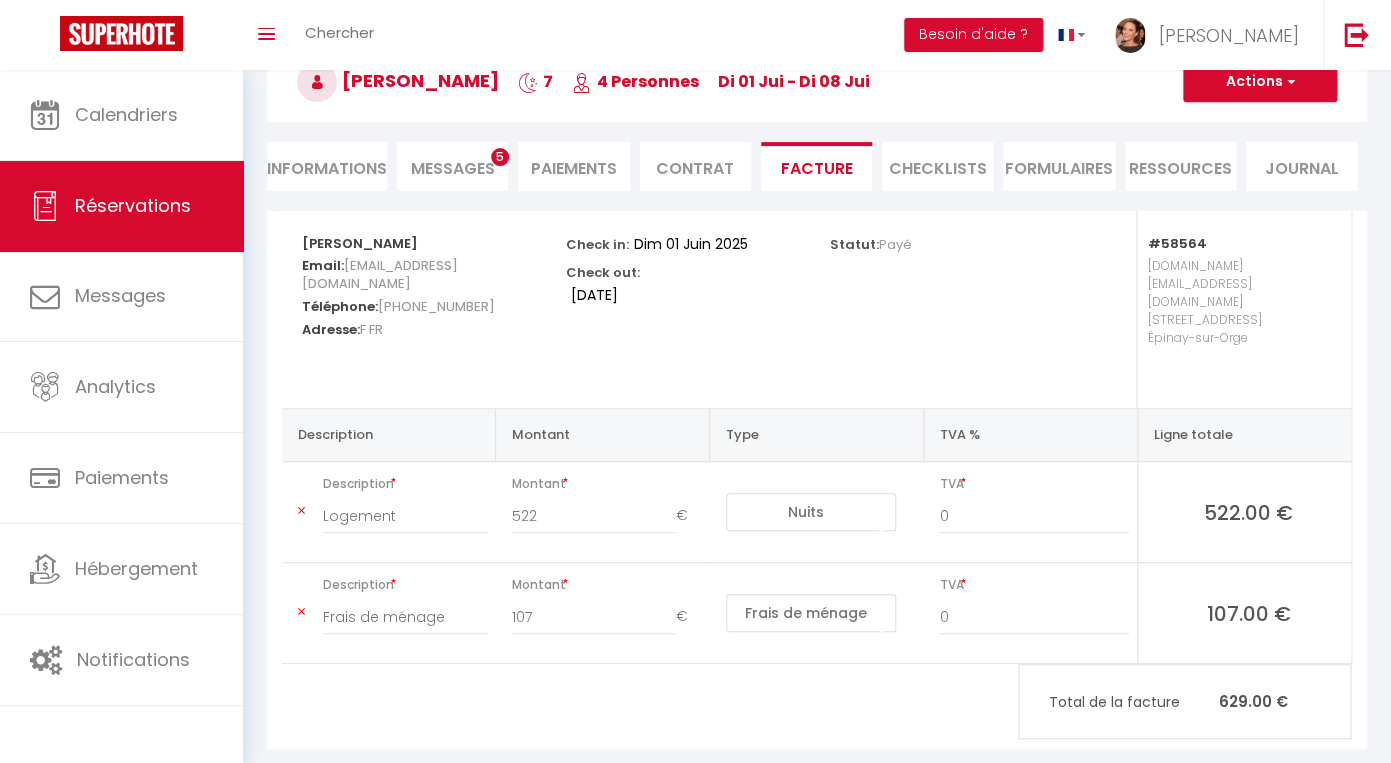 scroll, scrollTop: 120, scrollLeft: 0, axis: vertical 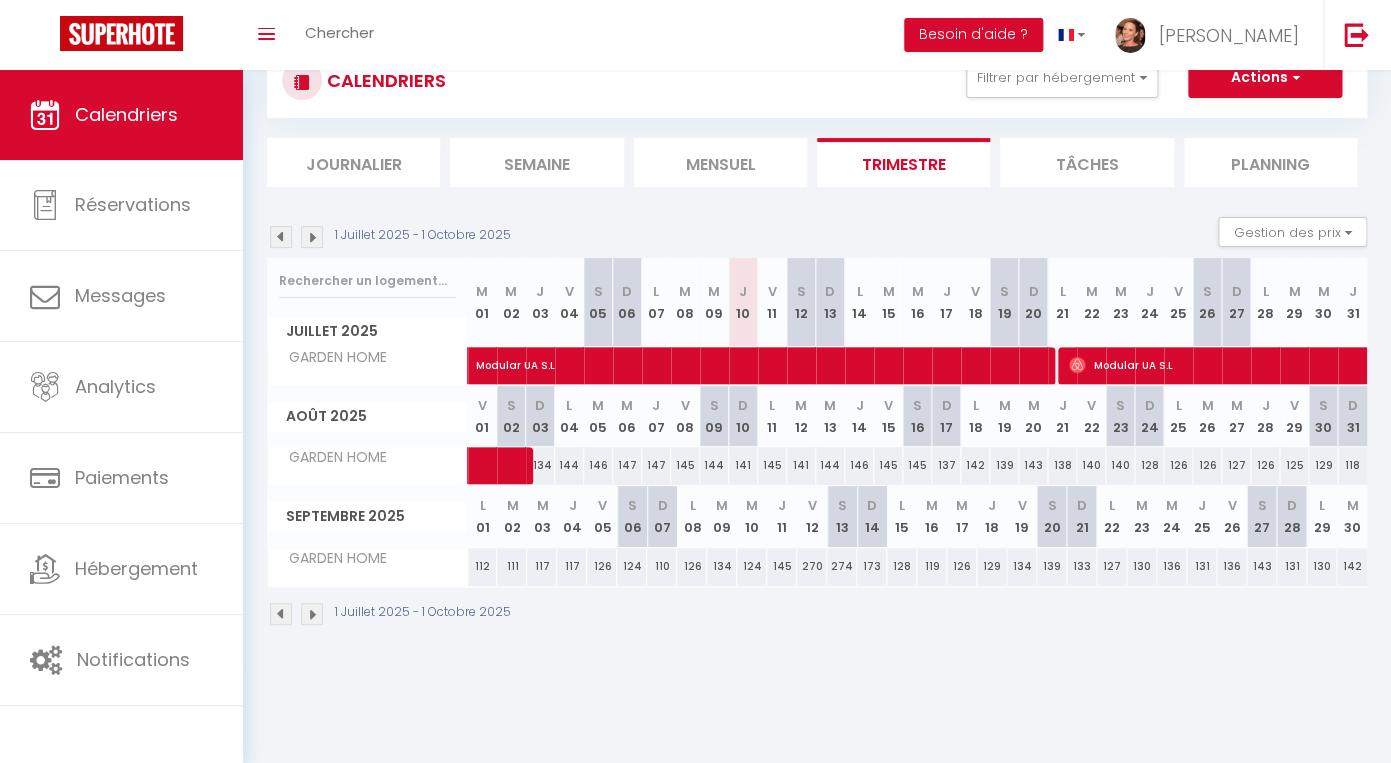 click at bounding box center [281, 237] 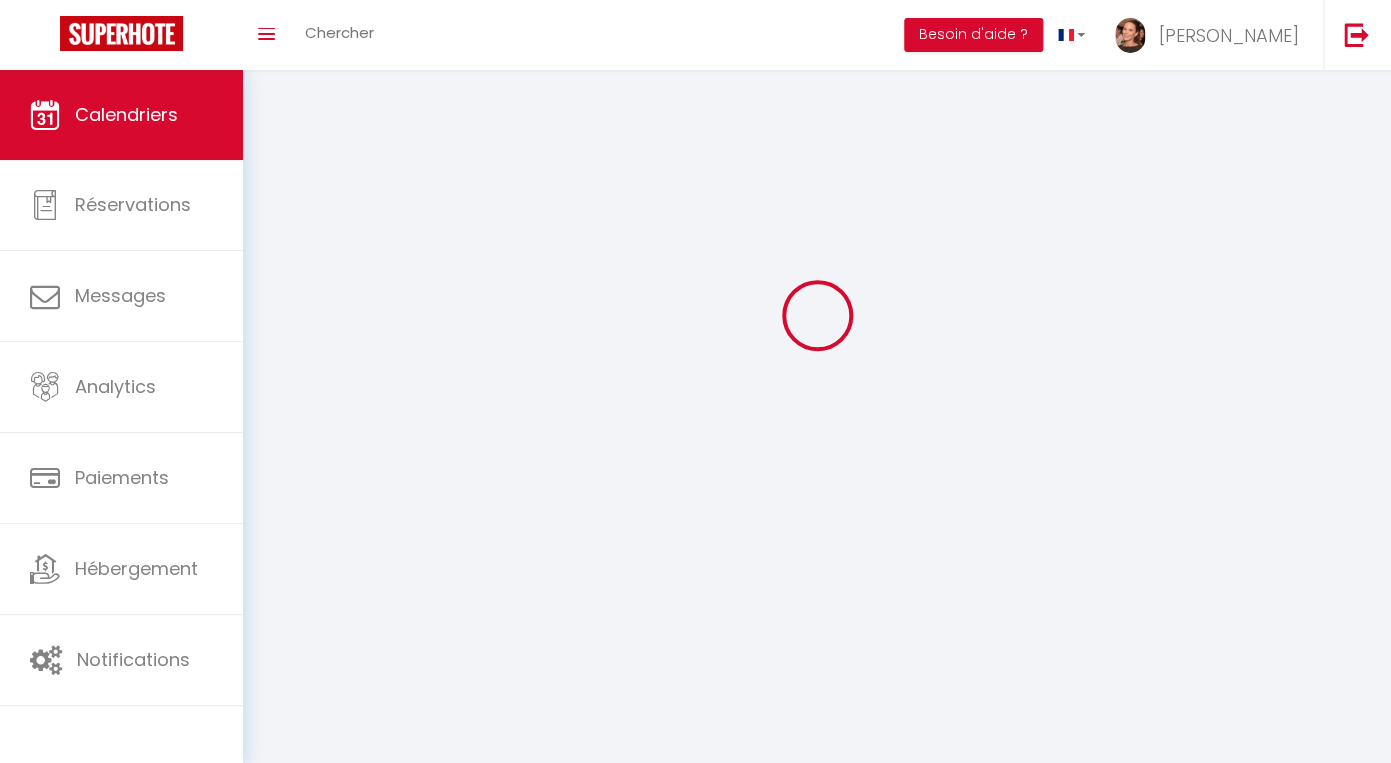 select 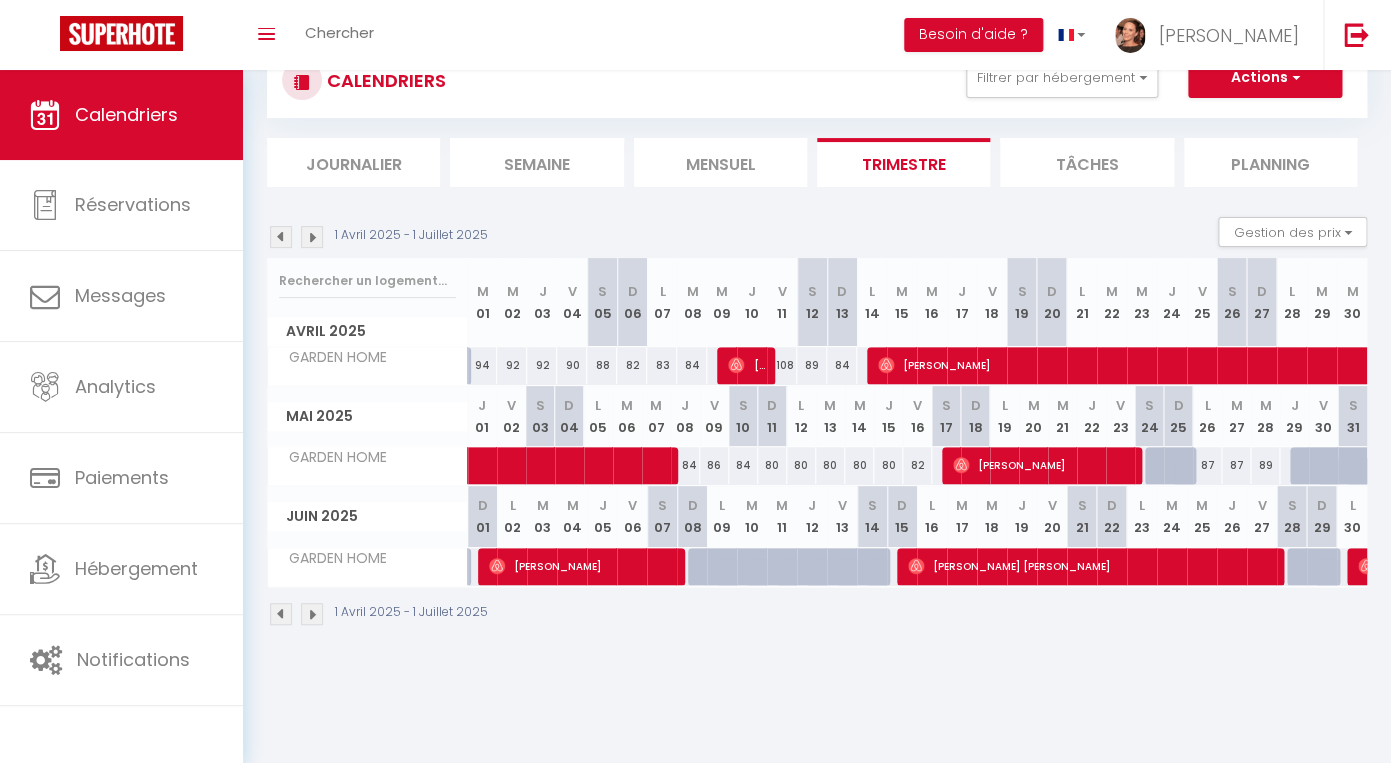 click on "[PERSON_NAME] [PERSON_NAME]" at bounding box center [1093, 566] 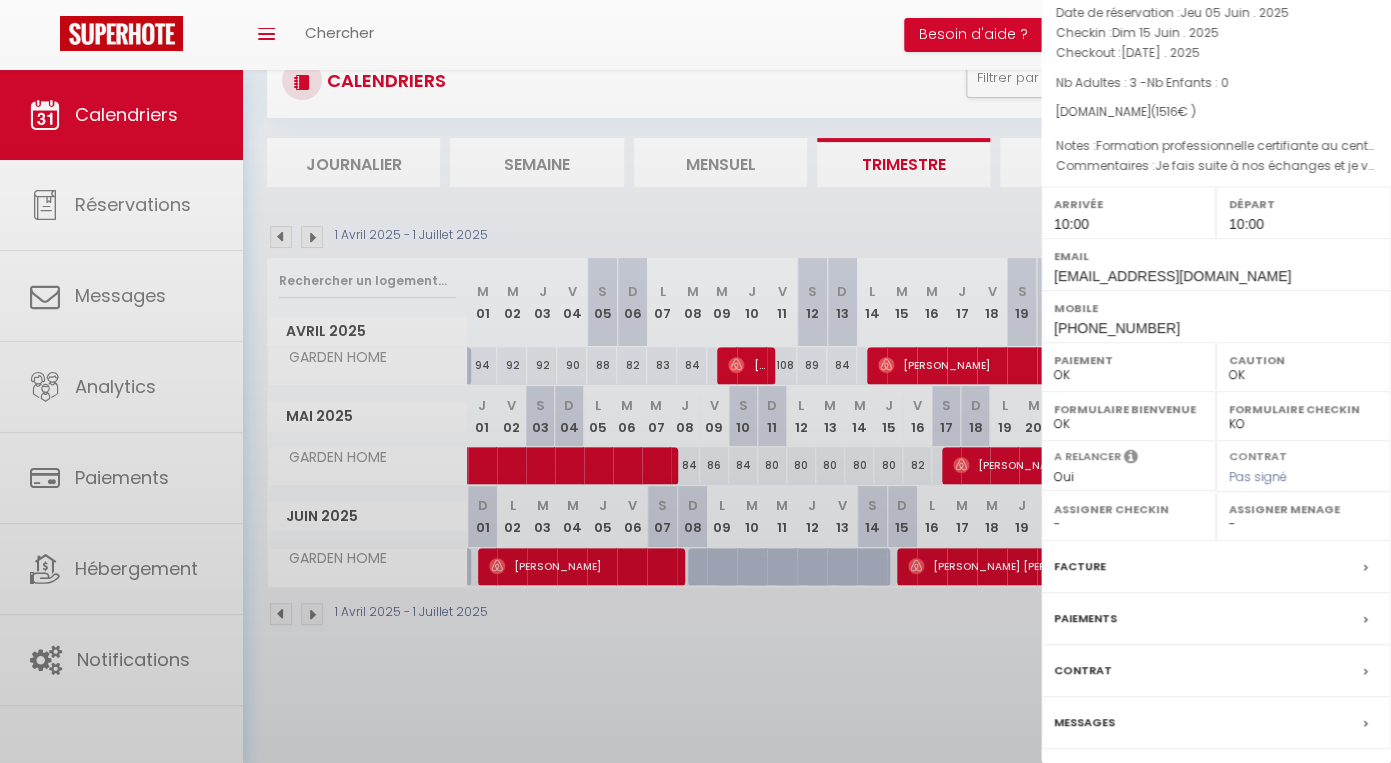 select on "23464" 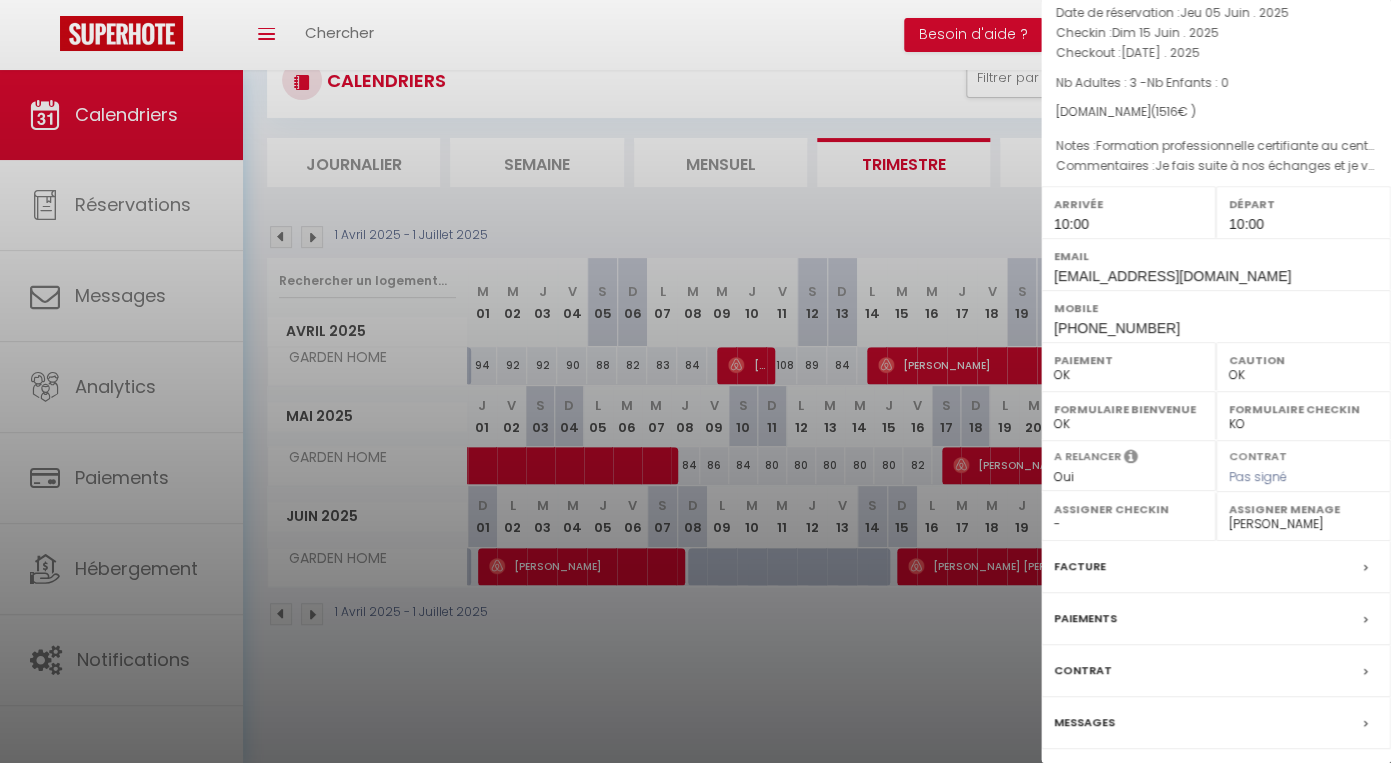 scroll, scrollTop: 233, scrollLeft: 0, axis: vertical 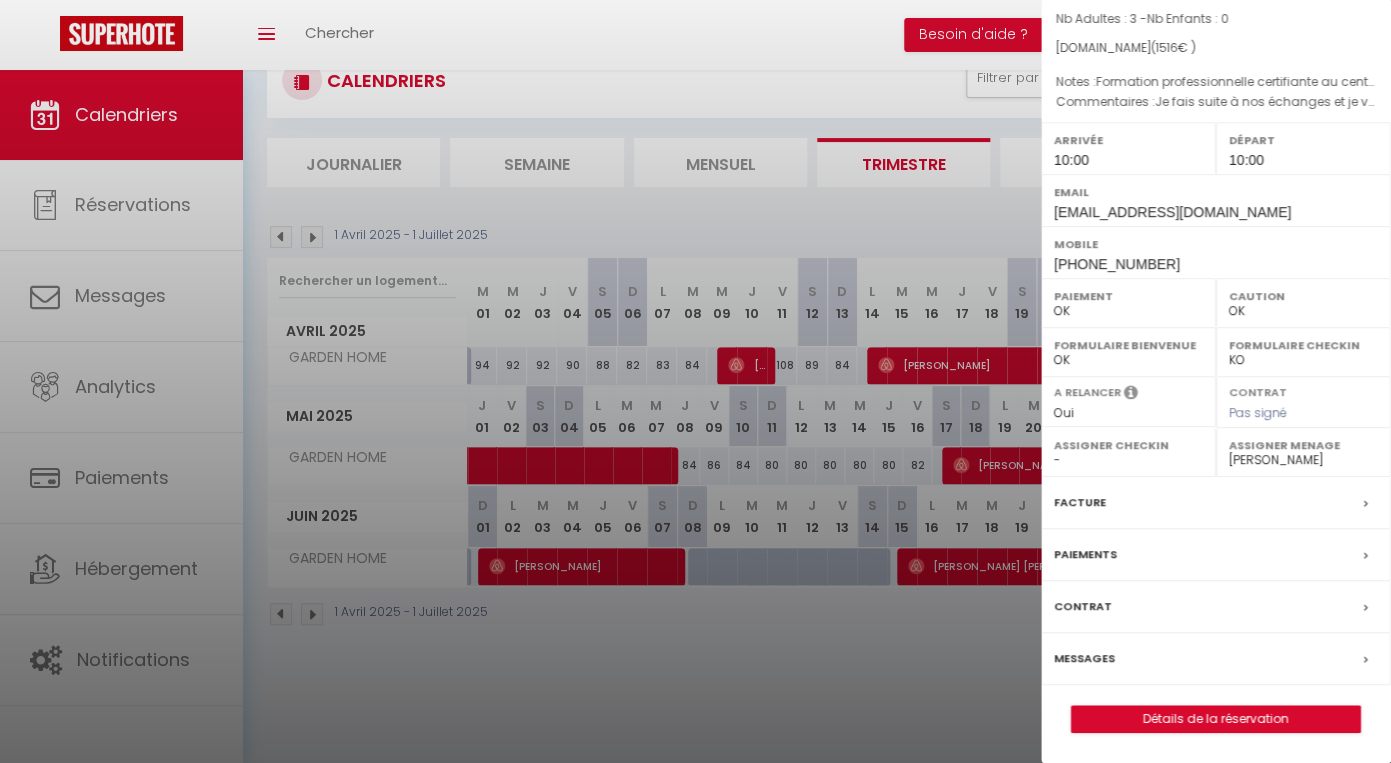 click on "Facture" at bounding box center [1216, 503] 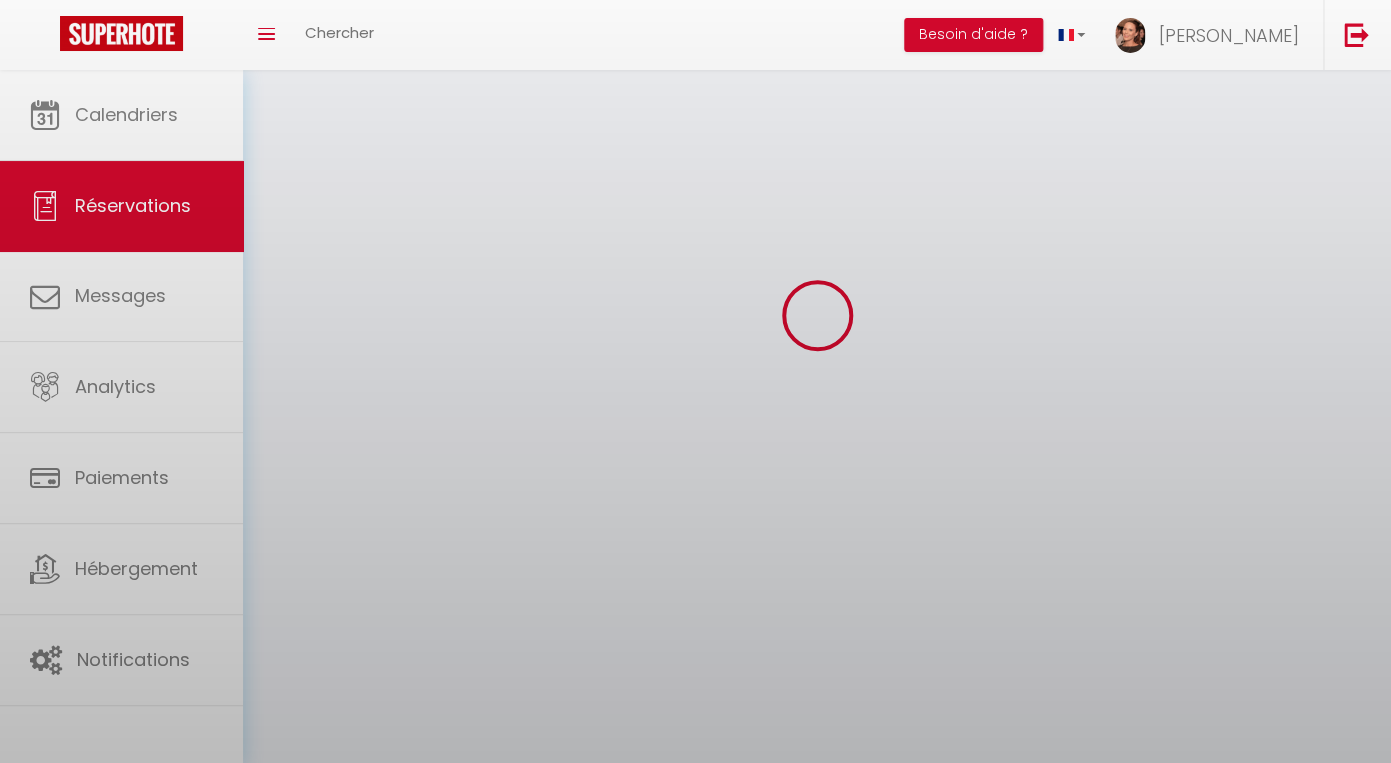 scroll, scrollTop: 0, scrollLeft: 0, axis: both 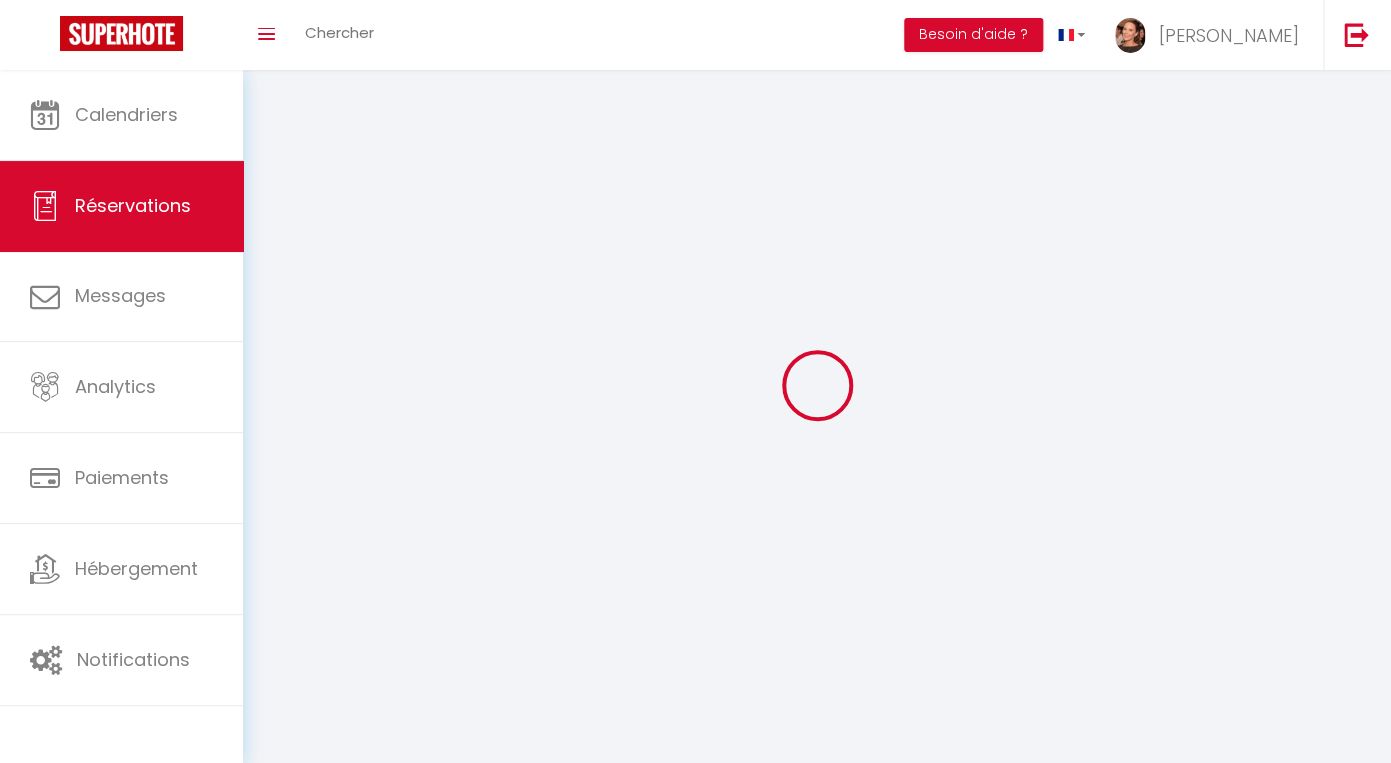 select on "cleaning" 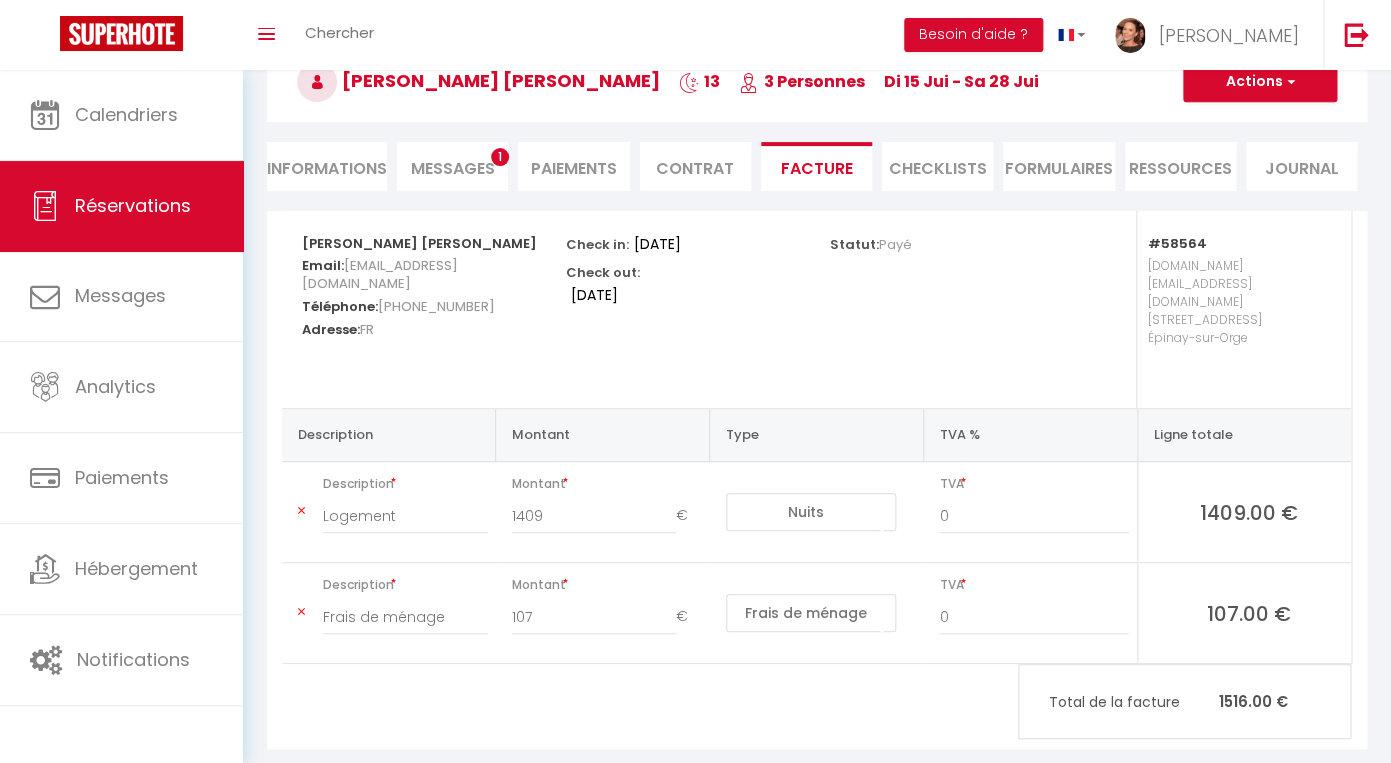 scroll, scrollTop: 0, scrollLeft: 0, axis: both 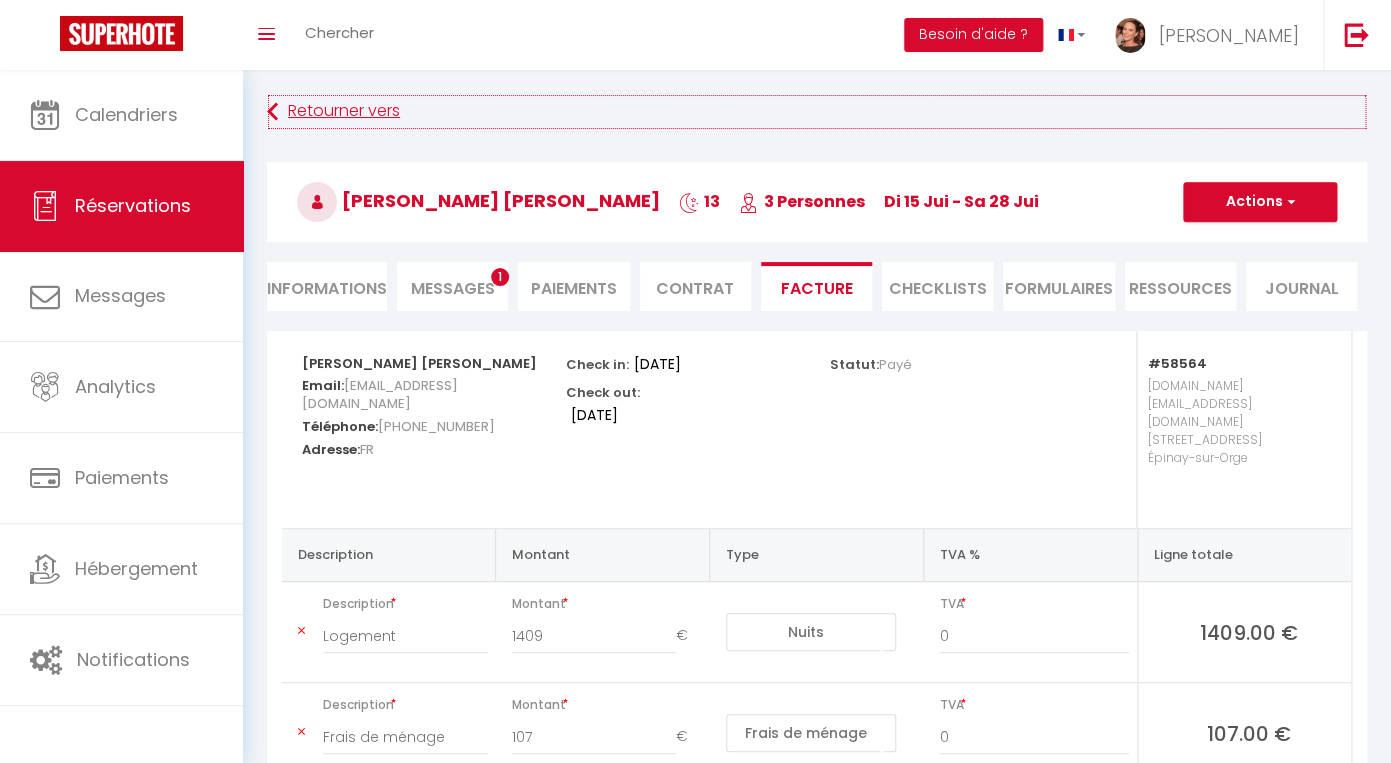 click at bounding box center [272, 112] 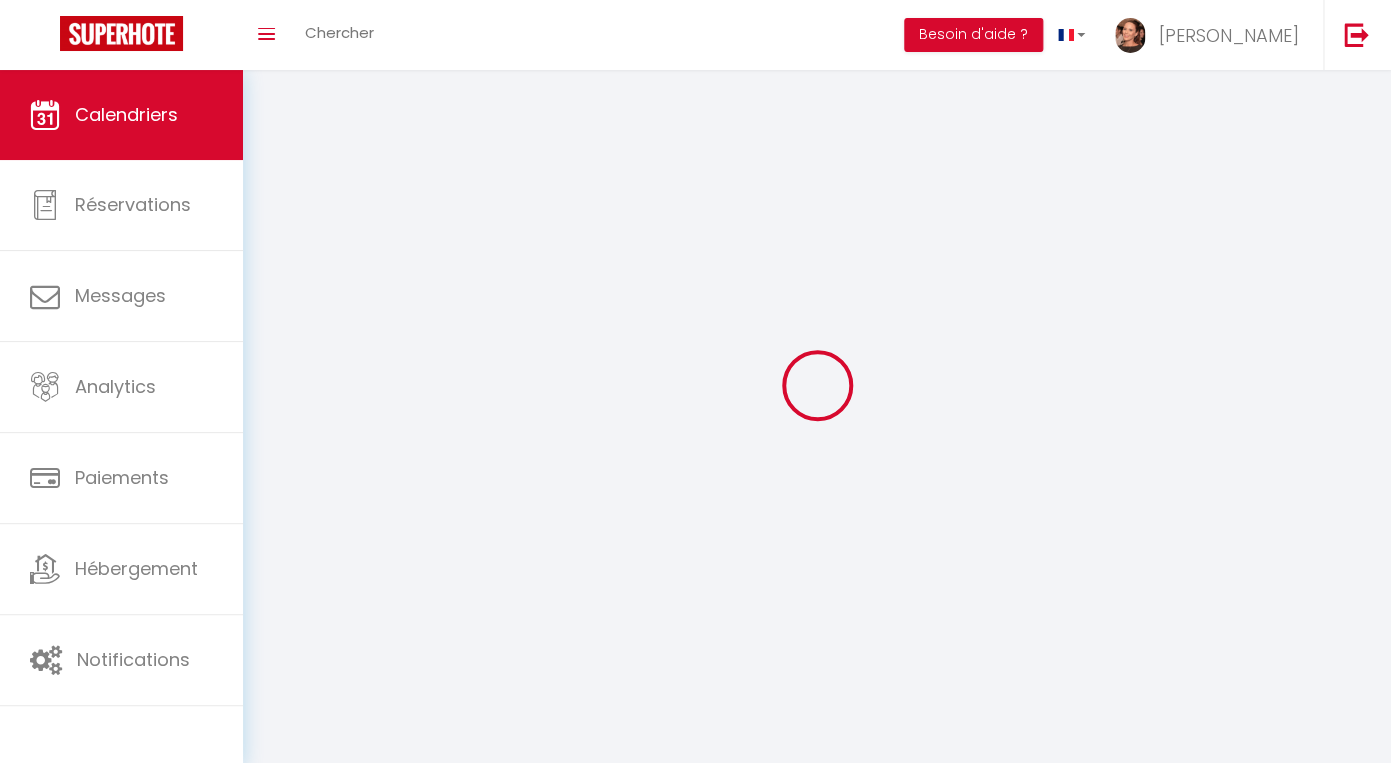 scroll, scrollTop: 70, scrollLeft: 0, axis: vertical 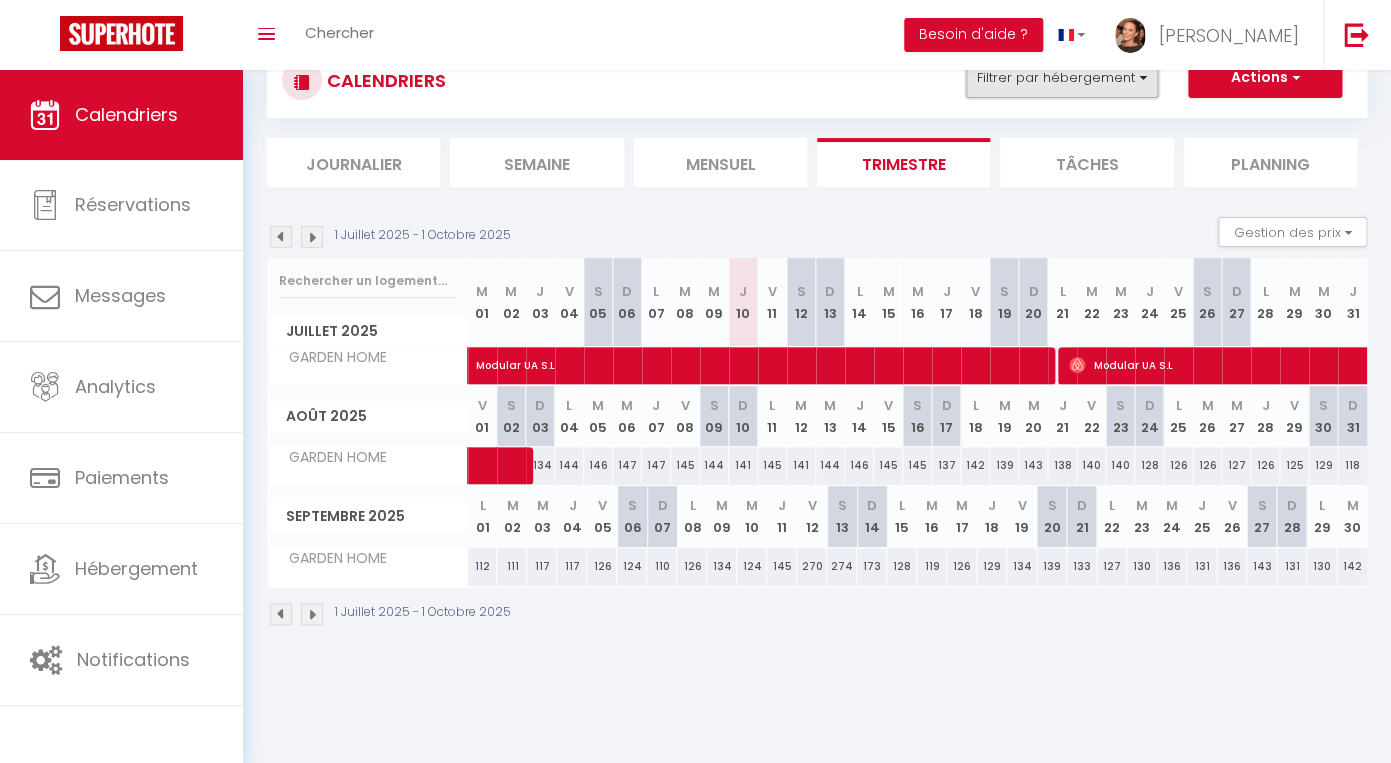 click on "Filtrer par hébergement" at bounding box center (1062, 78) 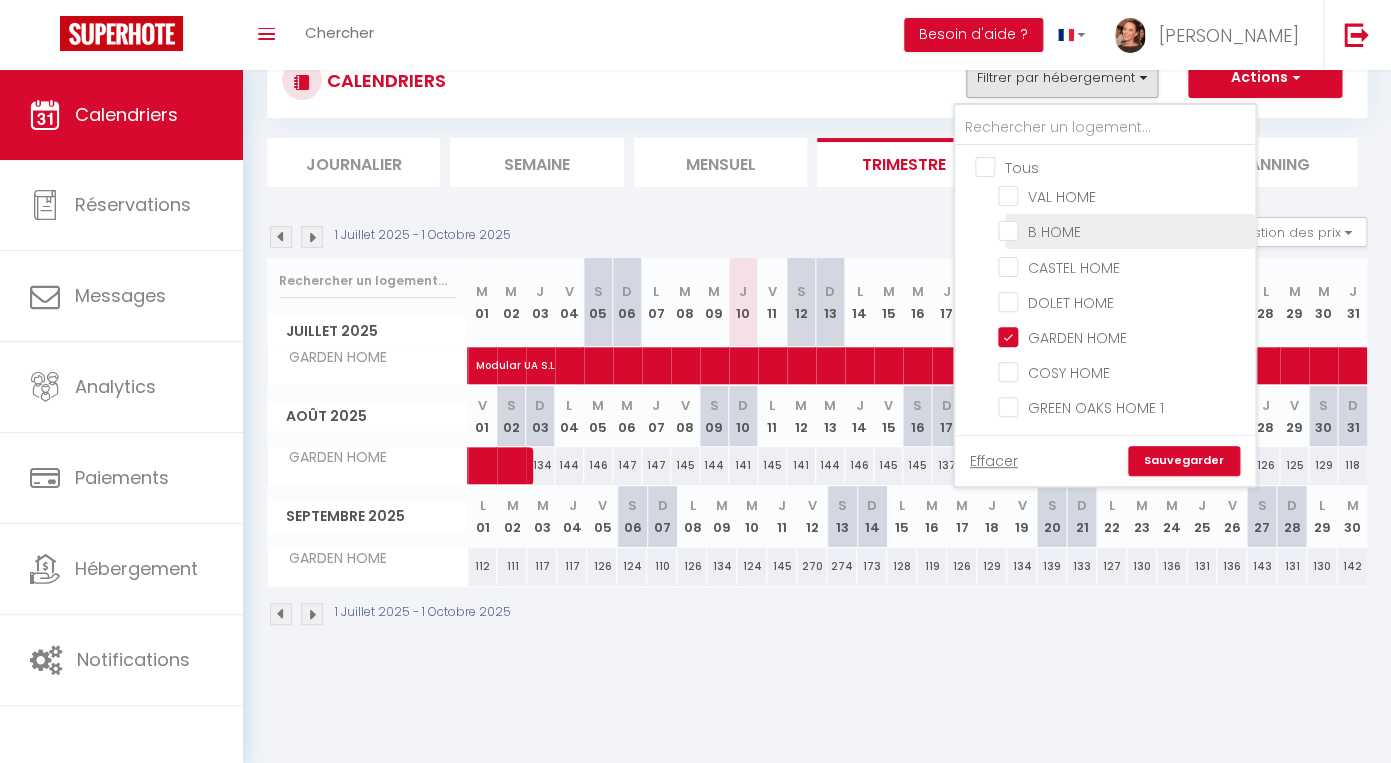 click on "B HOME" at bounding box center (1123, 230) 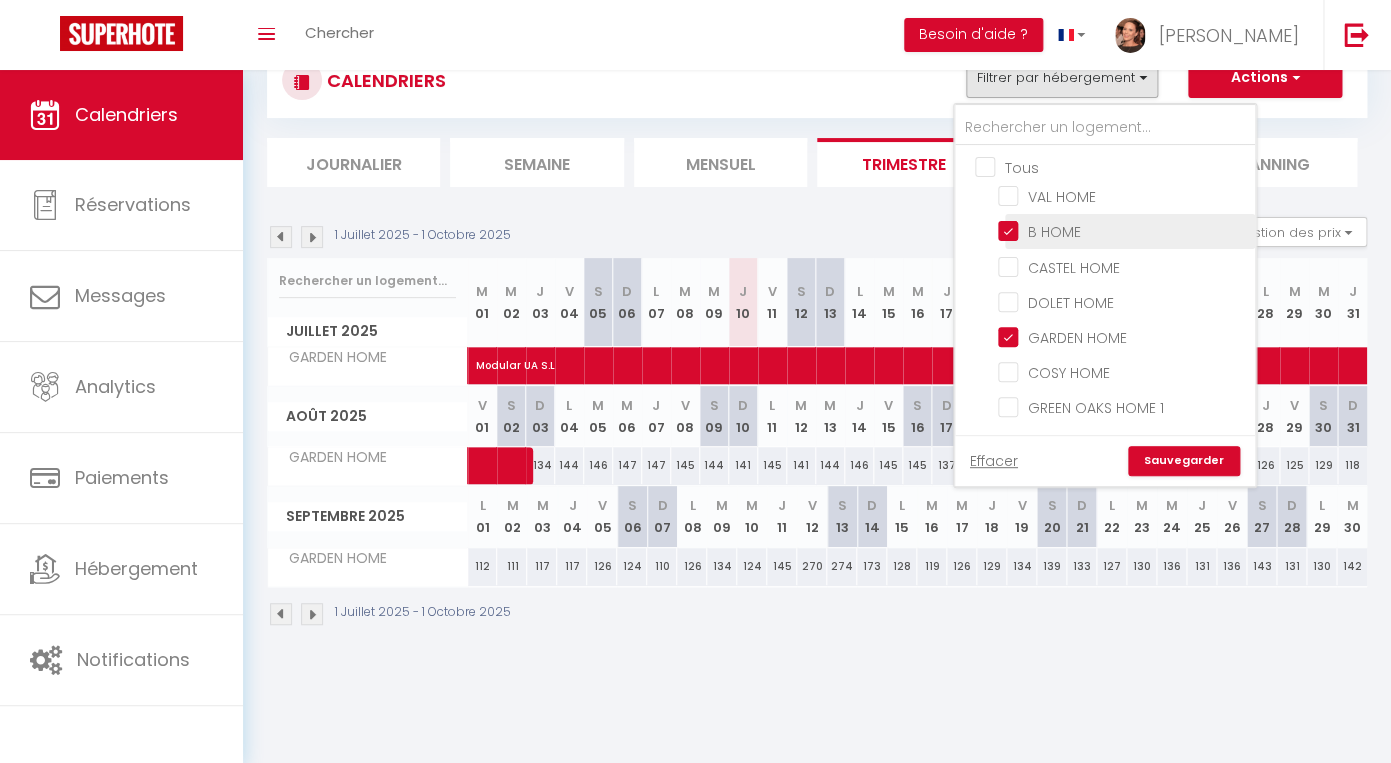 checkbox on "false" 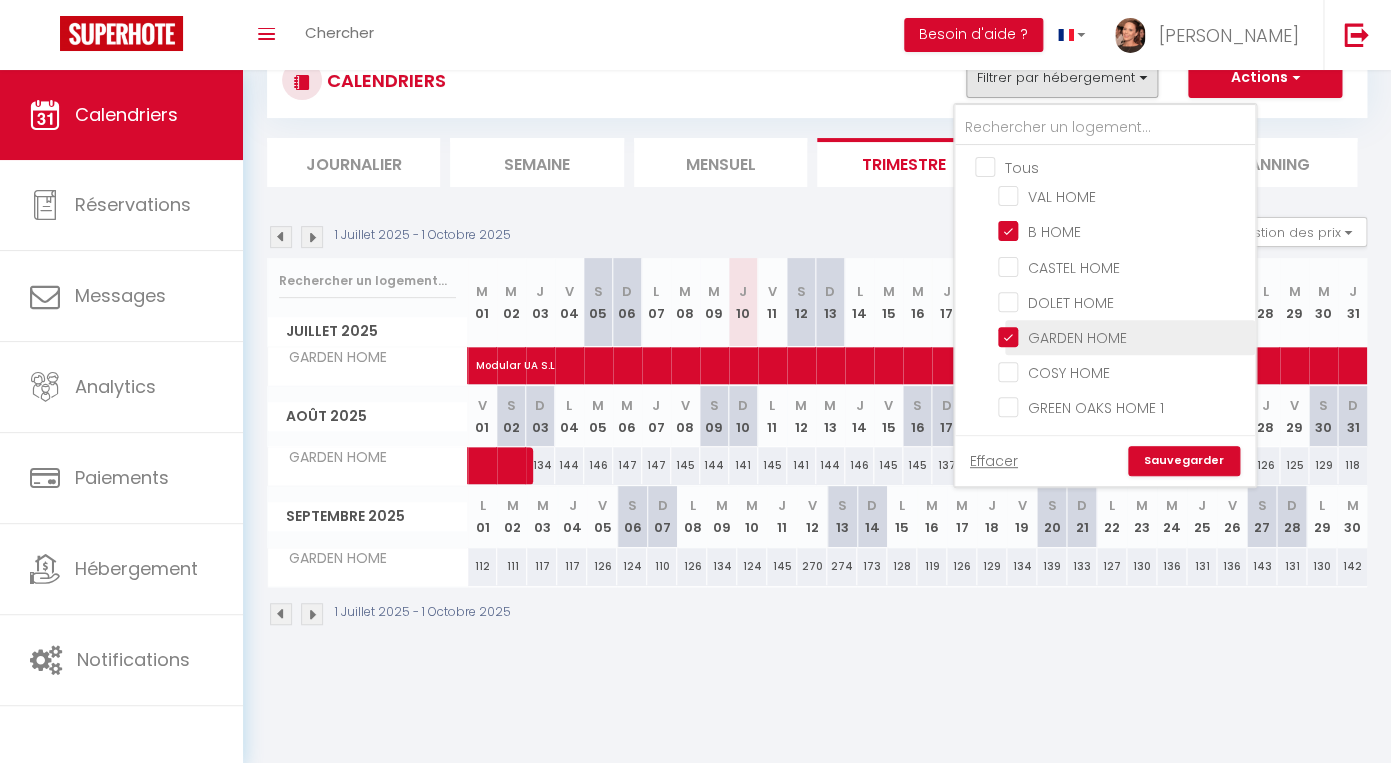click on "GARDEN HOME" at bounding box center [1072, 338] 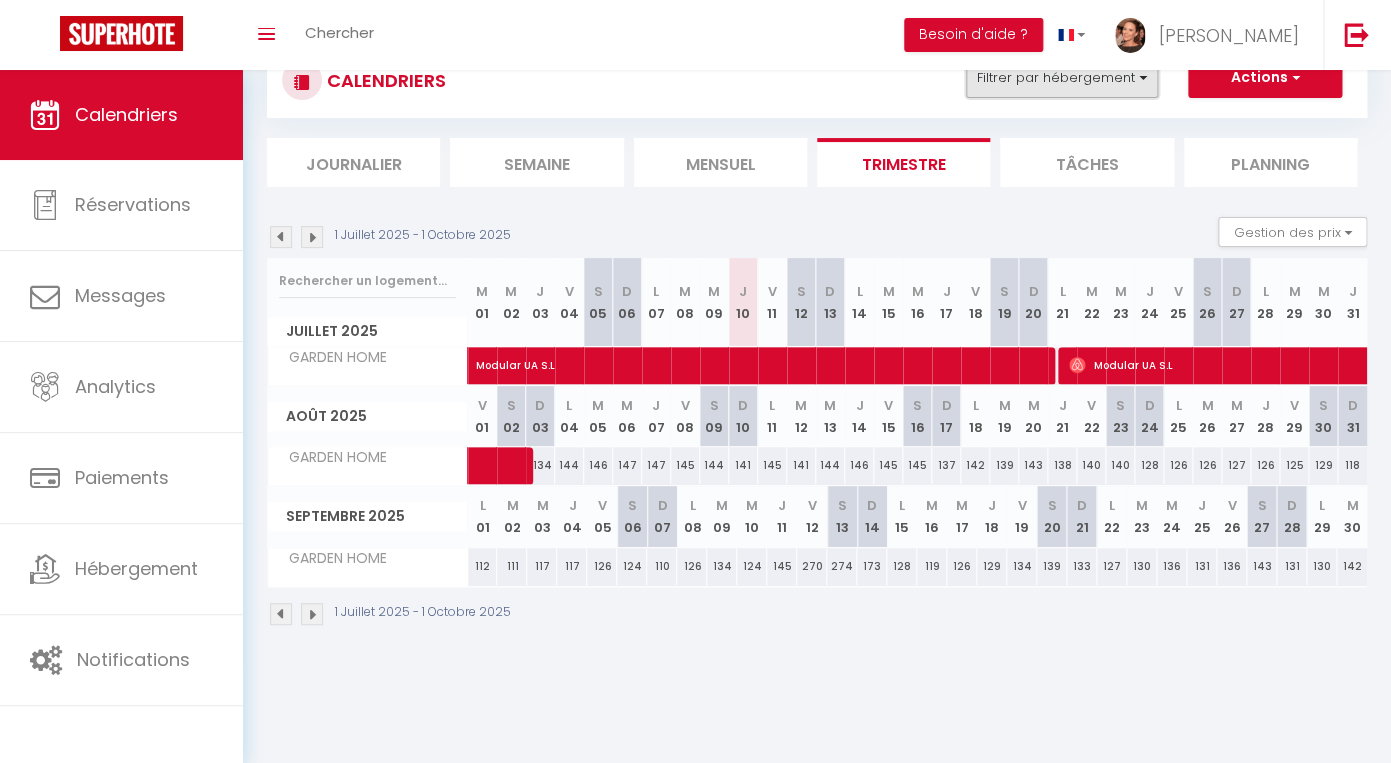 click on "Filtrer par hébergement" at bounding box center (1062, 78) 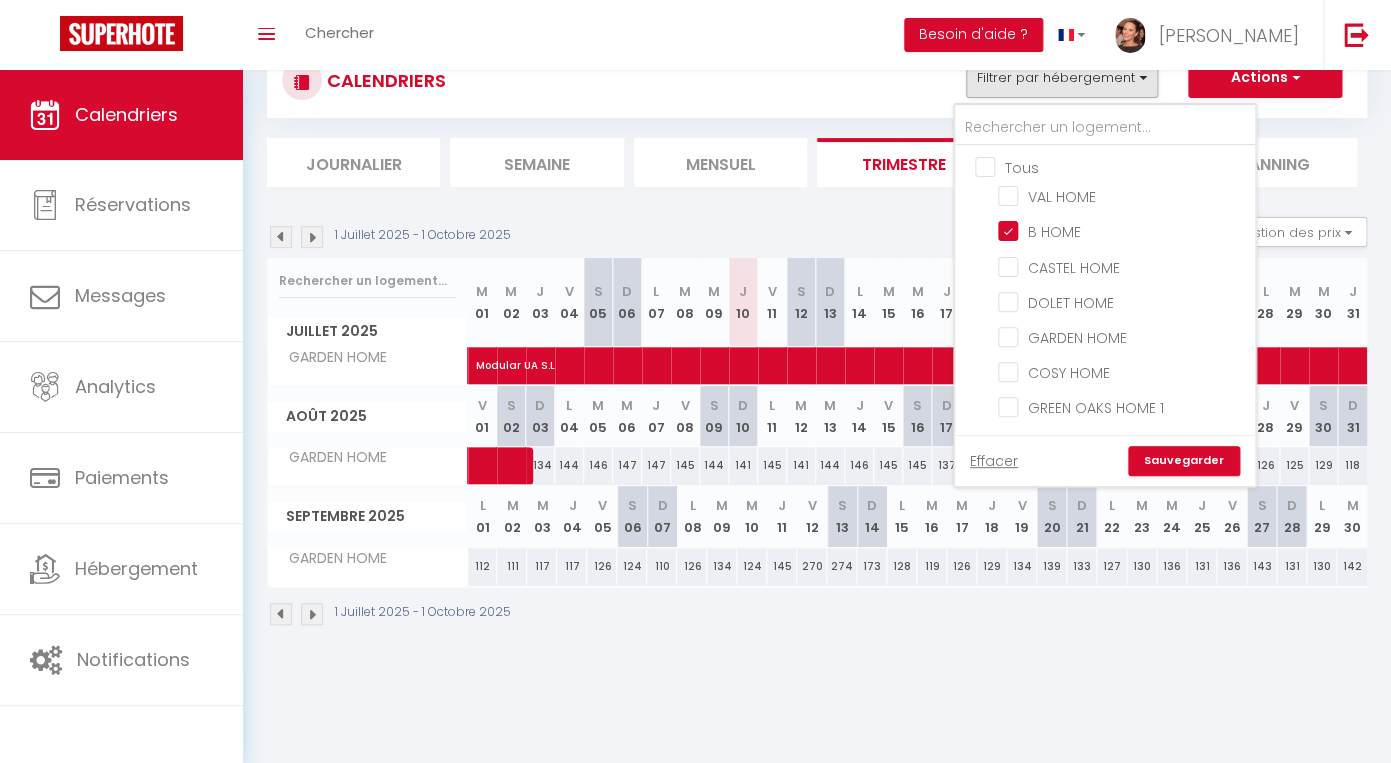 click on "Sauvegarder" at bounding box center [1184, 461] 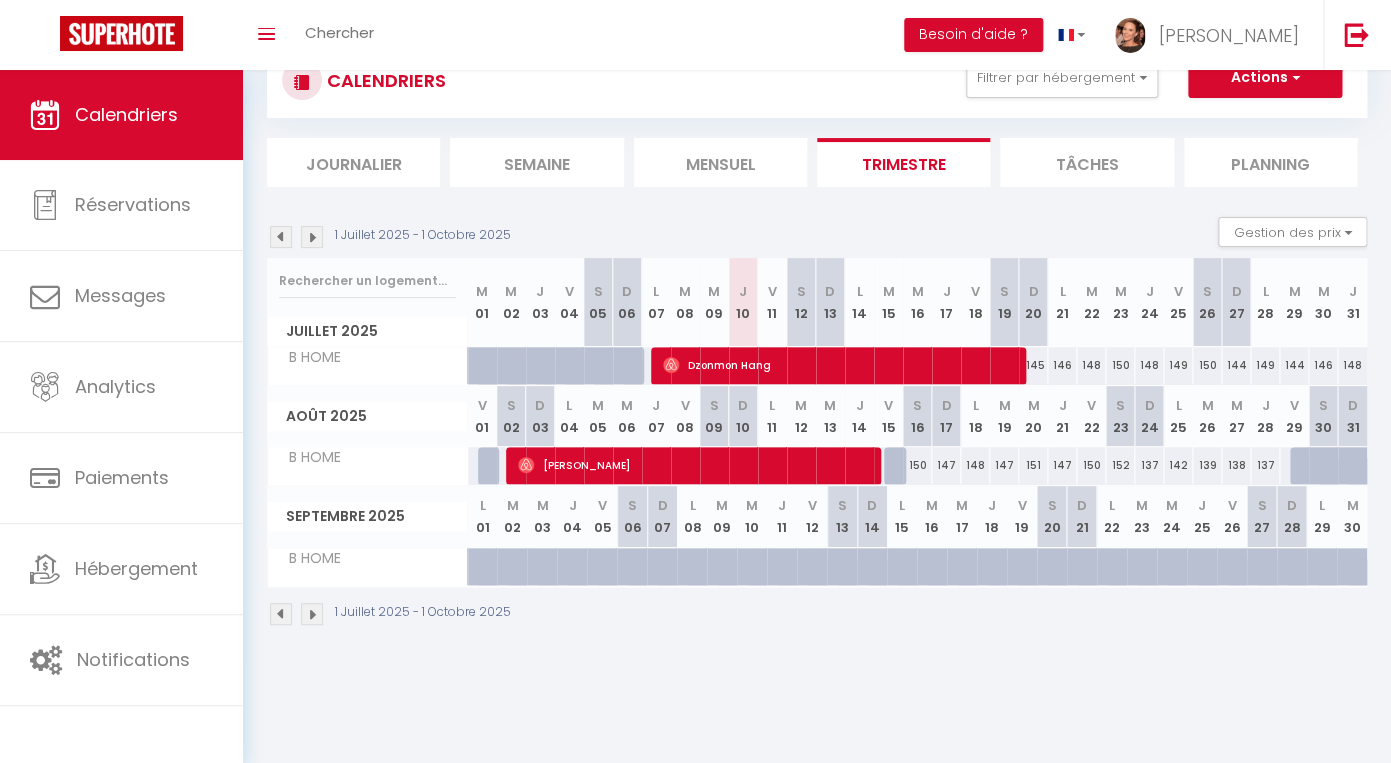 click at bounding box center [281, 237] 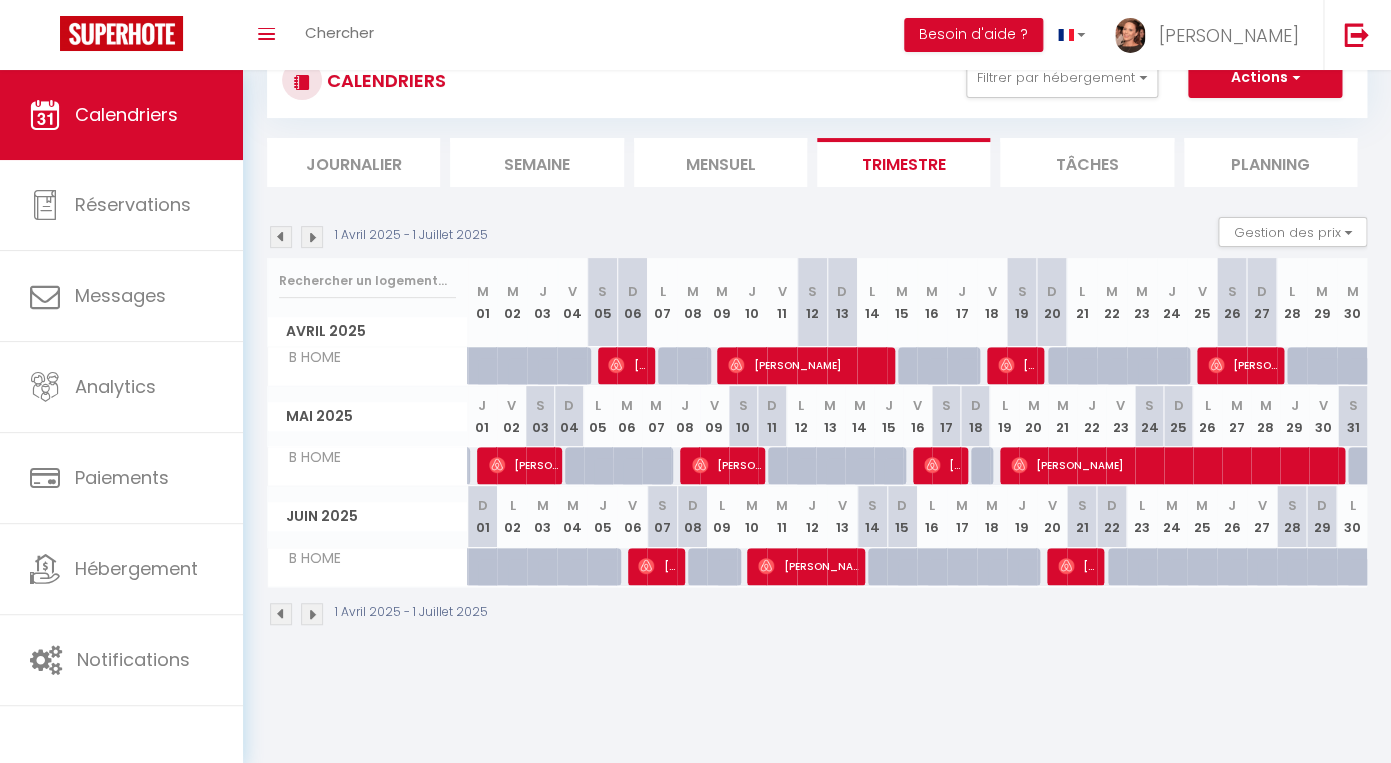 click on "[PERSON_NAME]" at bounding box center [1078, 566] 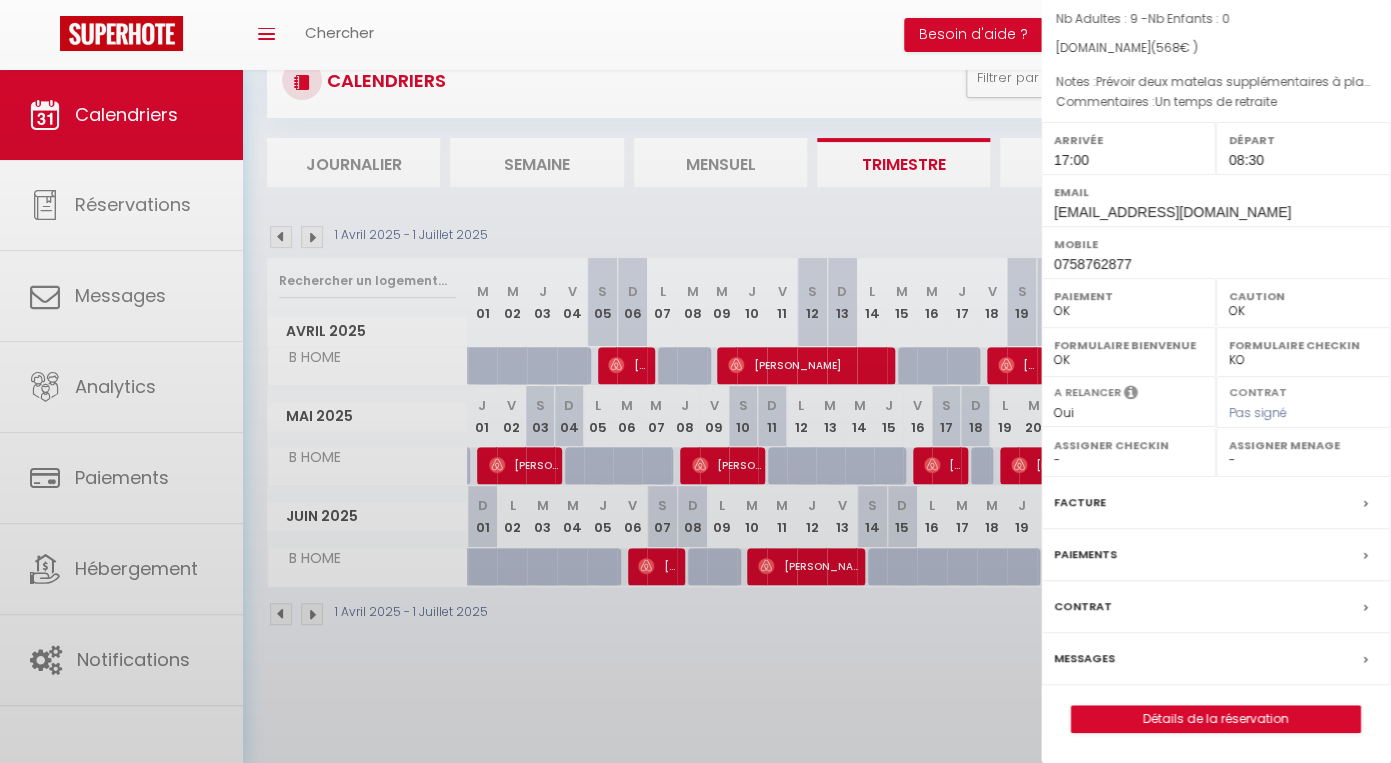 select on "23464" 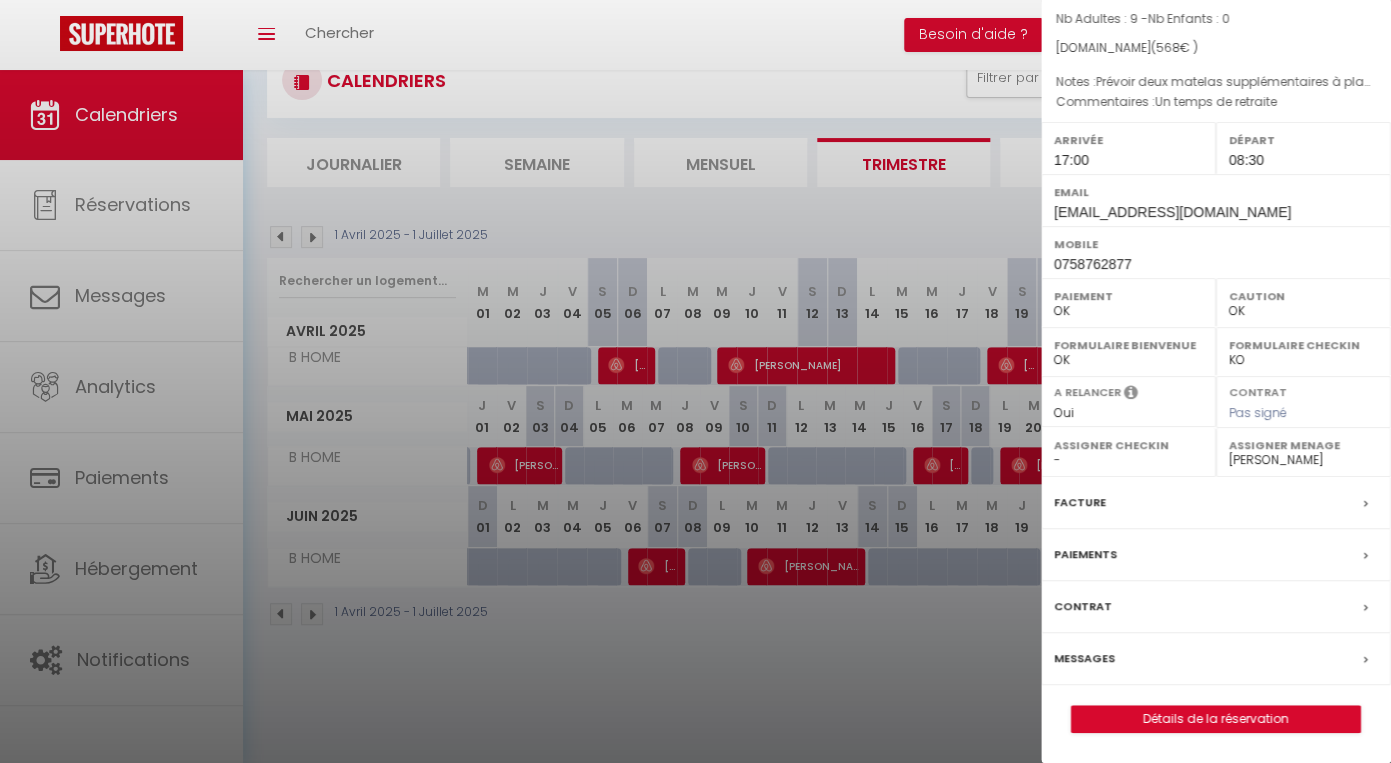 click on "Paiements" at bounding box center [1216, 555] 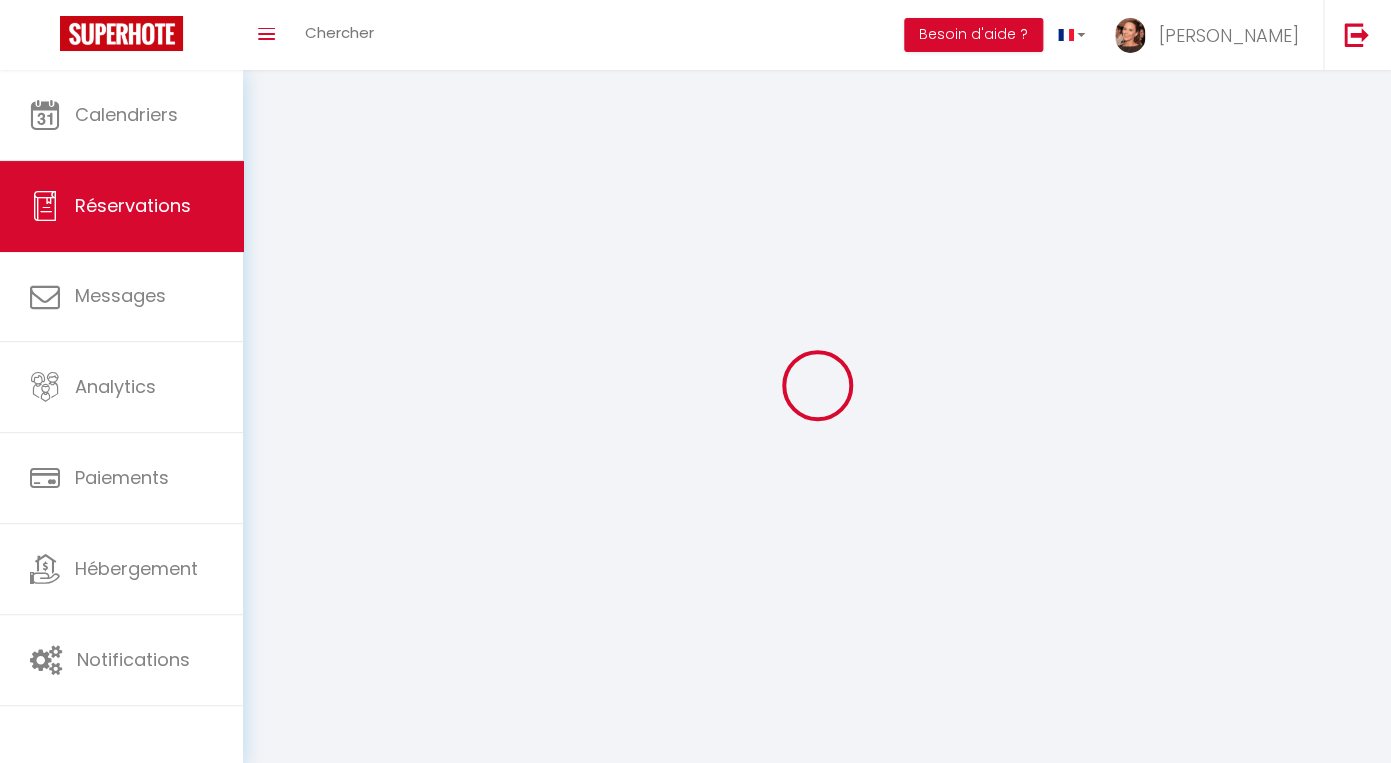 select 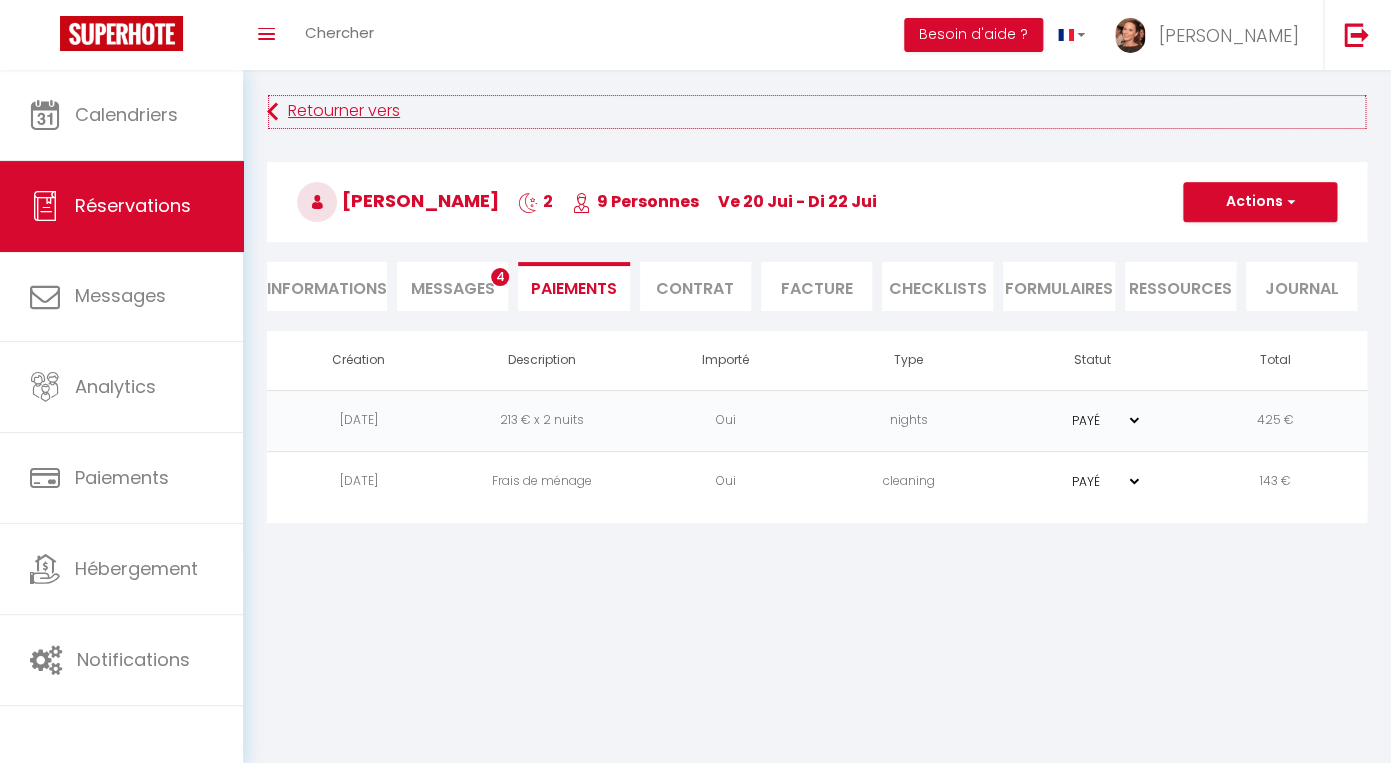 click at bounding box center [272, 112] 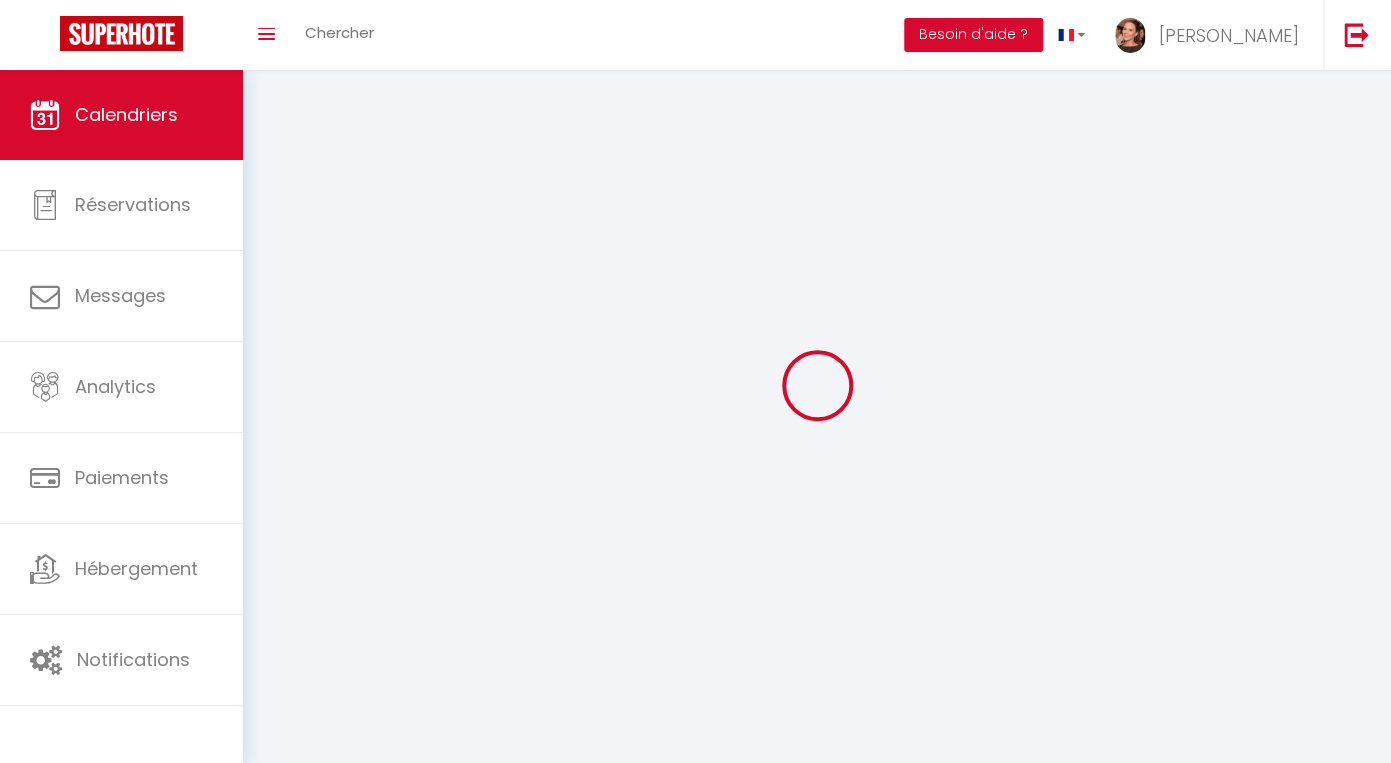 scroll, scrollTop: 70, scrollLeft: 0, axis: vertical 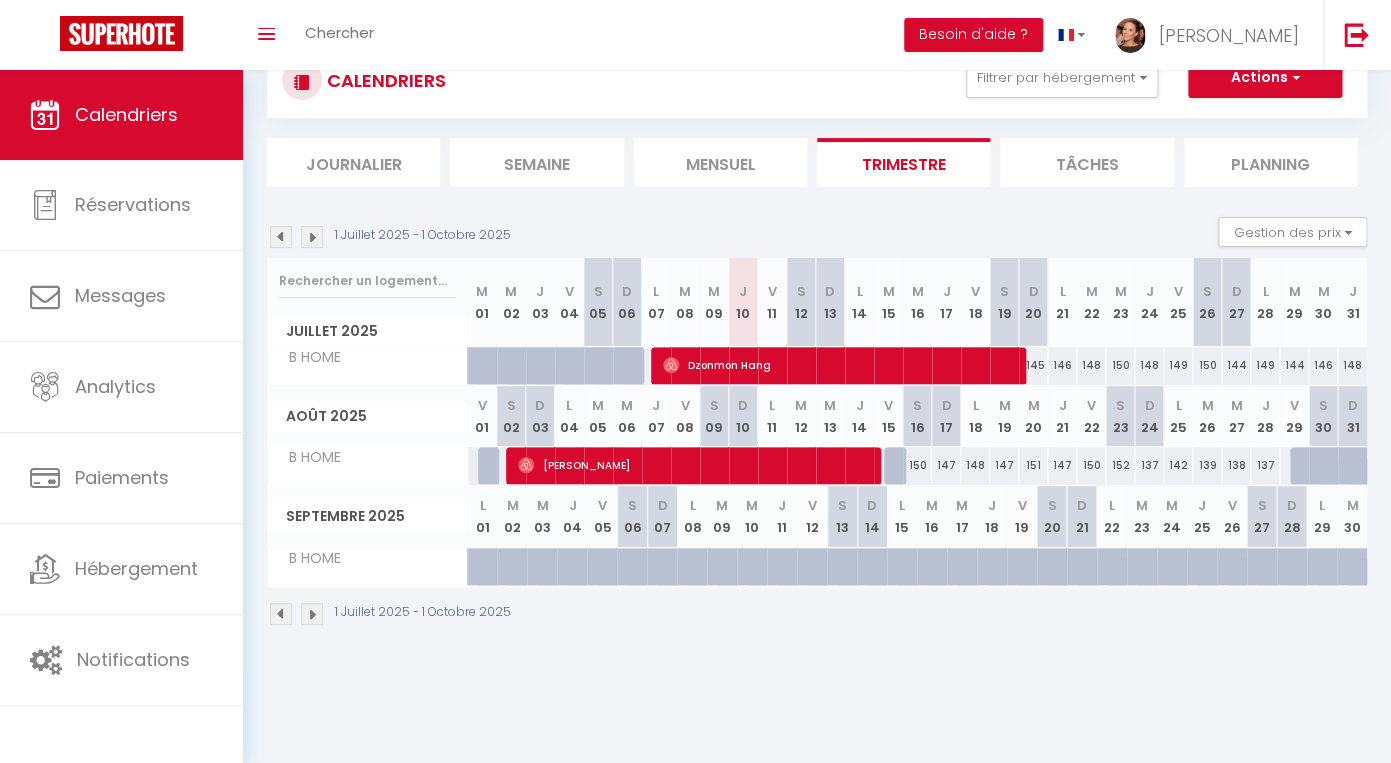 click at bounding box center (281, 237) 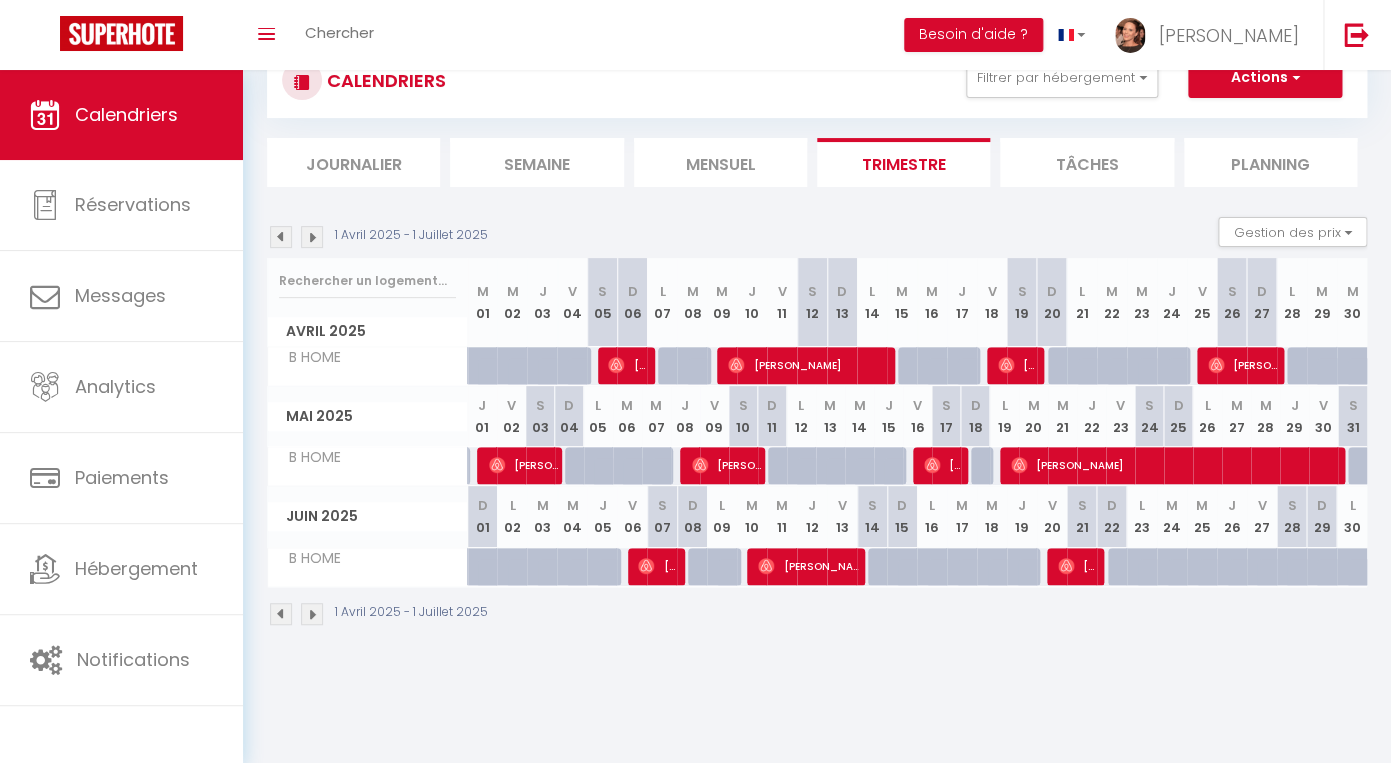 click on "[PERSON_NAME]" at bounding box center [808, 566] 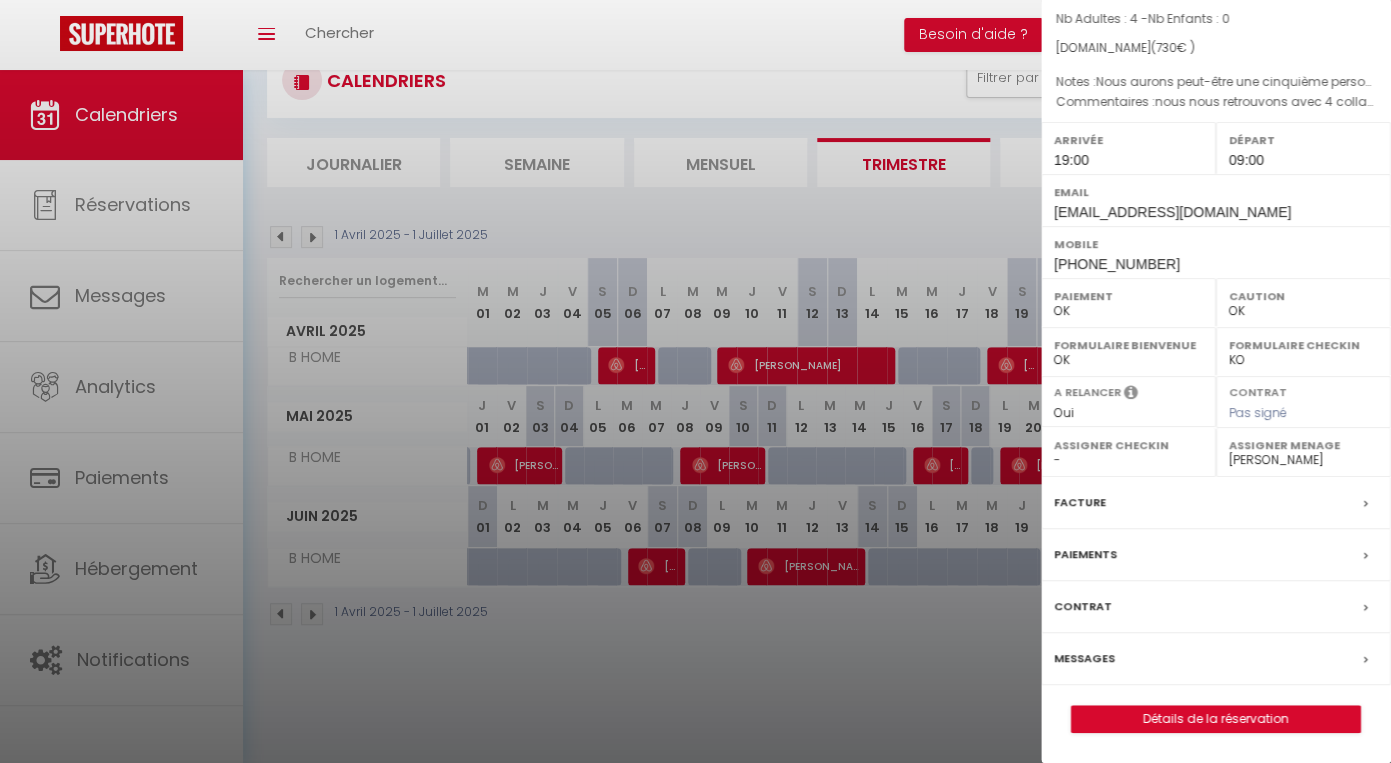 click on "Facture" at bounding box center [1216, 503] 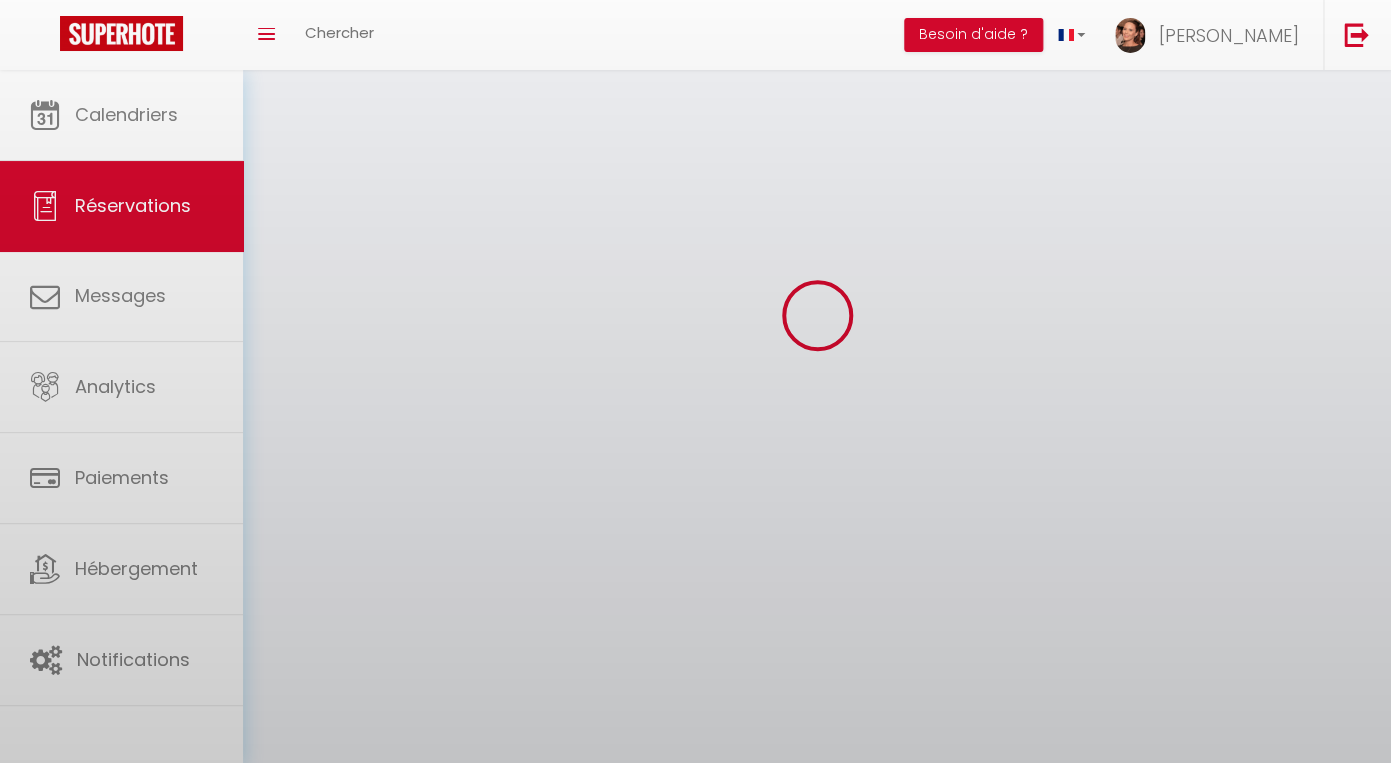 scroll, scrollTop: 0, scrollLeft: 0, axis: both 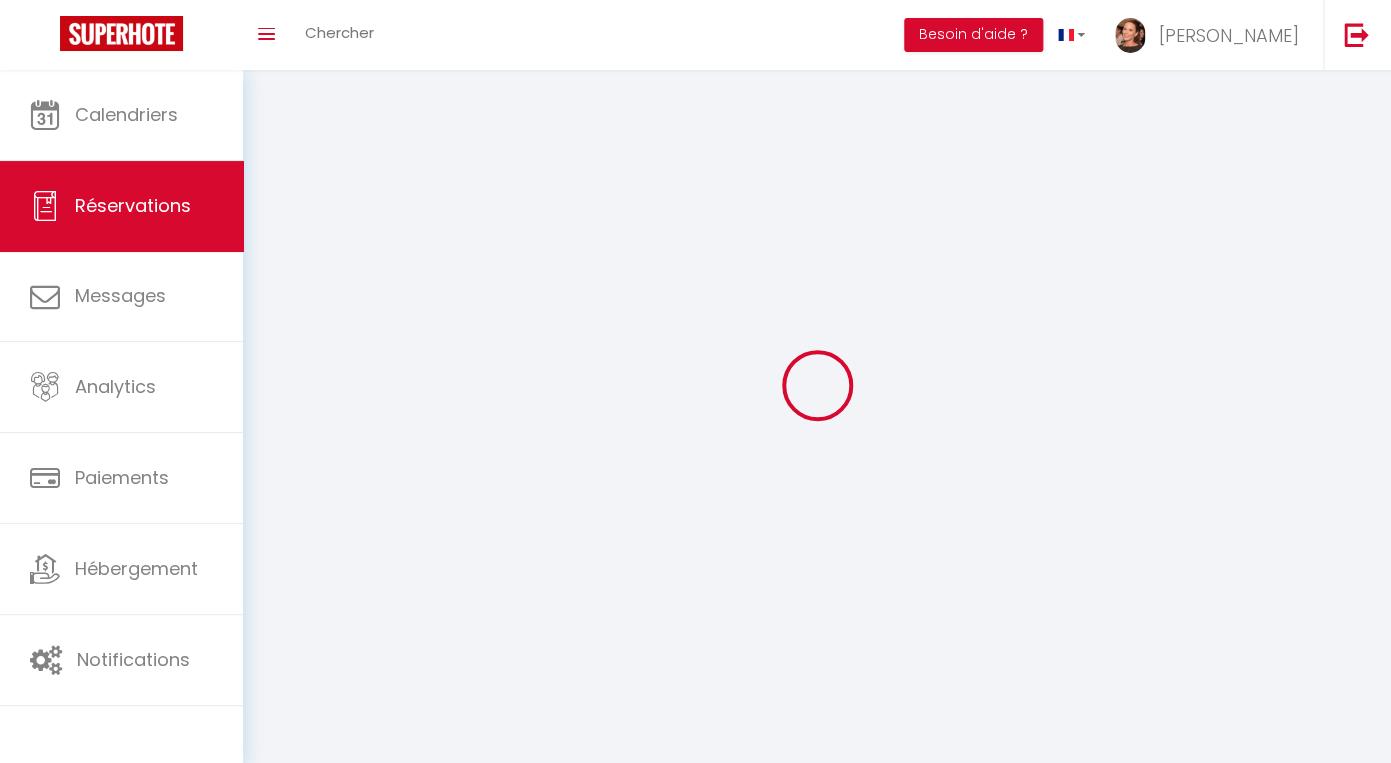select on "cleaning" 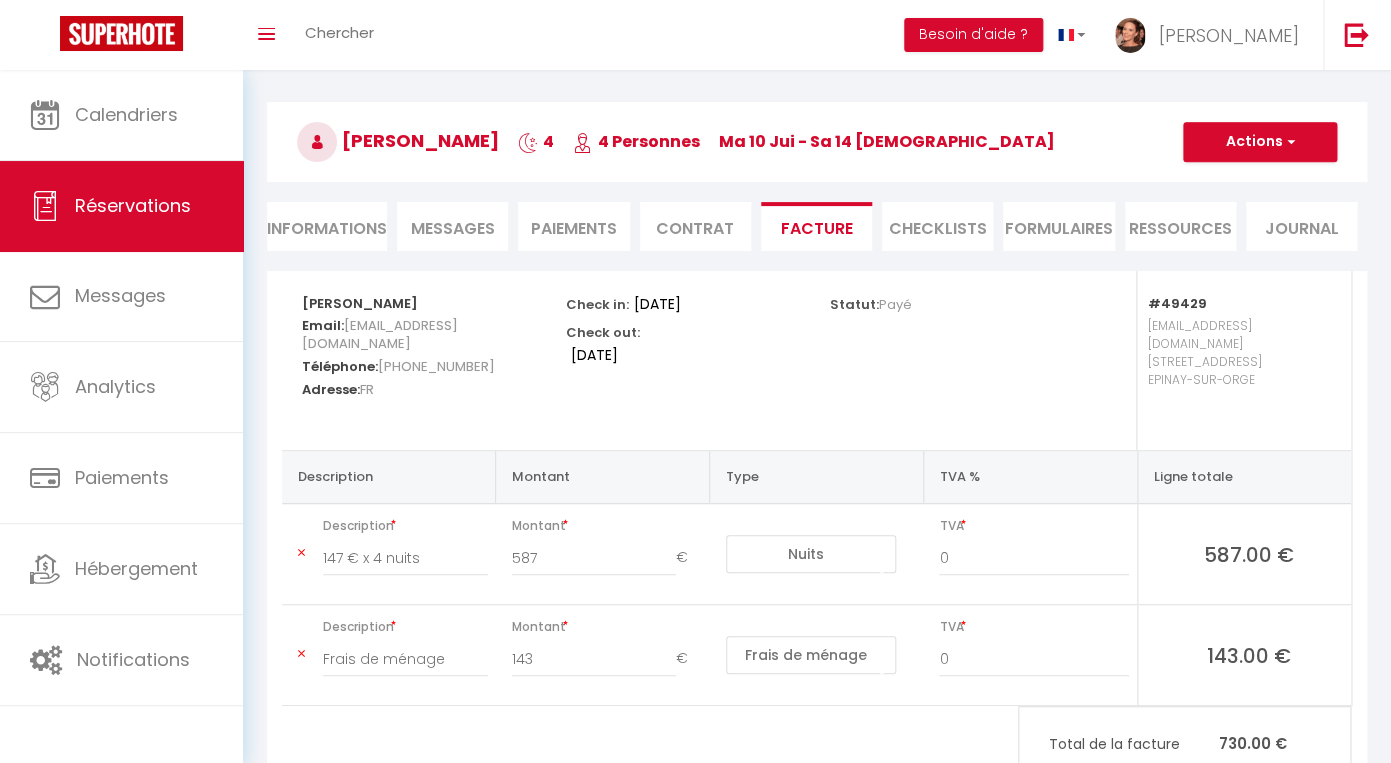 scroll, scrollTop: 120, scrollLeft: 0, axis: vertical 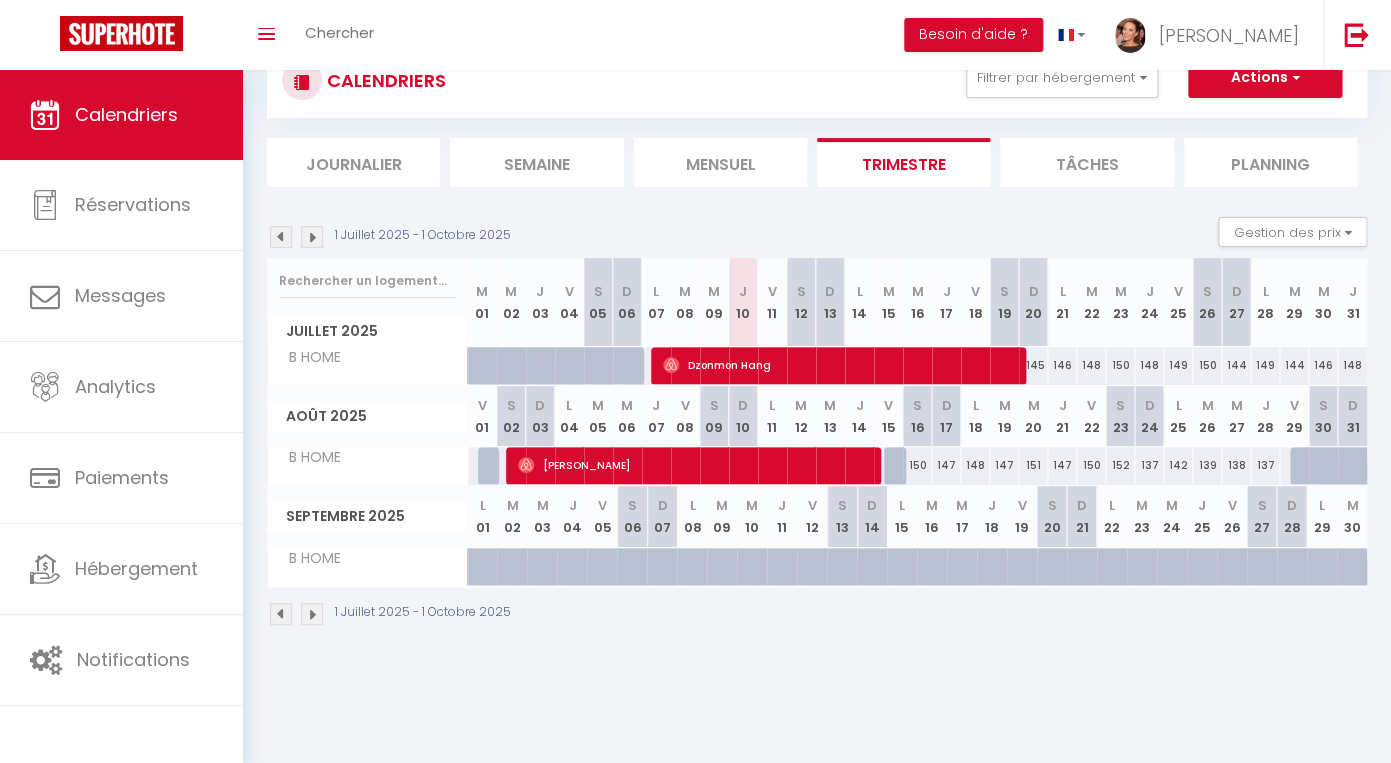 click at bounding box center [281, 237] 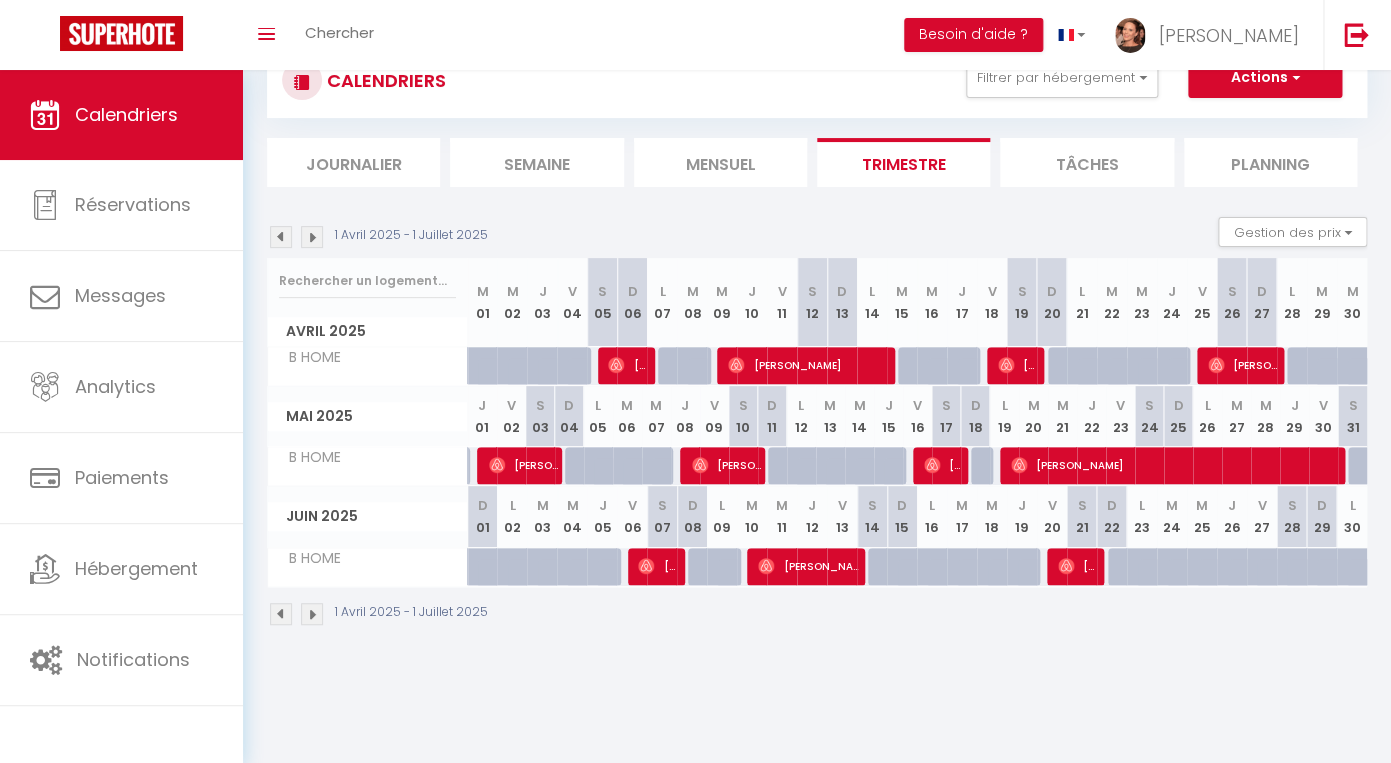 click at bounding box center [646, 566] 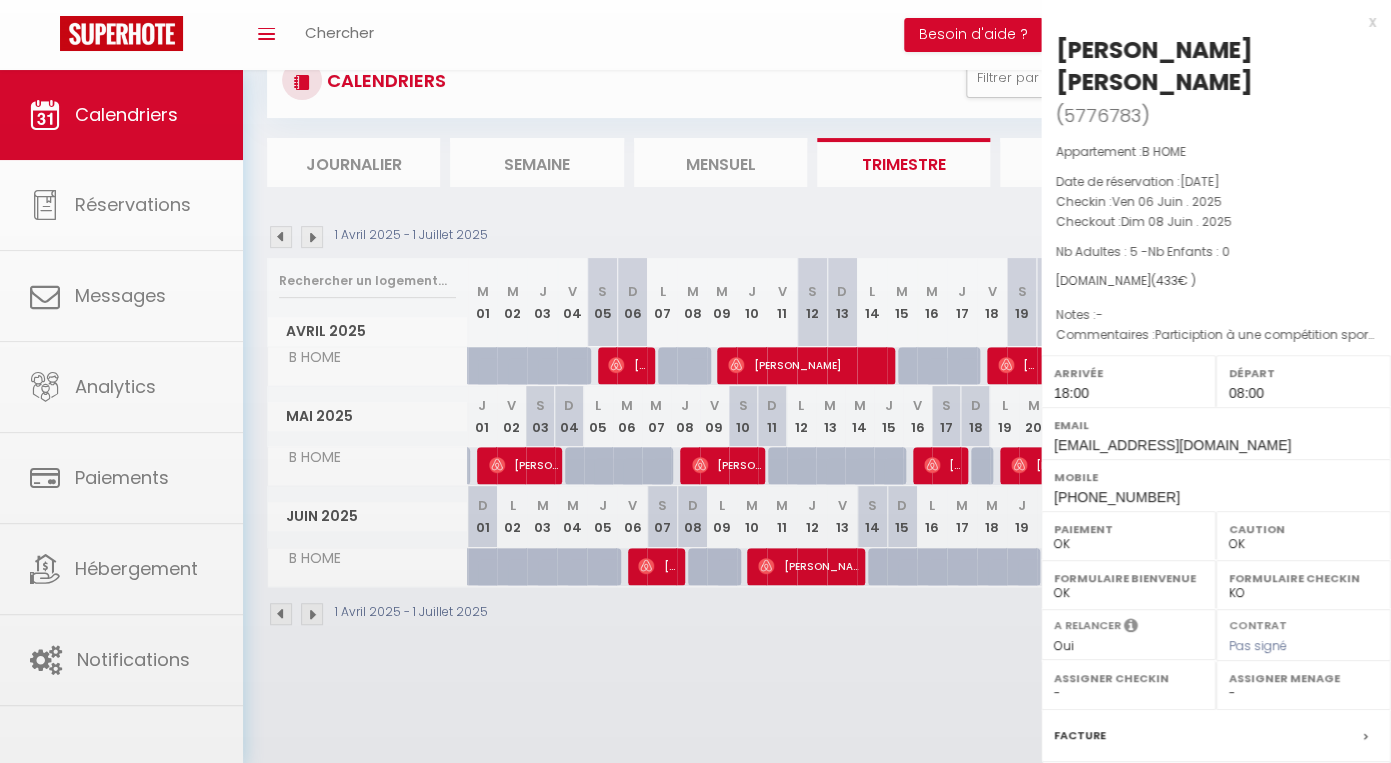 scroll, scrollTop: 169, scrollLeft: 0, axis: vertical 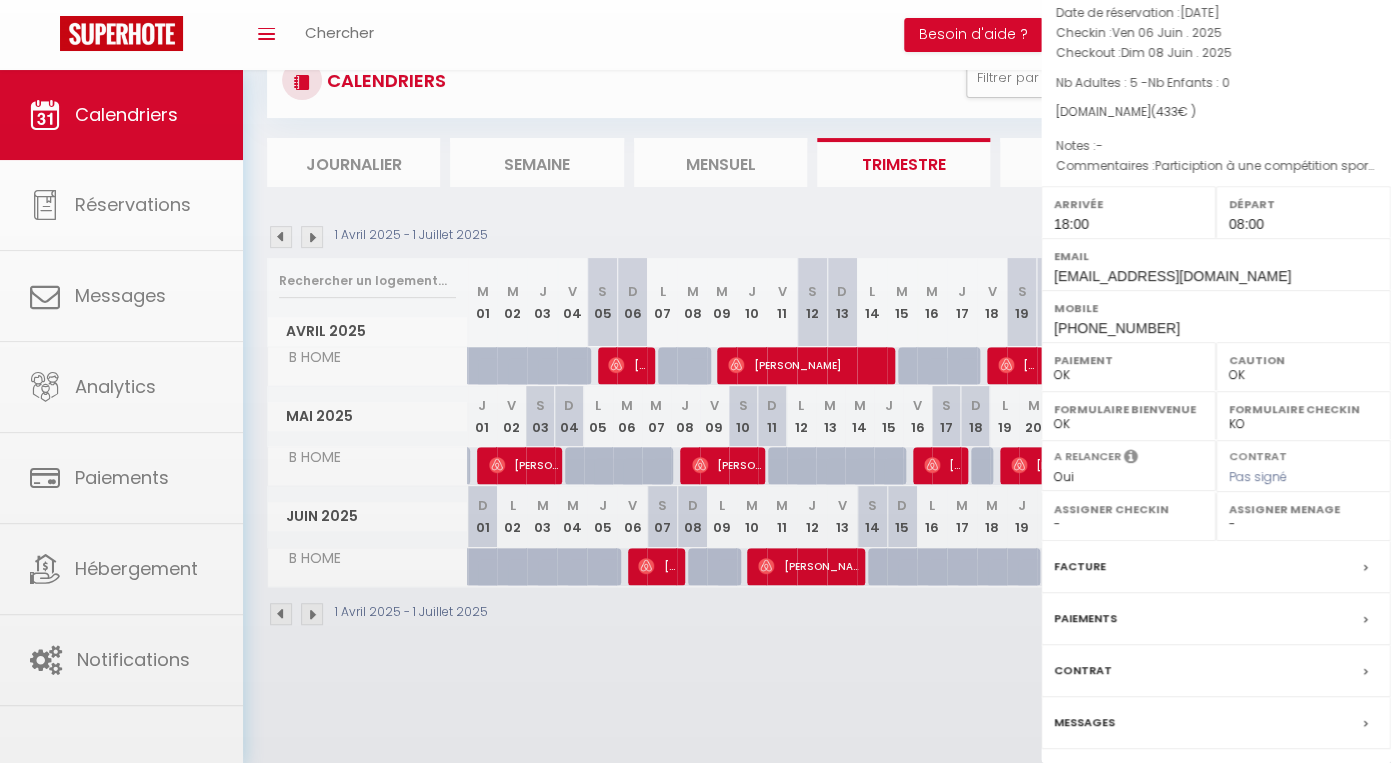 select on "23464" 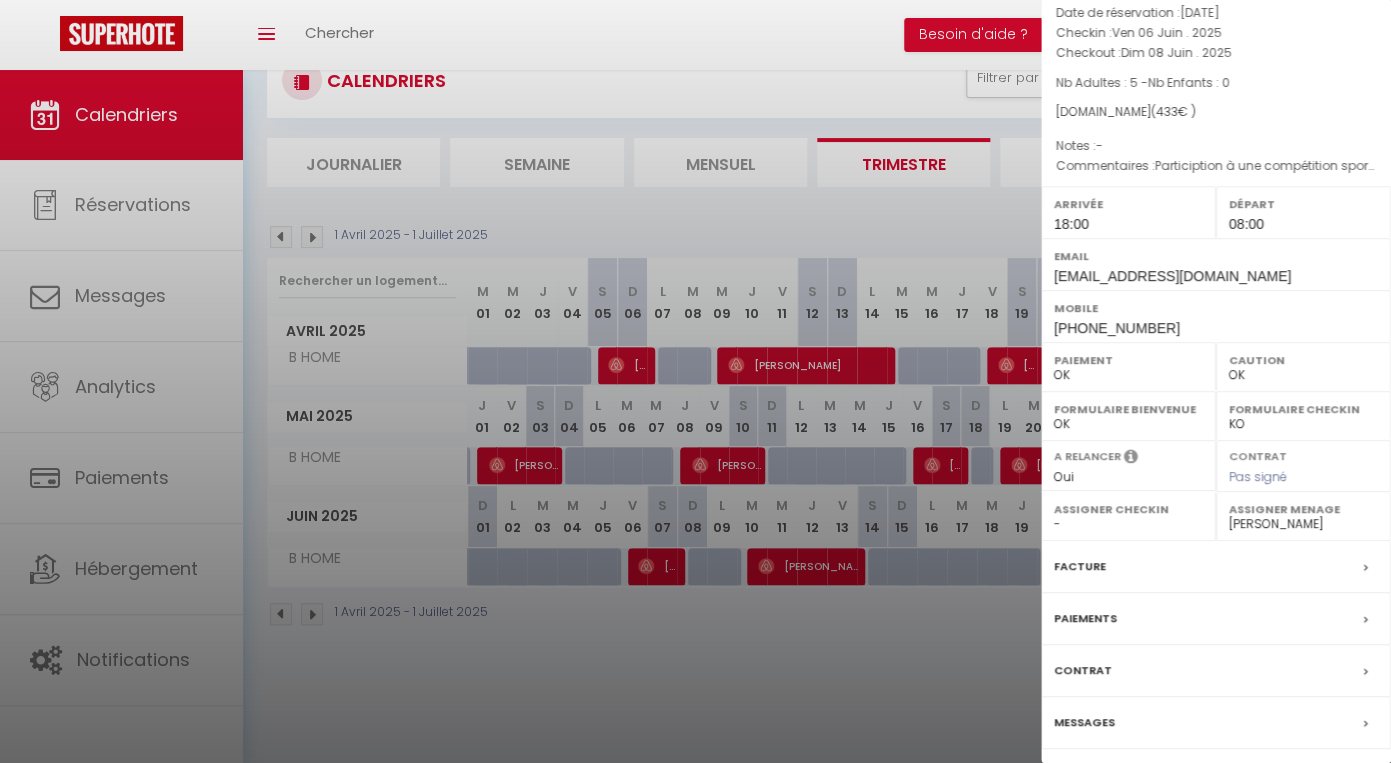 click on "Facture" at bounding box center (1216, 567) 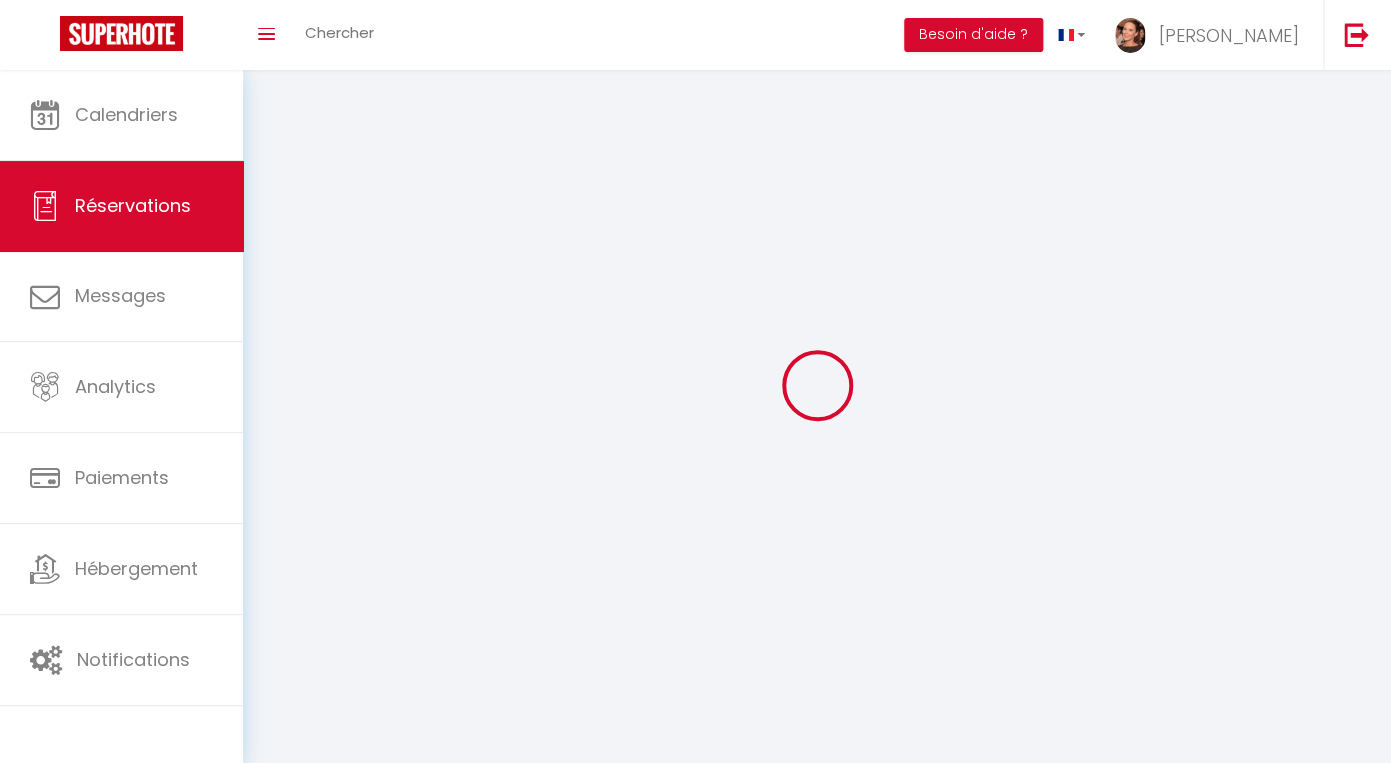 select on "cleaning" 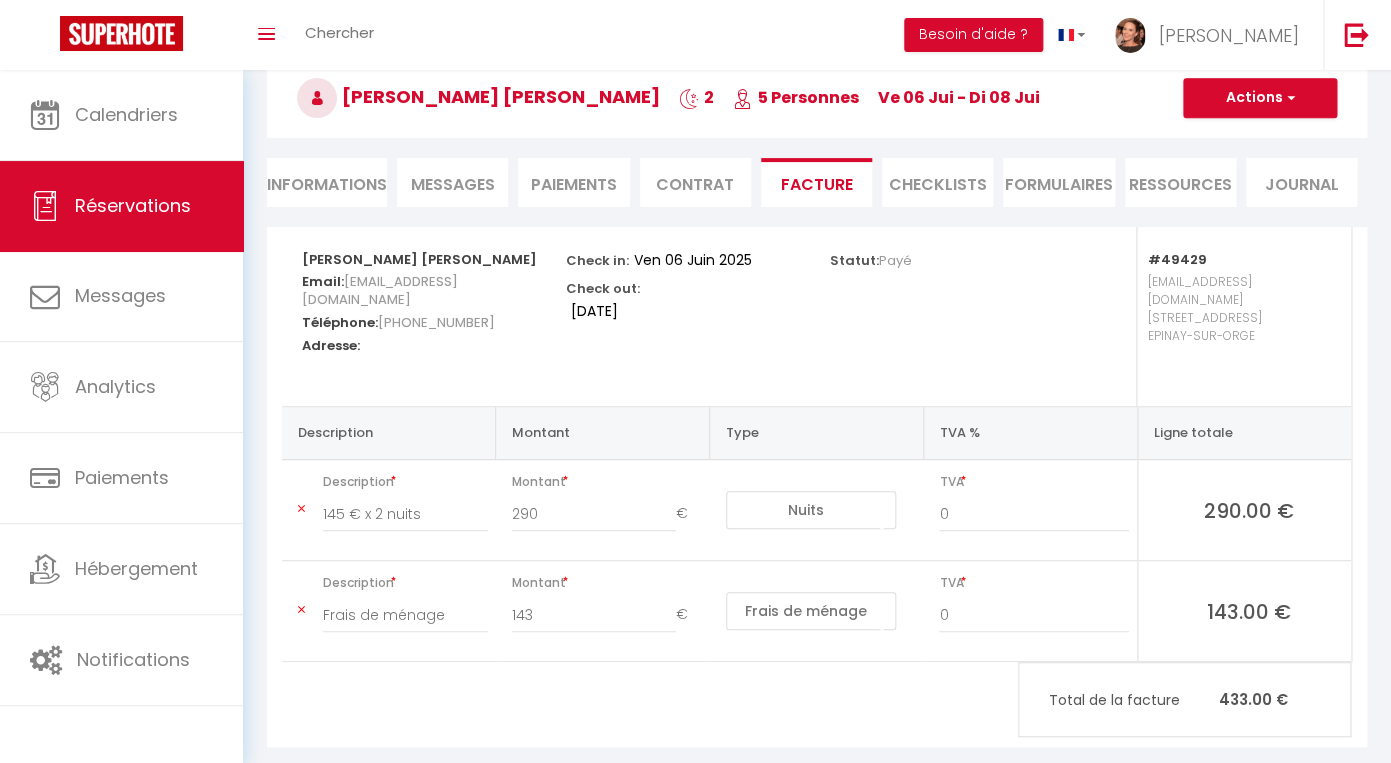 scroll, scrollTop: 120, scrollLeft: 0, axis: vertical 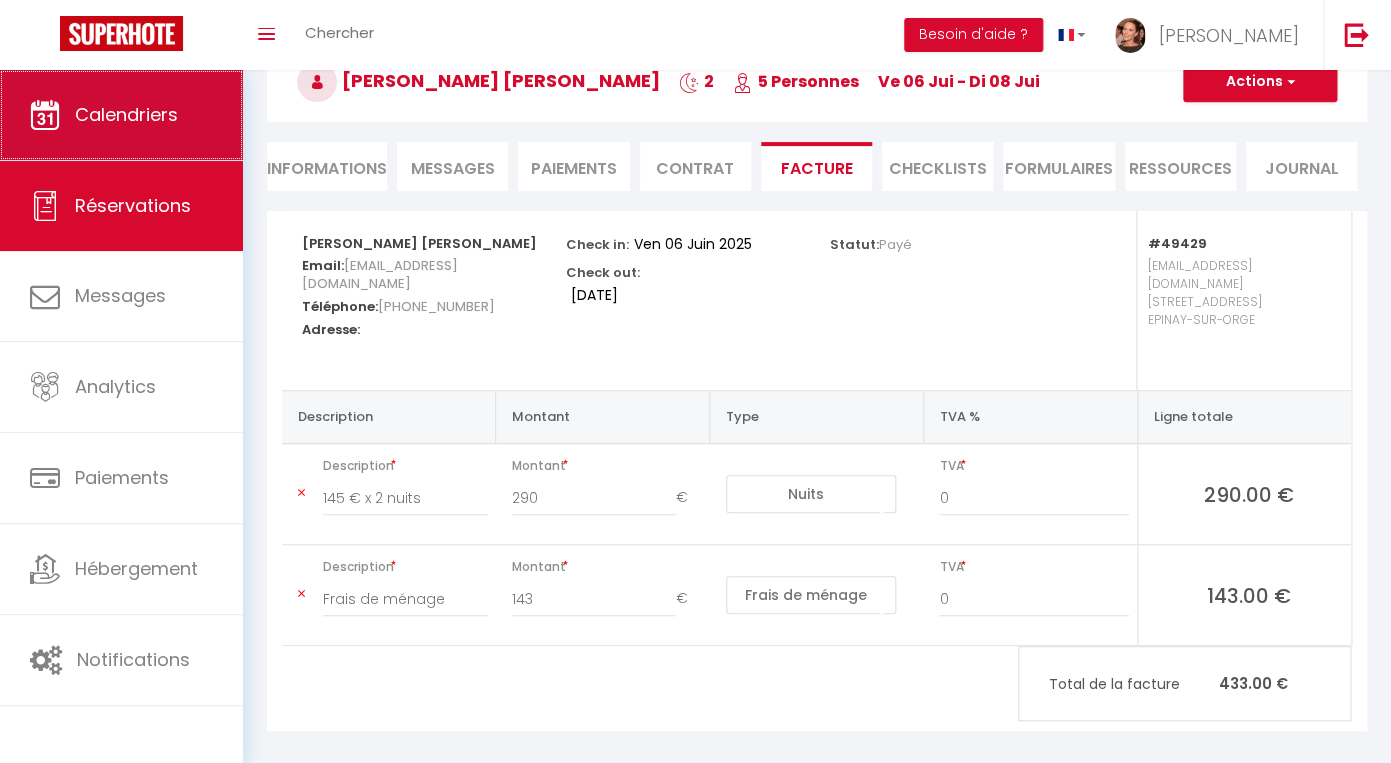 click on "Calendriers" at bounding box center (126, 114) 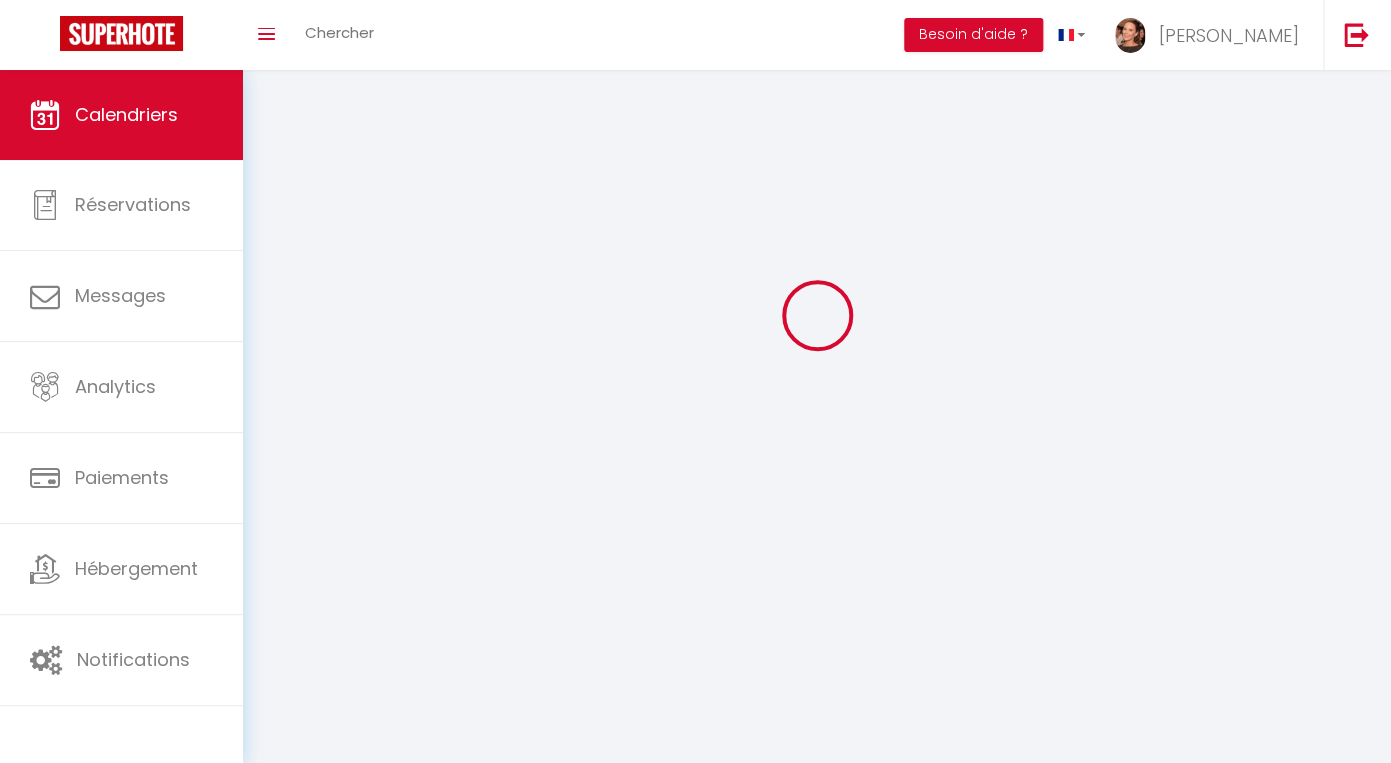 scroll, scrollTop: 0, scrollLeft: 0, axis: both 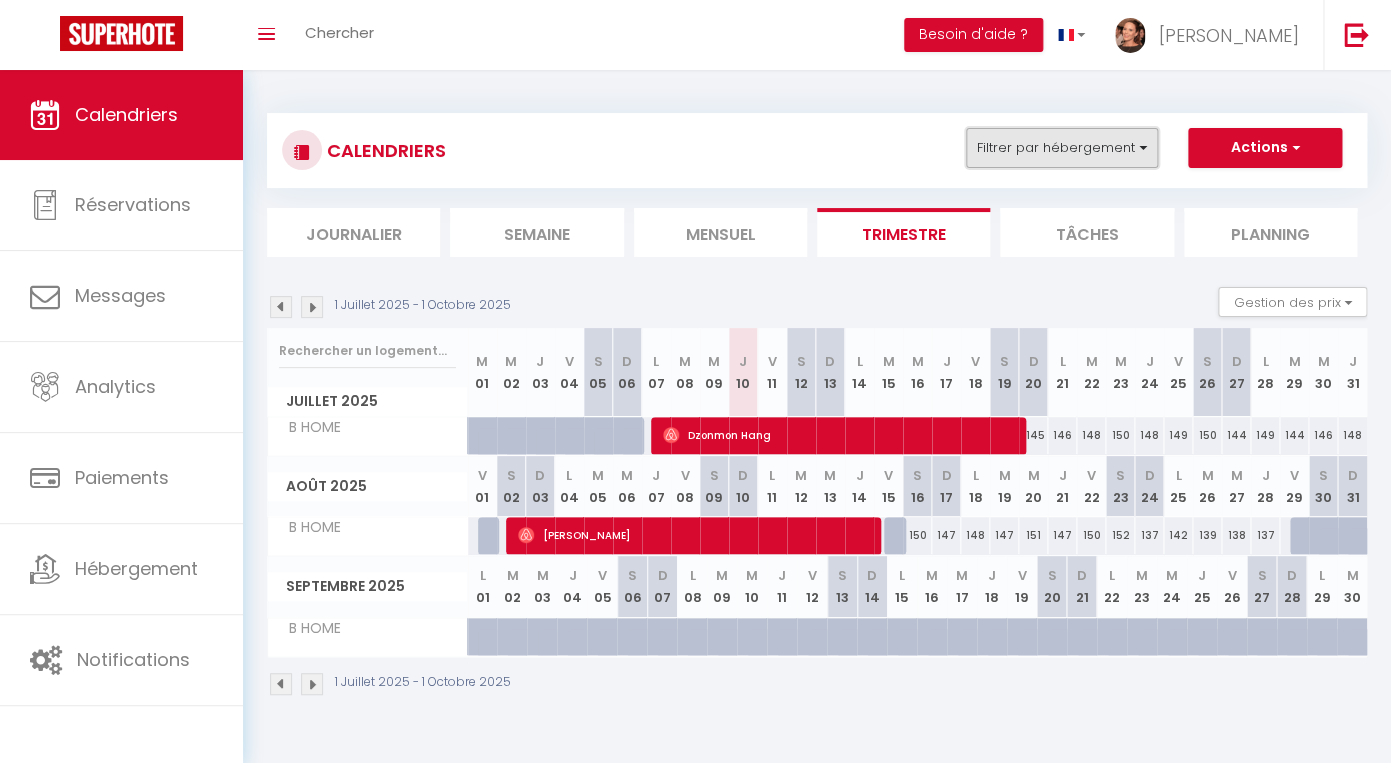click on "Filtrer par hébergement" at bounding box center [1062, 148] 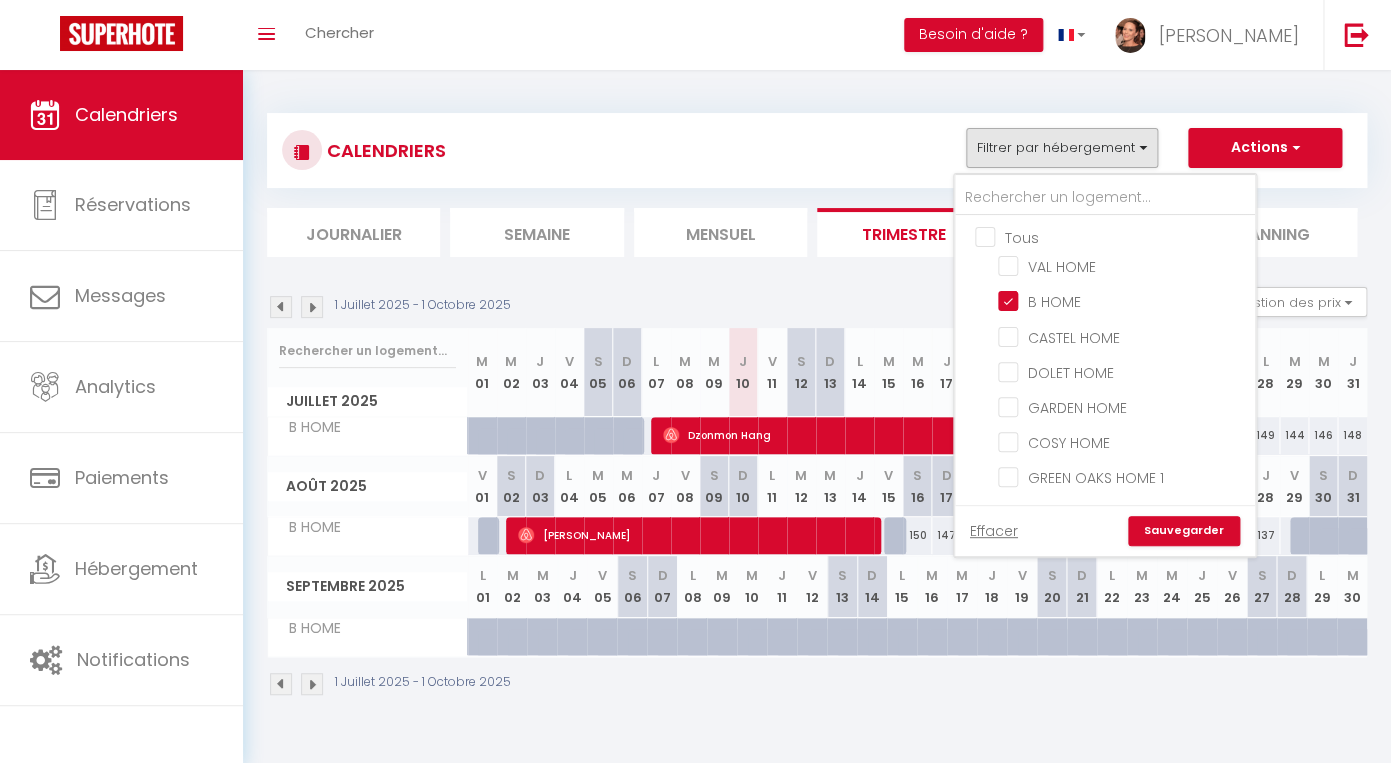 click on "Tous" at bounding box center [1125, 236] 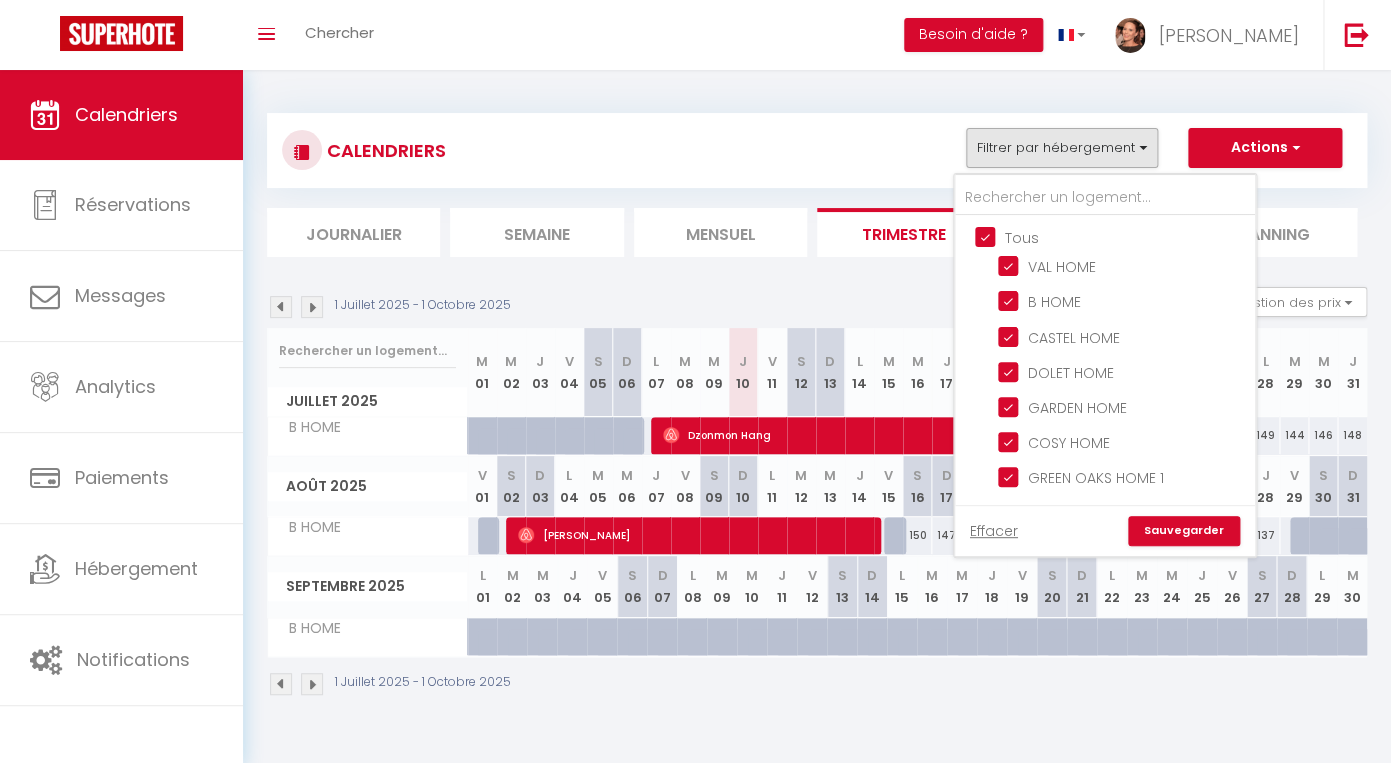checkbox on "true" 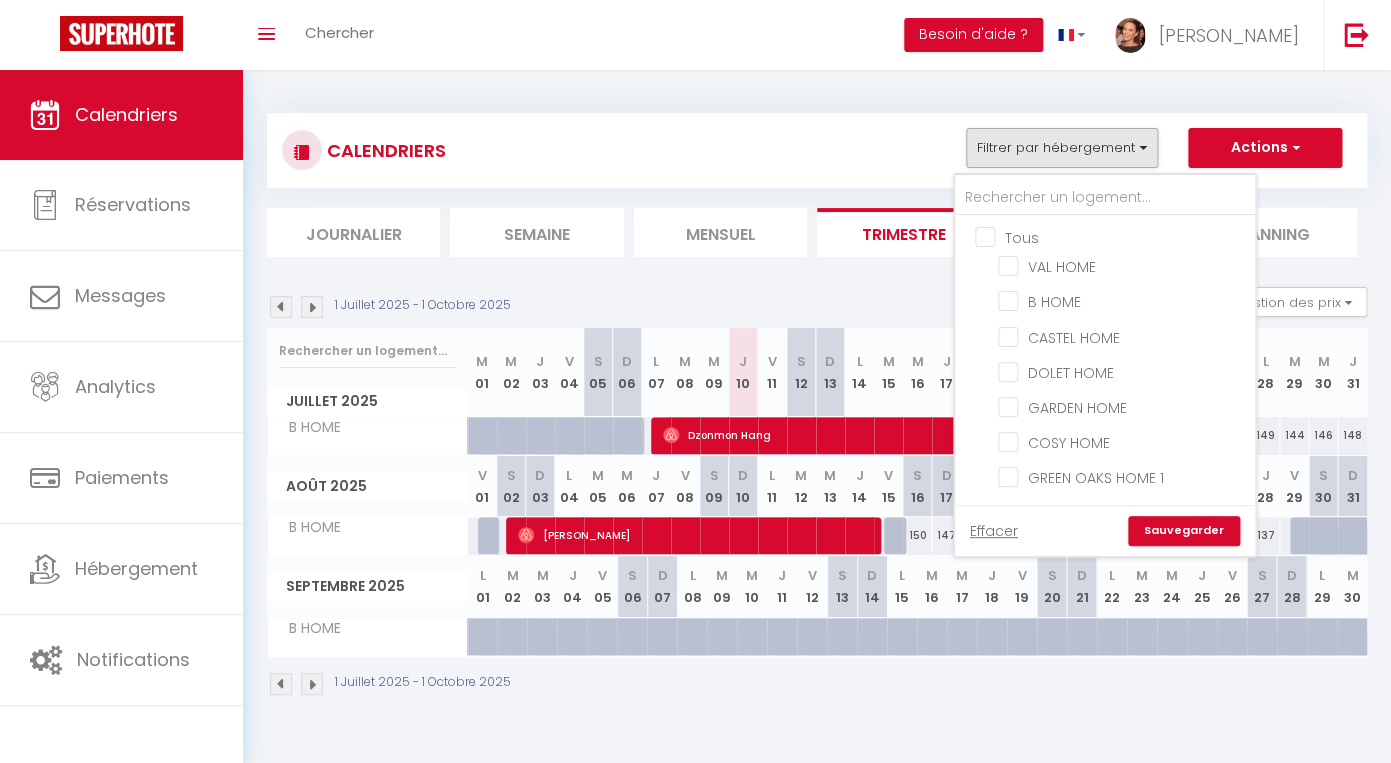 checkbox on "false" 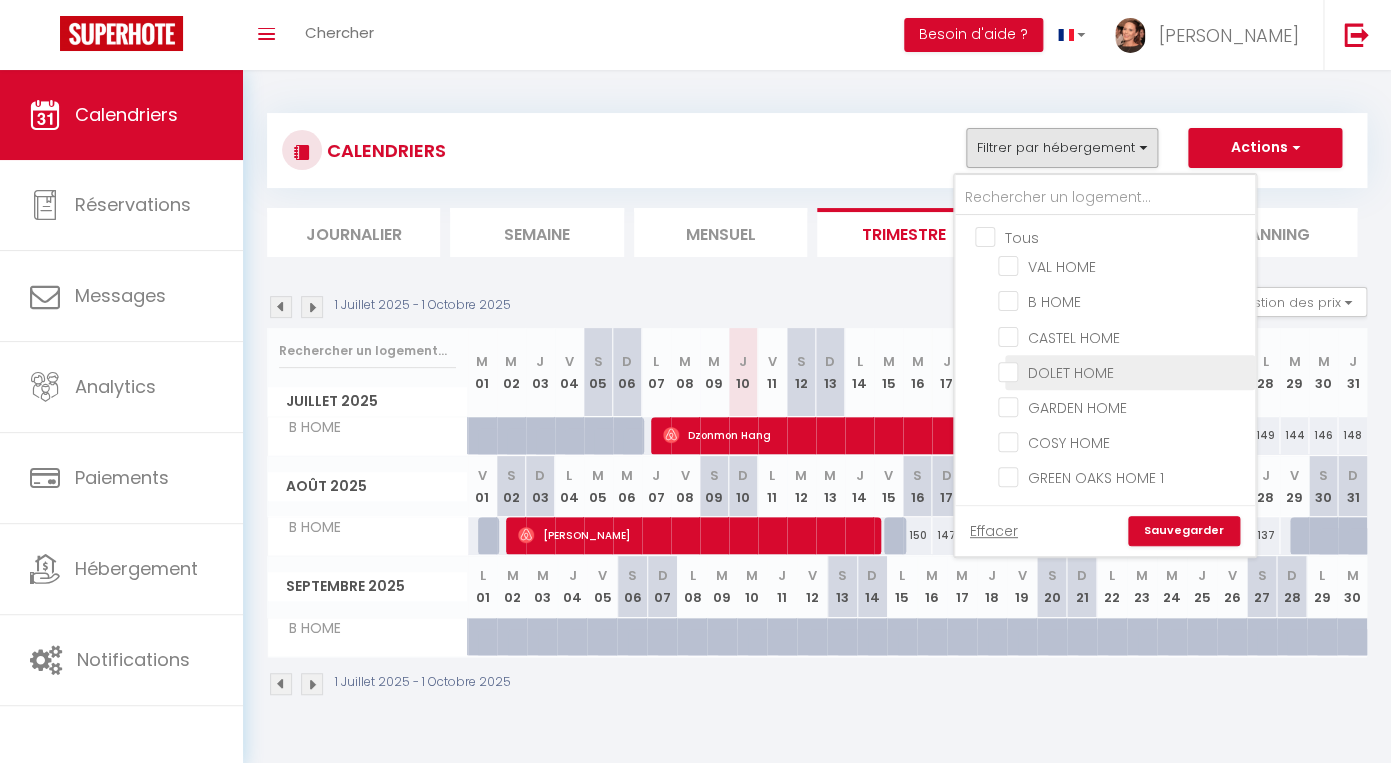 click on "DOLET HOME" at bounding box center (1123, 371) 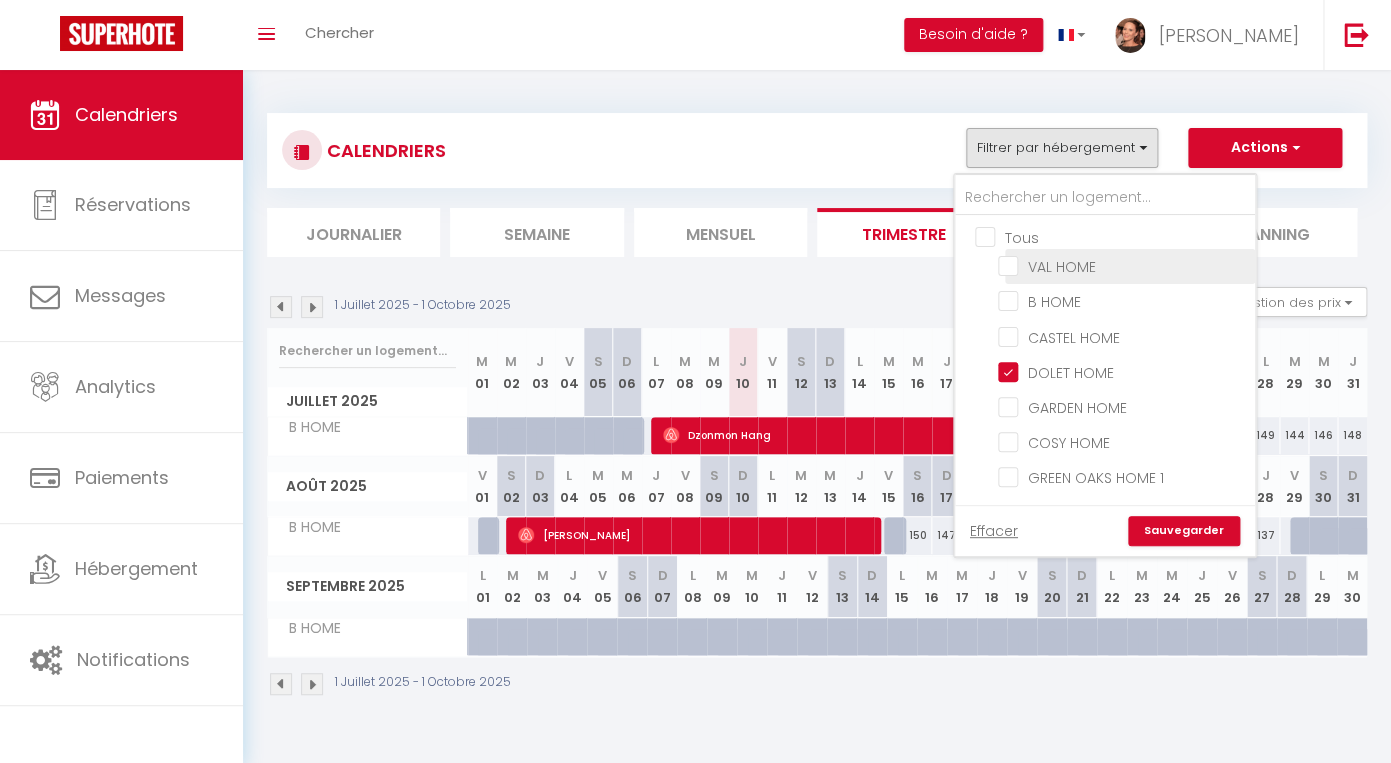 click on "VAL HOME" at bounding box center (1123, 265) 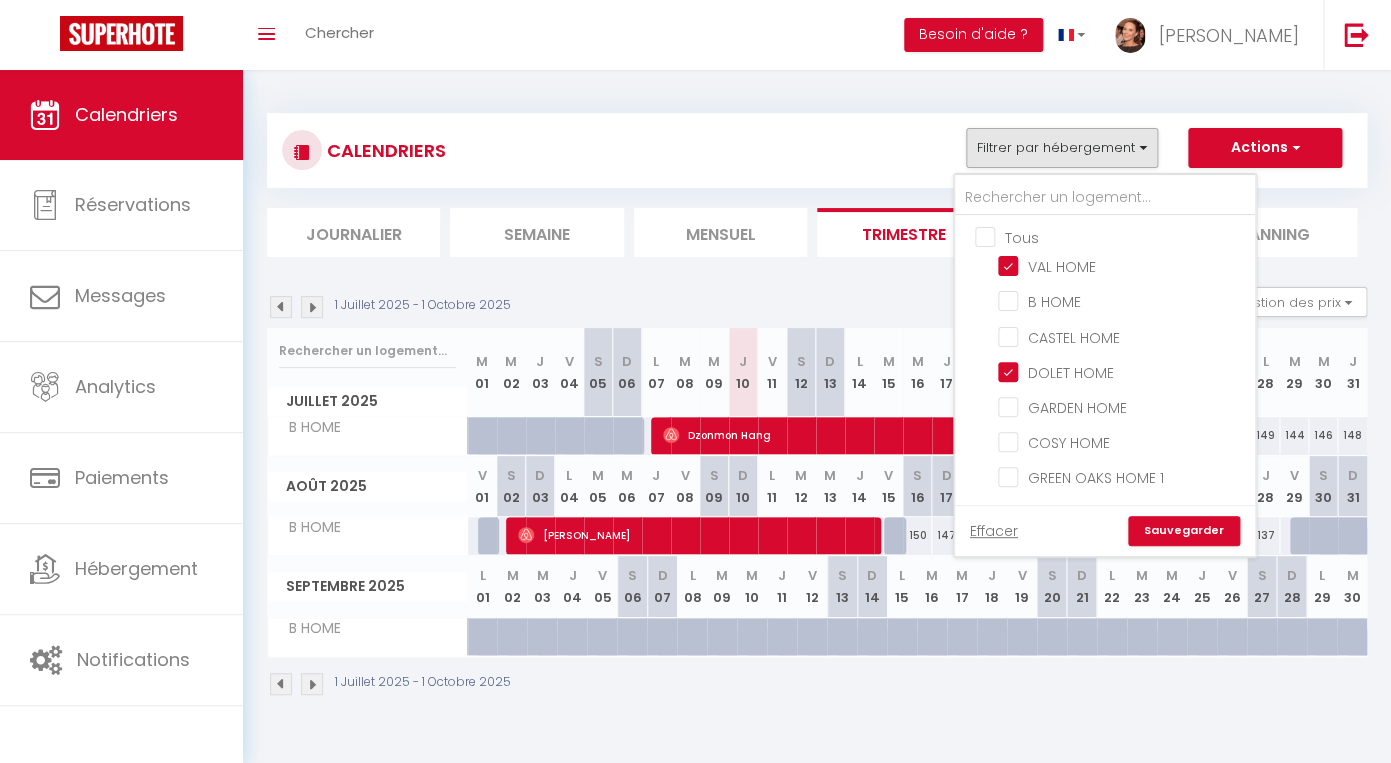 click on "Sauvegarder" at bounding box center (1184, 531) 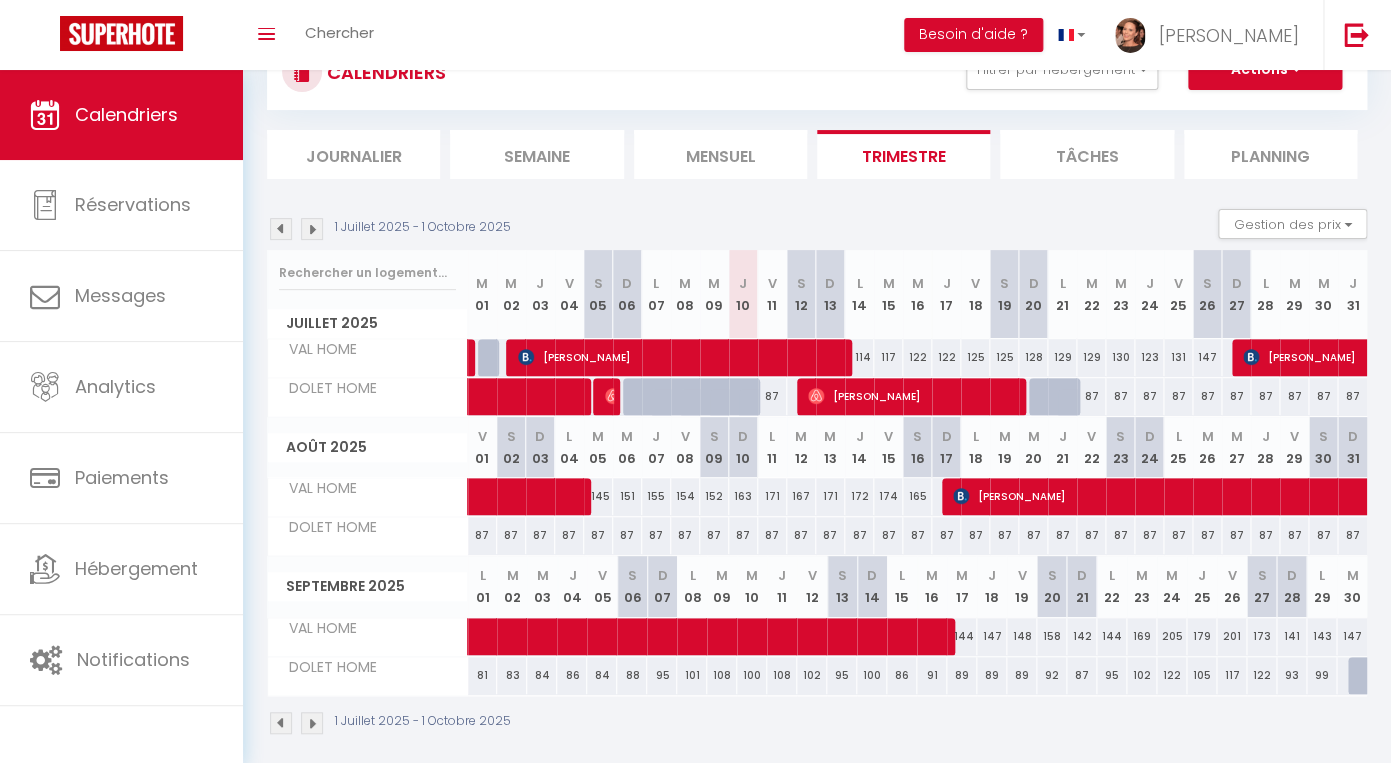 scroll, scrollTop: 93, scrollLeft: 0, axis: vertical 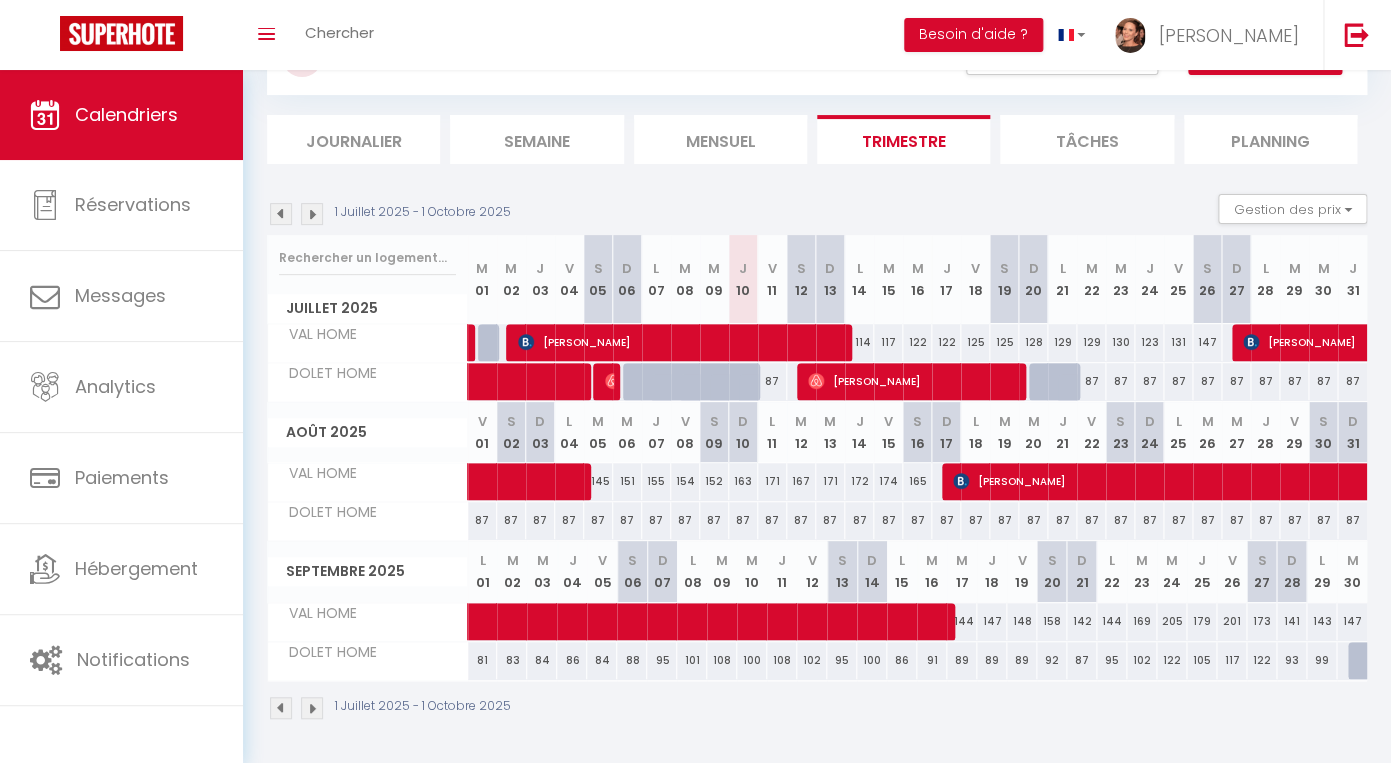 click at bounding box center (281, 214) 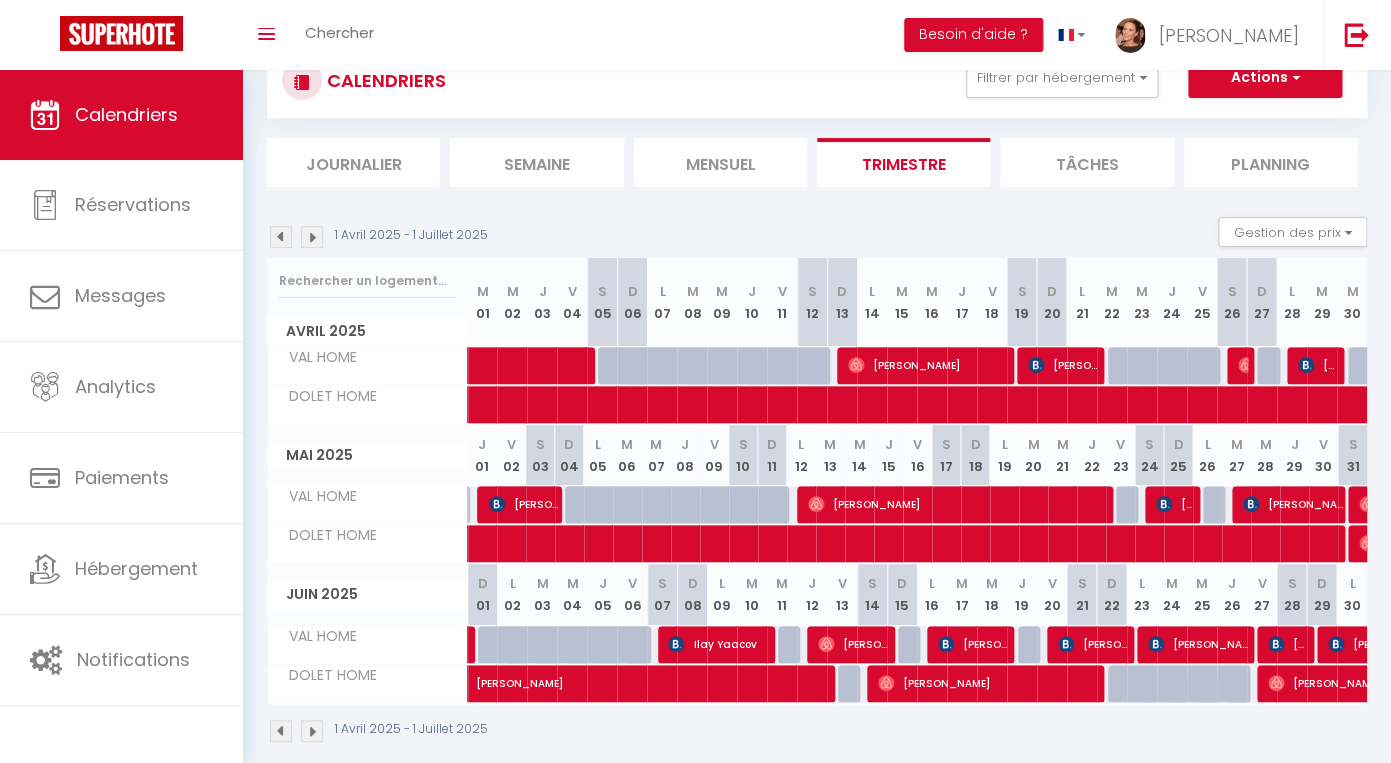 scroll, scrollTop: 93, scrollLeft: 0, axis: vertical 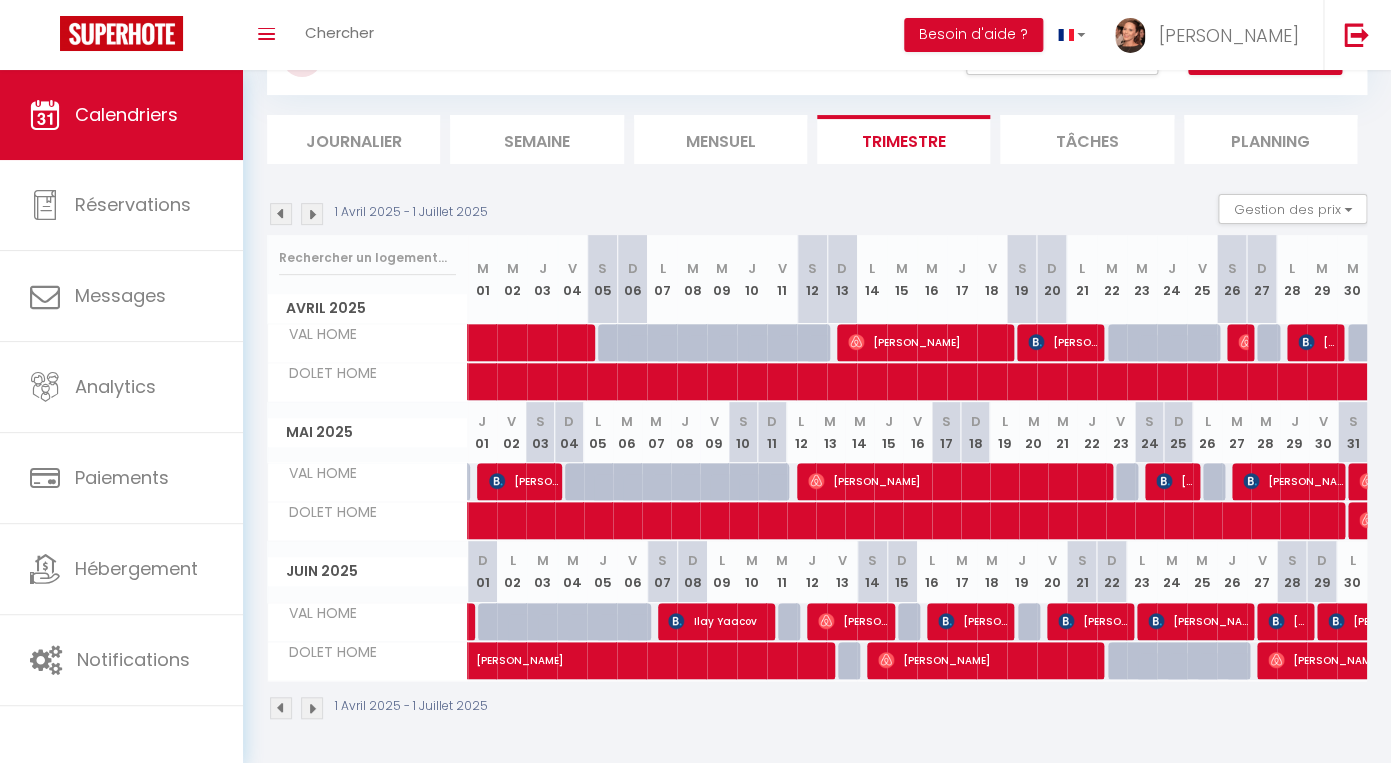 click on "Ilay Yaacov" at bounding box center [718, 621] 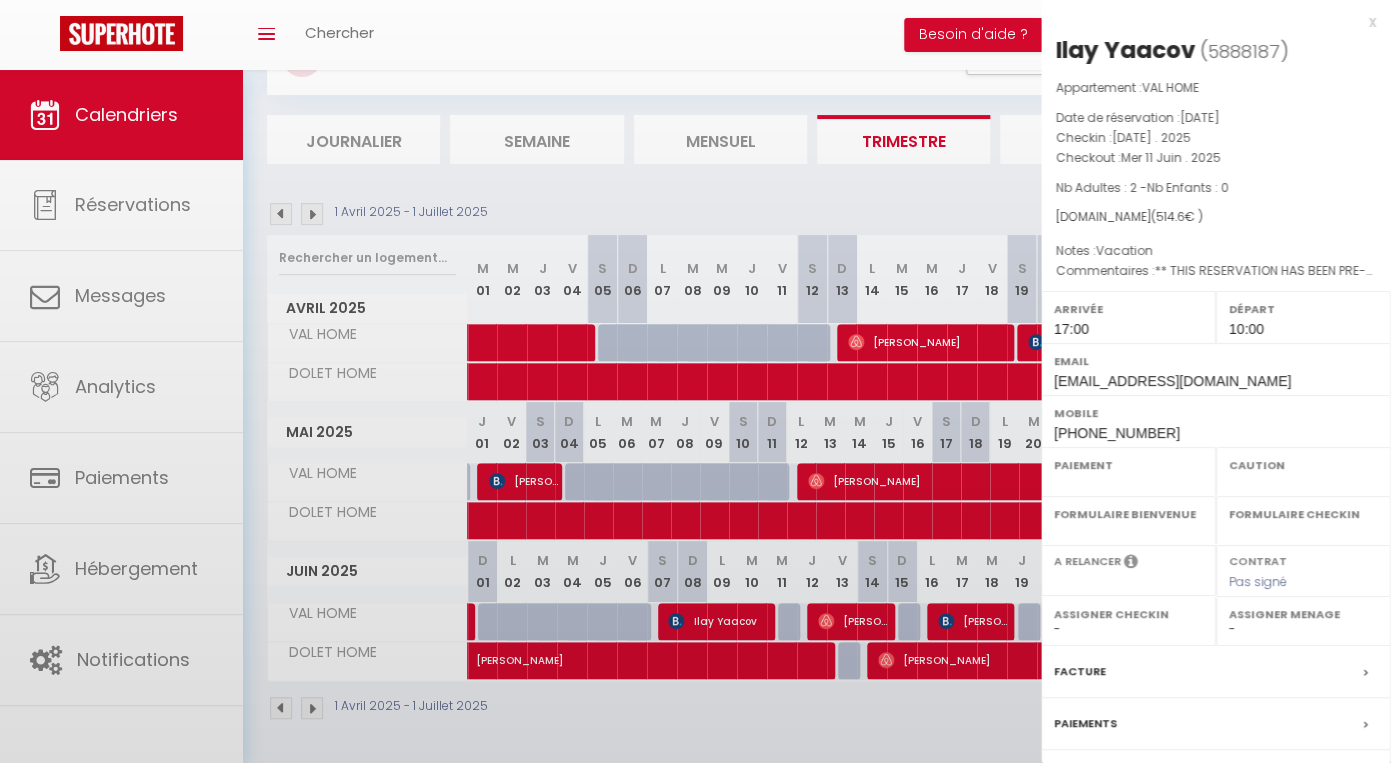 select on "OK" 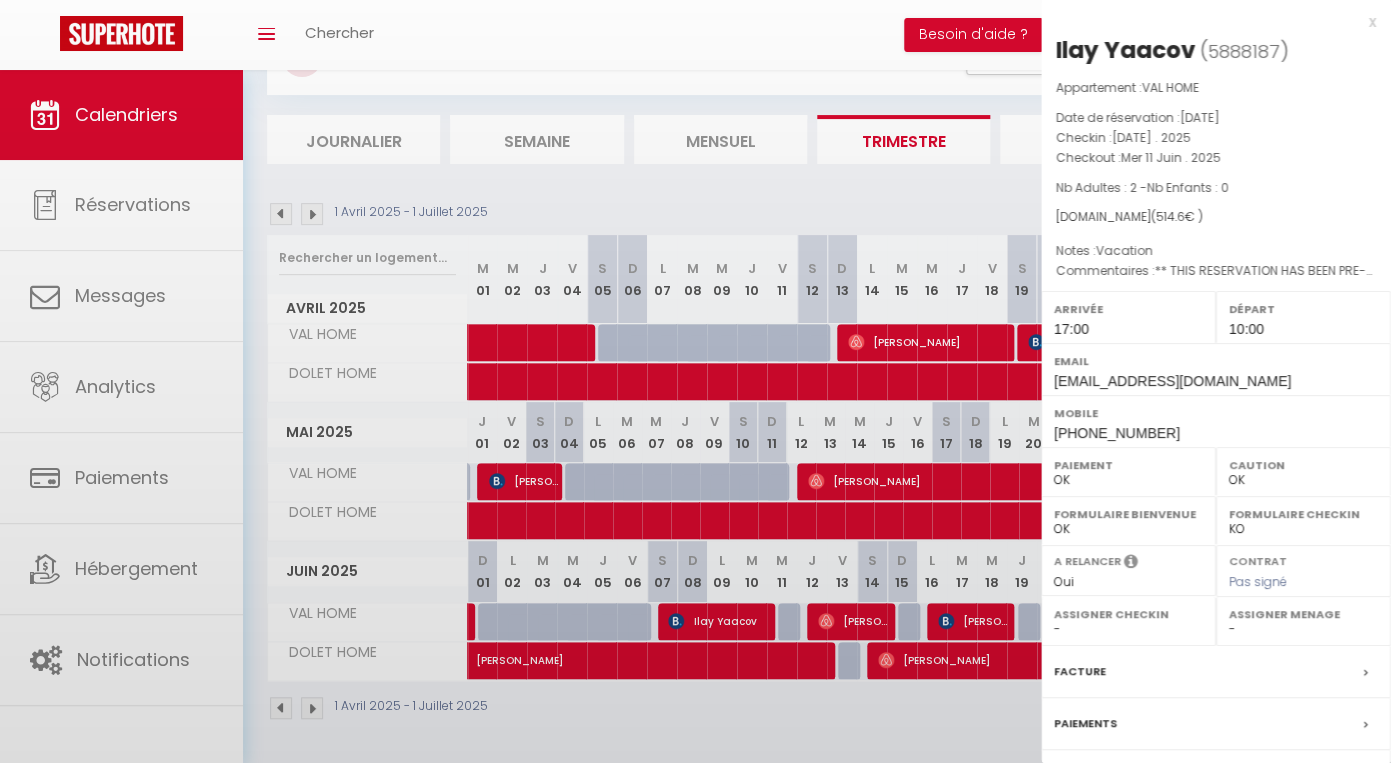 scroll, scrollTop: 169, scrollLeft: 0, axis: vertical 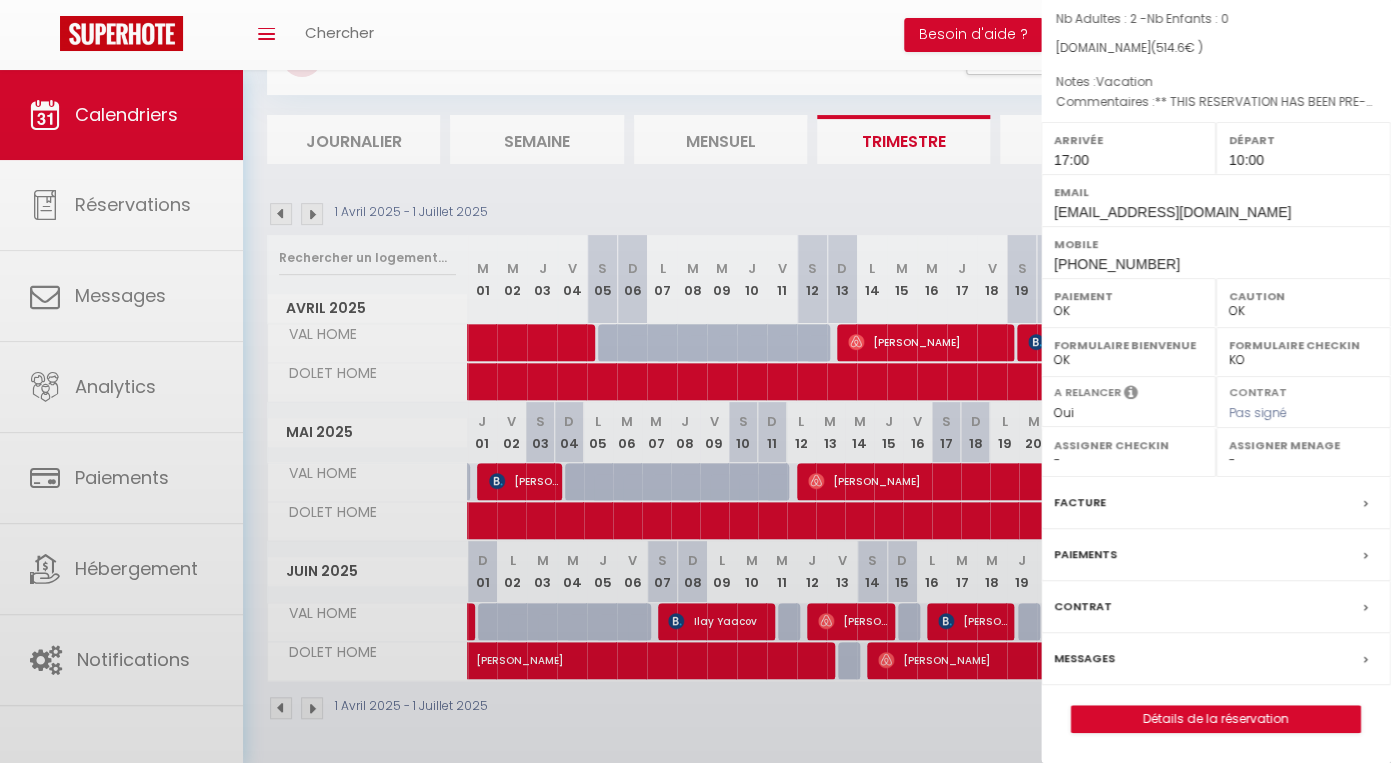 select on "32499" 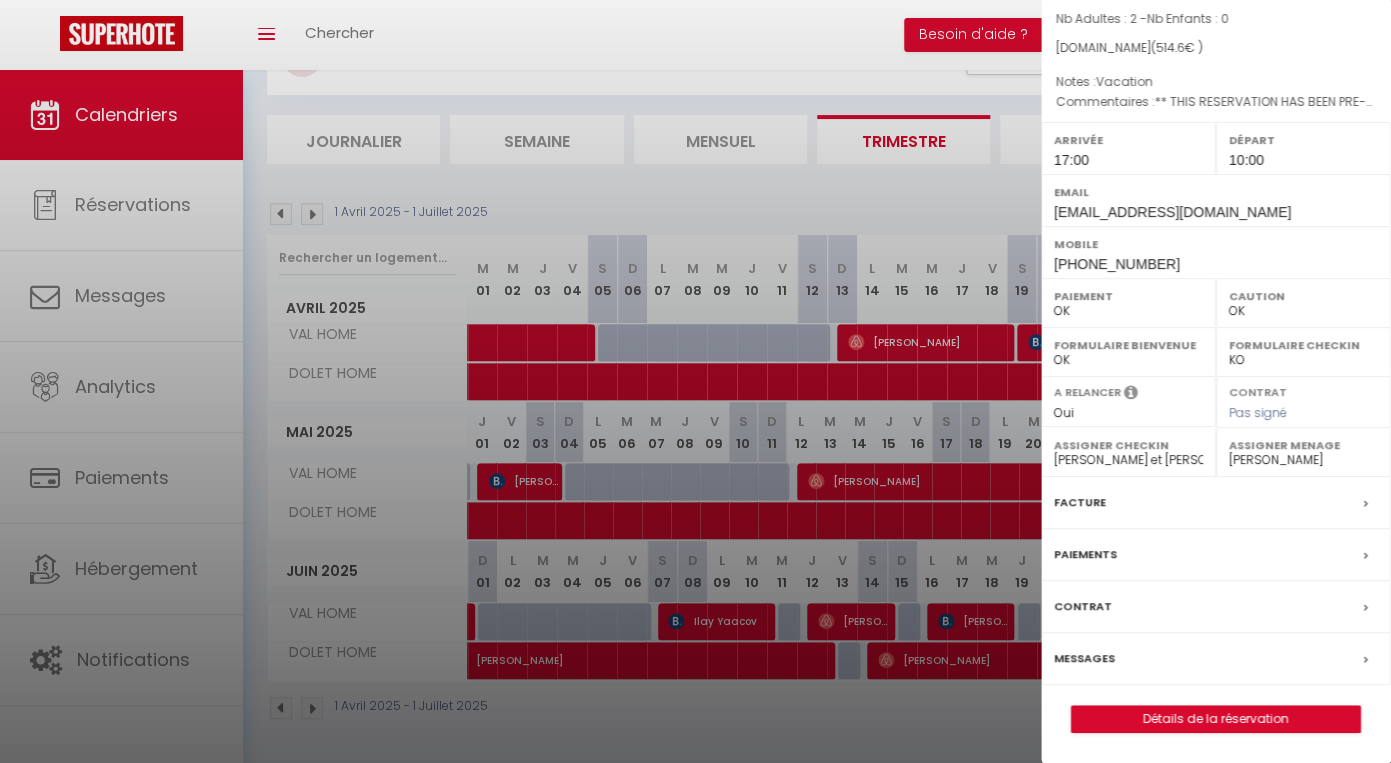 click on "Facture" at bounding box center (1216, 503) 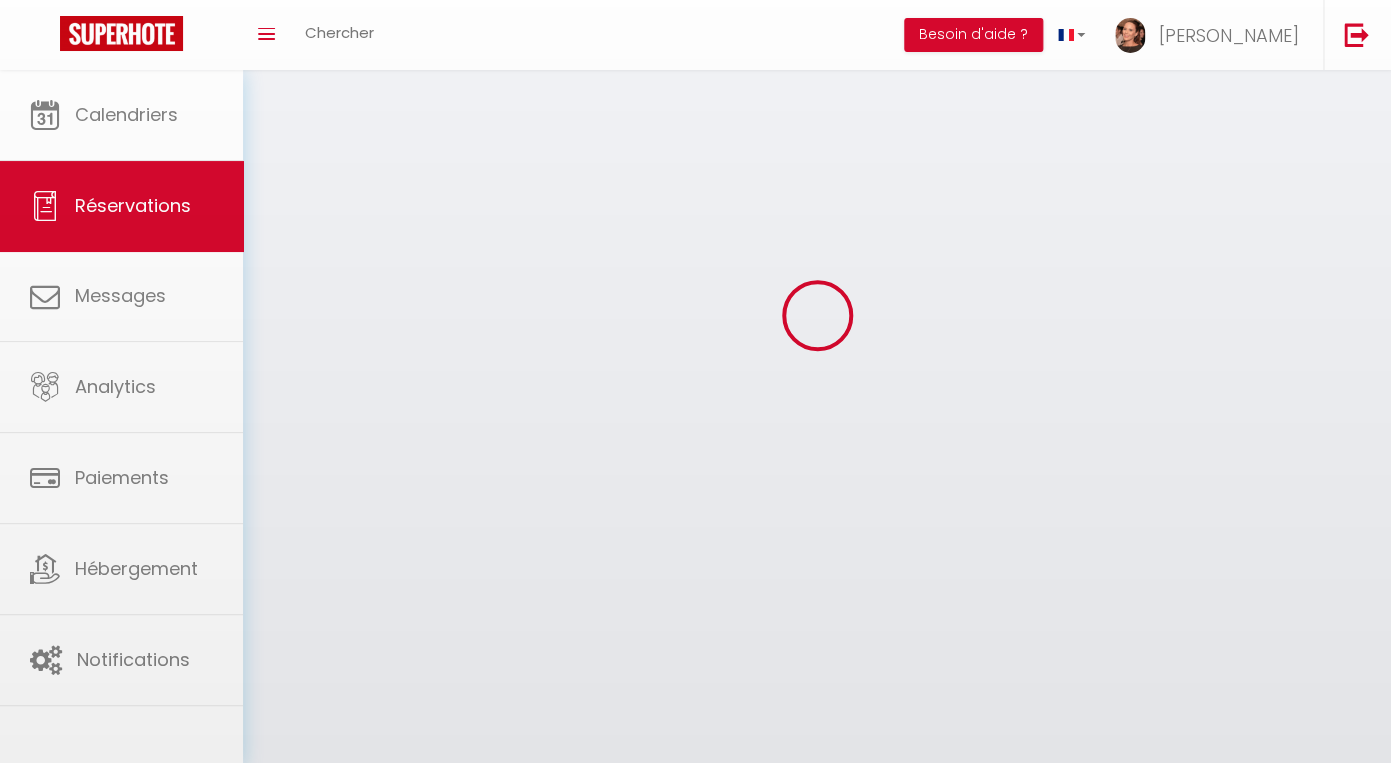 scroll, scrollTop: 0, scrollLeft: 0, axis: both 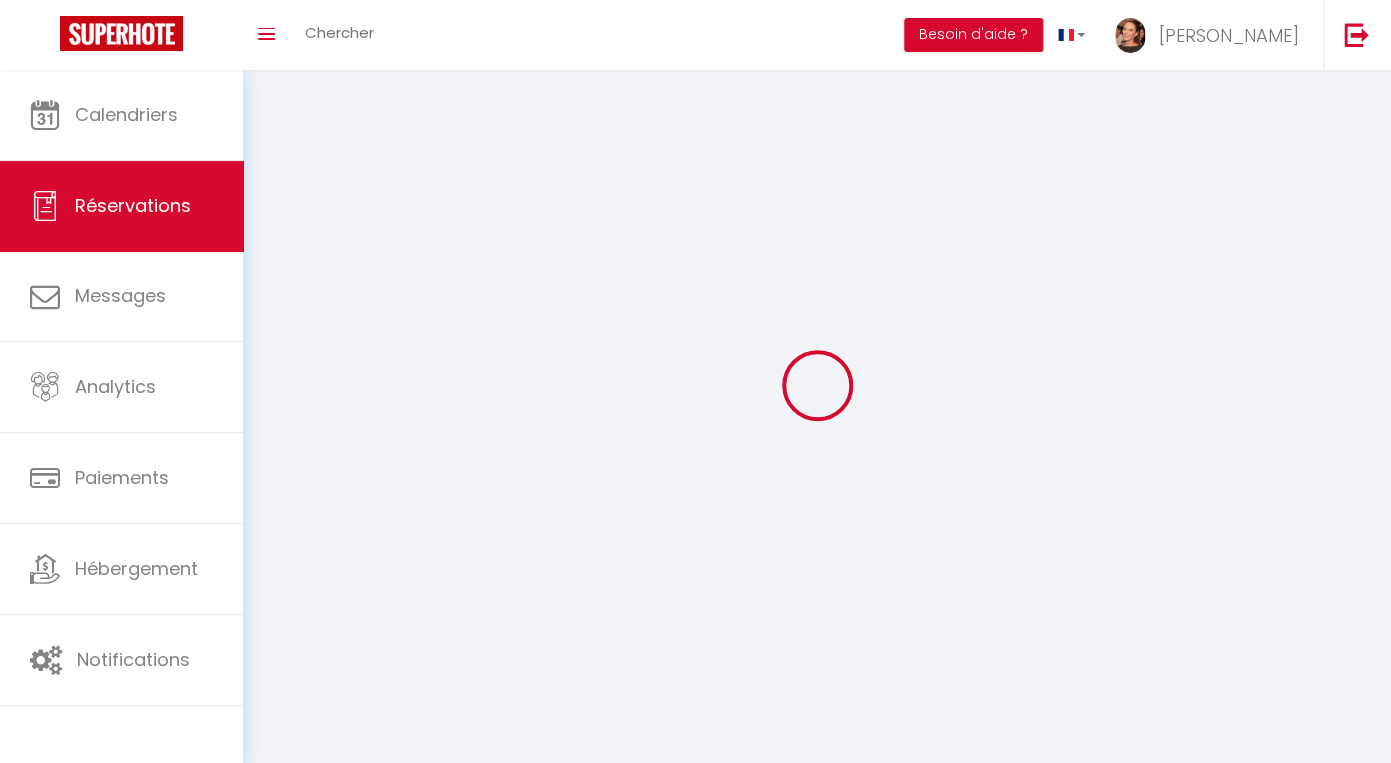 select 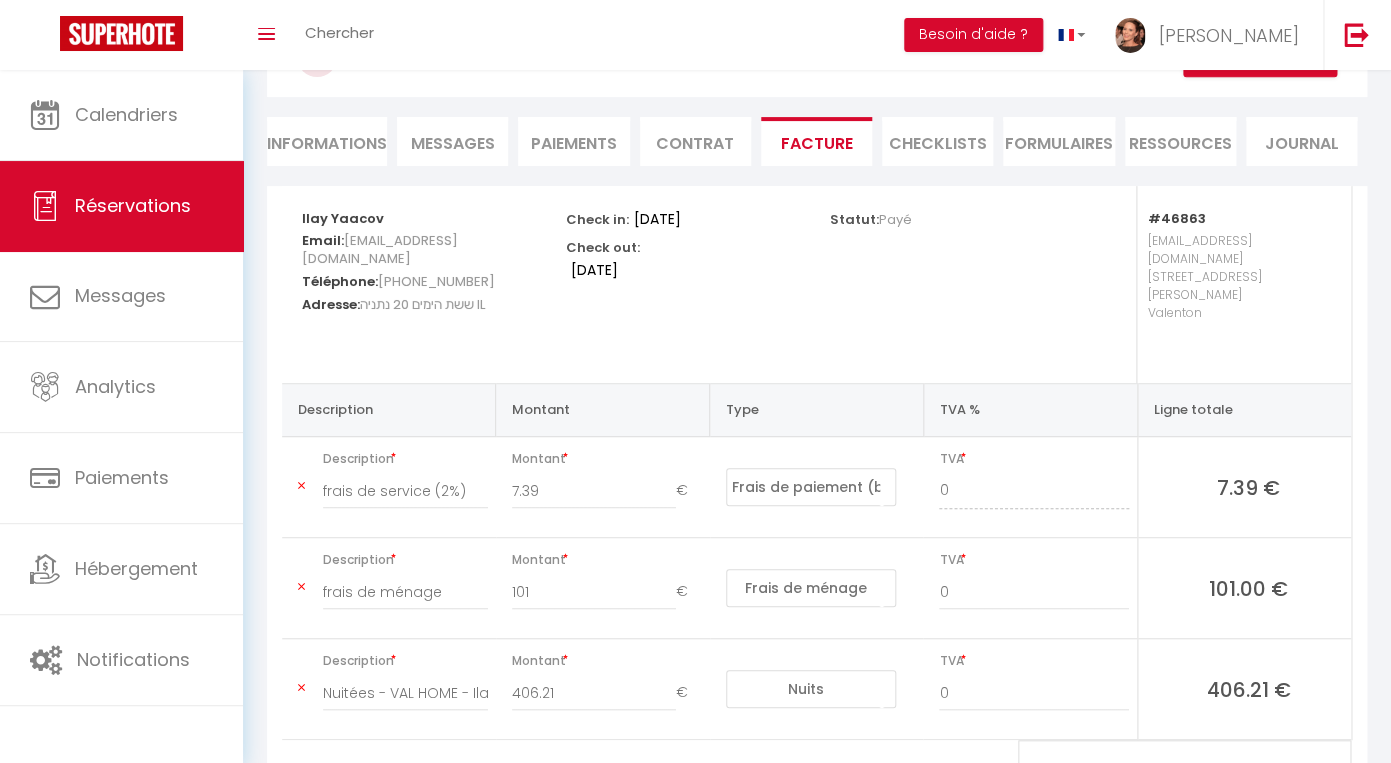scroll, scrollTop: 165, scrollLeft: 0, axis: vertical 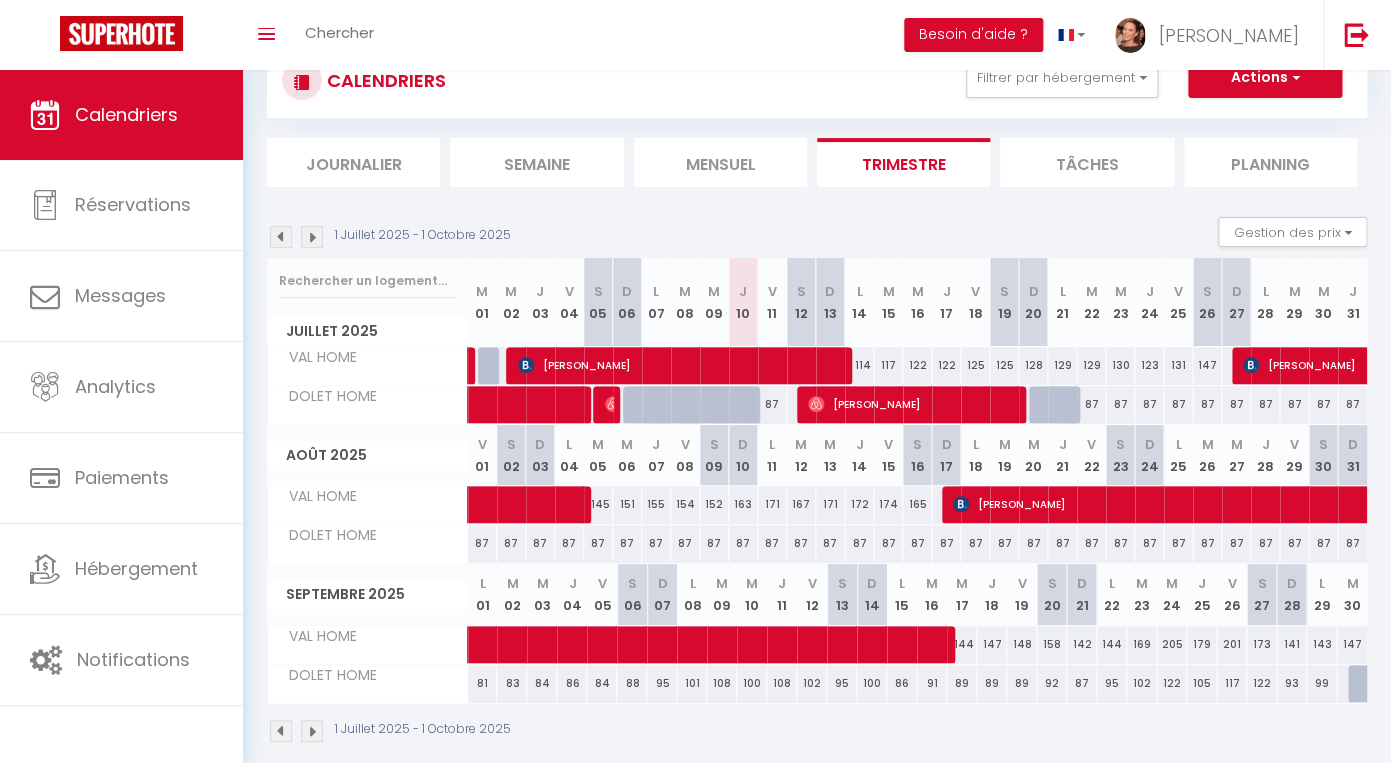 click at bounding box center (281, 237) 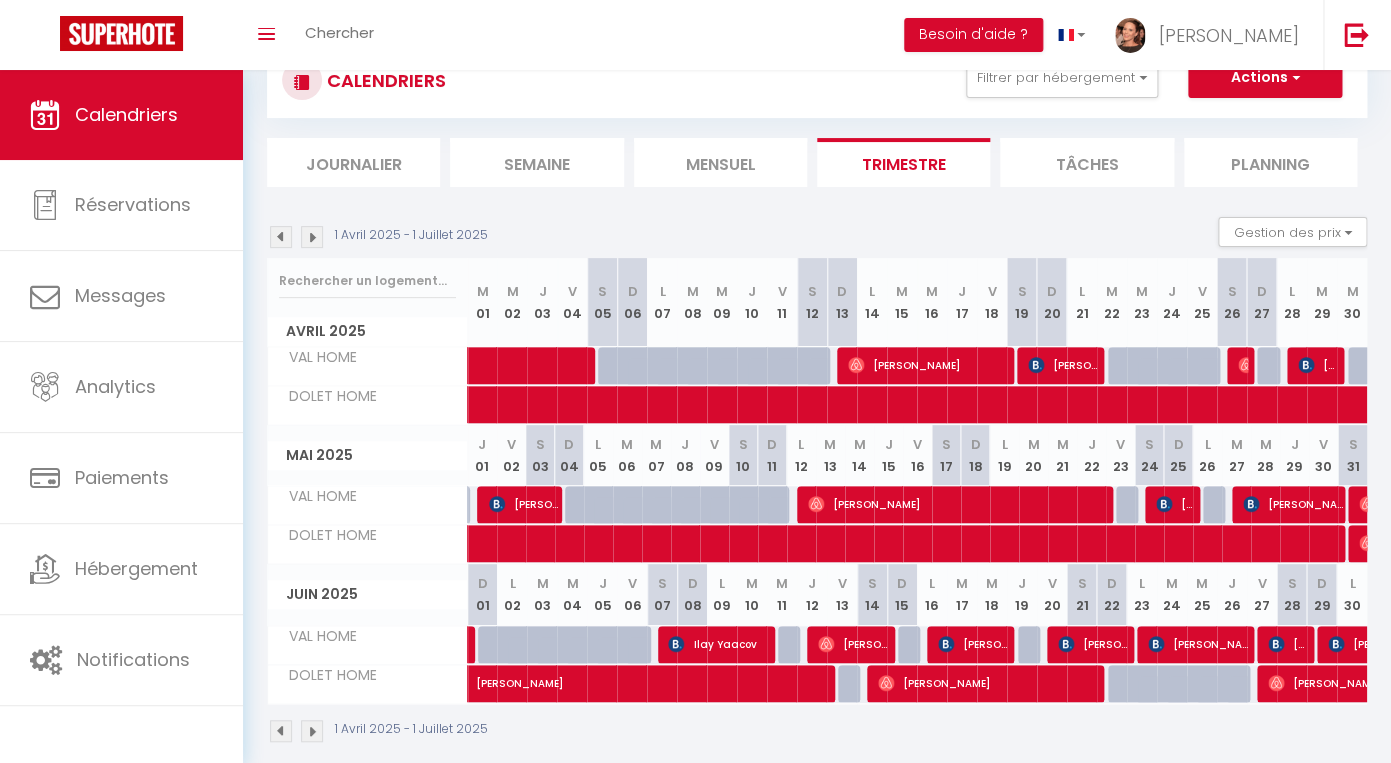 click at bounding box center (1276, 644) 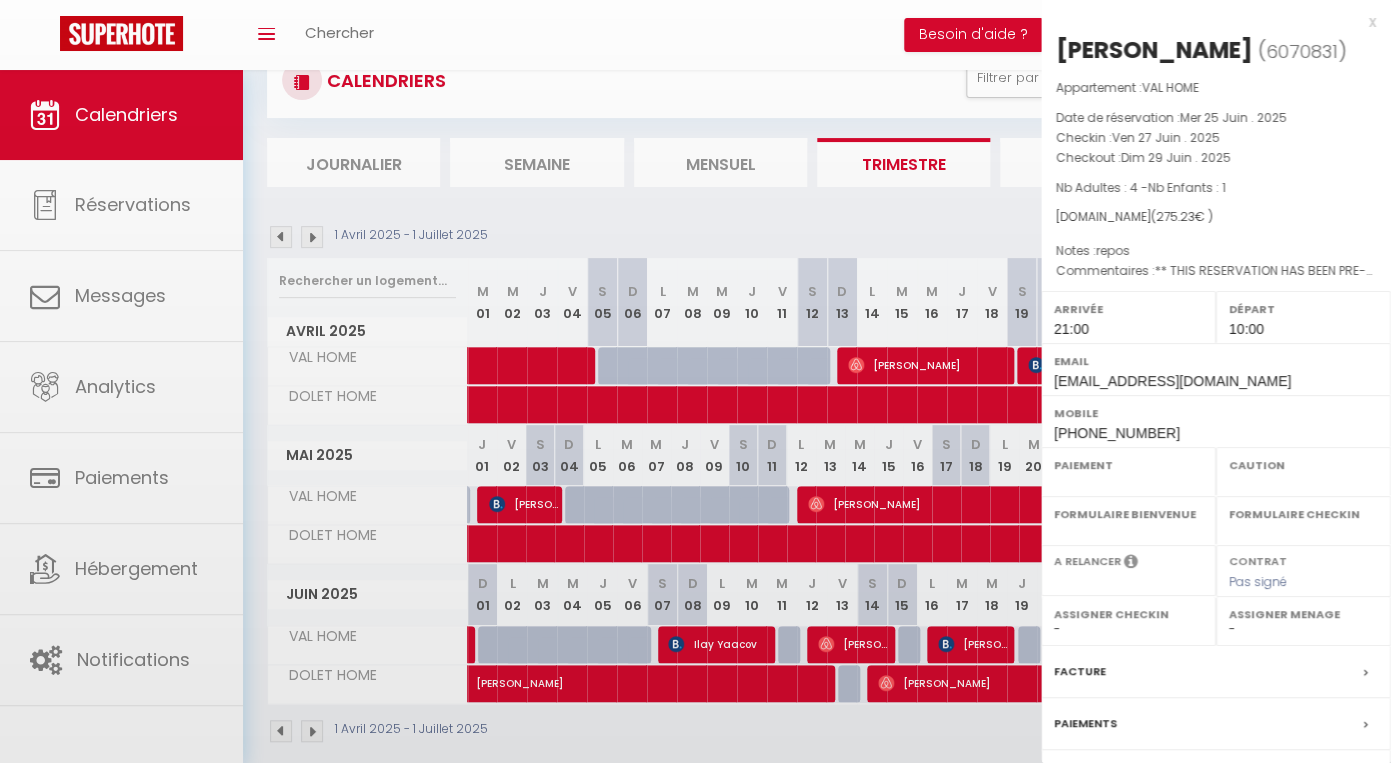 select on "OK" 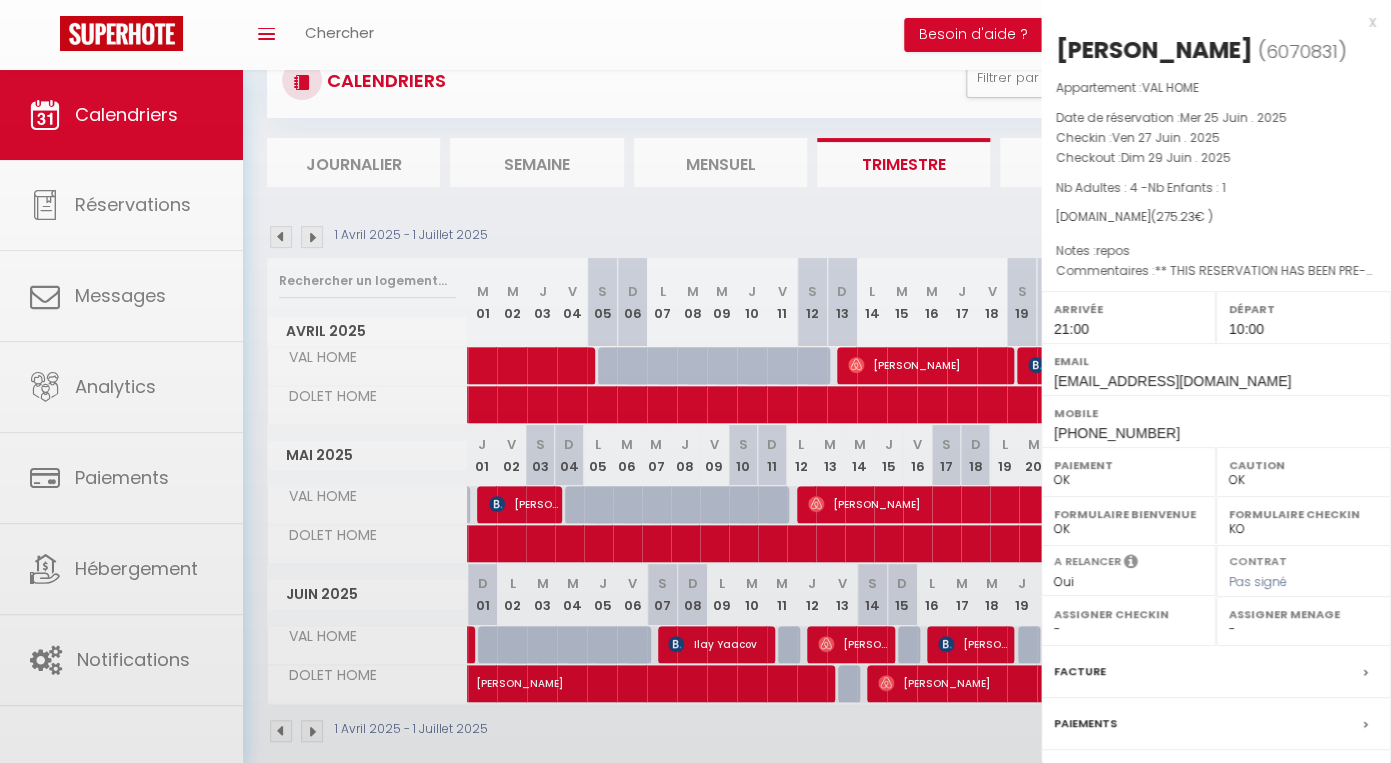 scroll, scrollTop: 169, scrollLeft: 0, axis: vertical 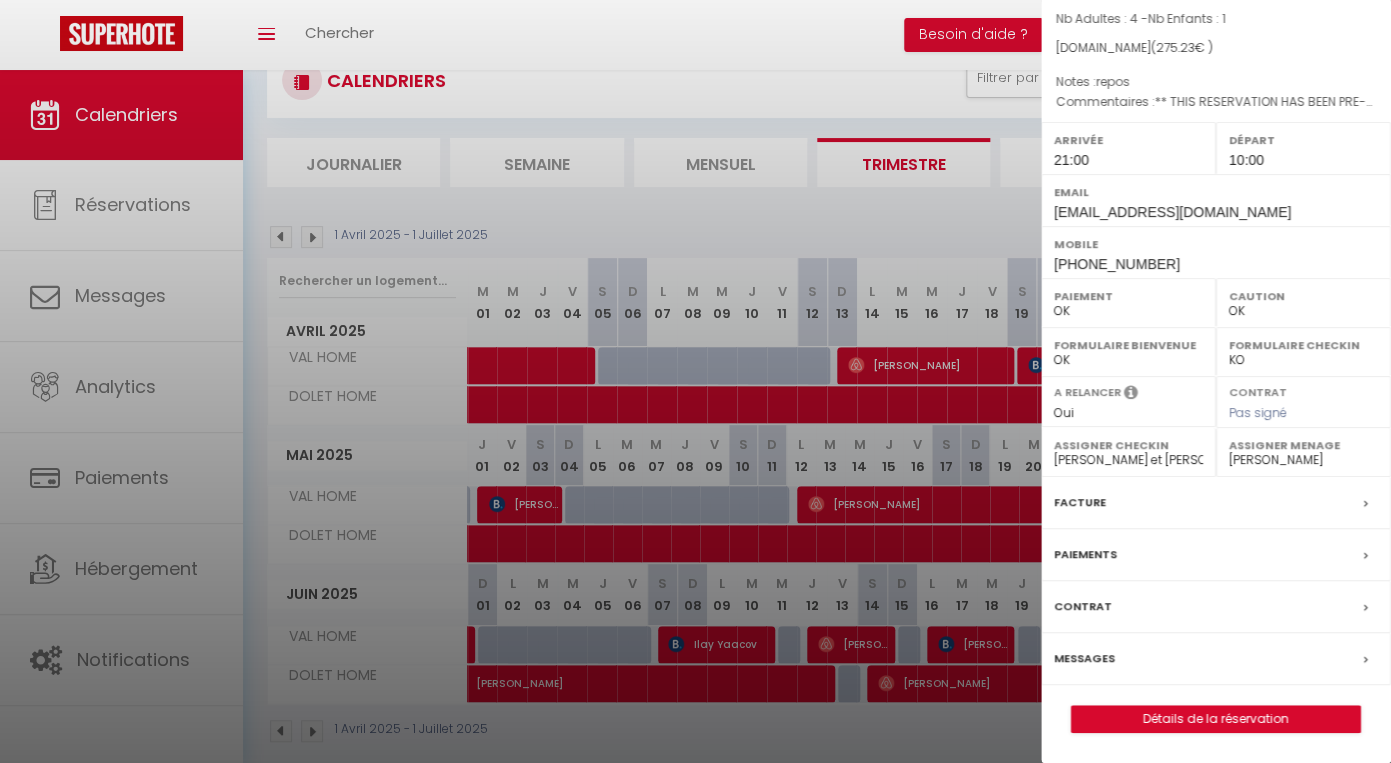 click on "Facture" at bounding box center [1216, 503] 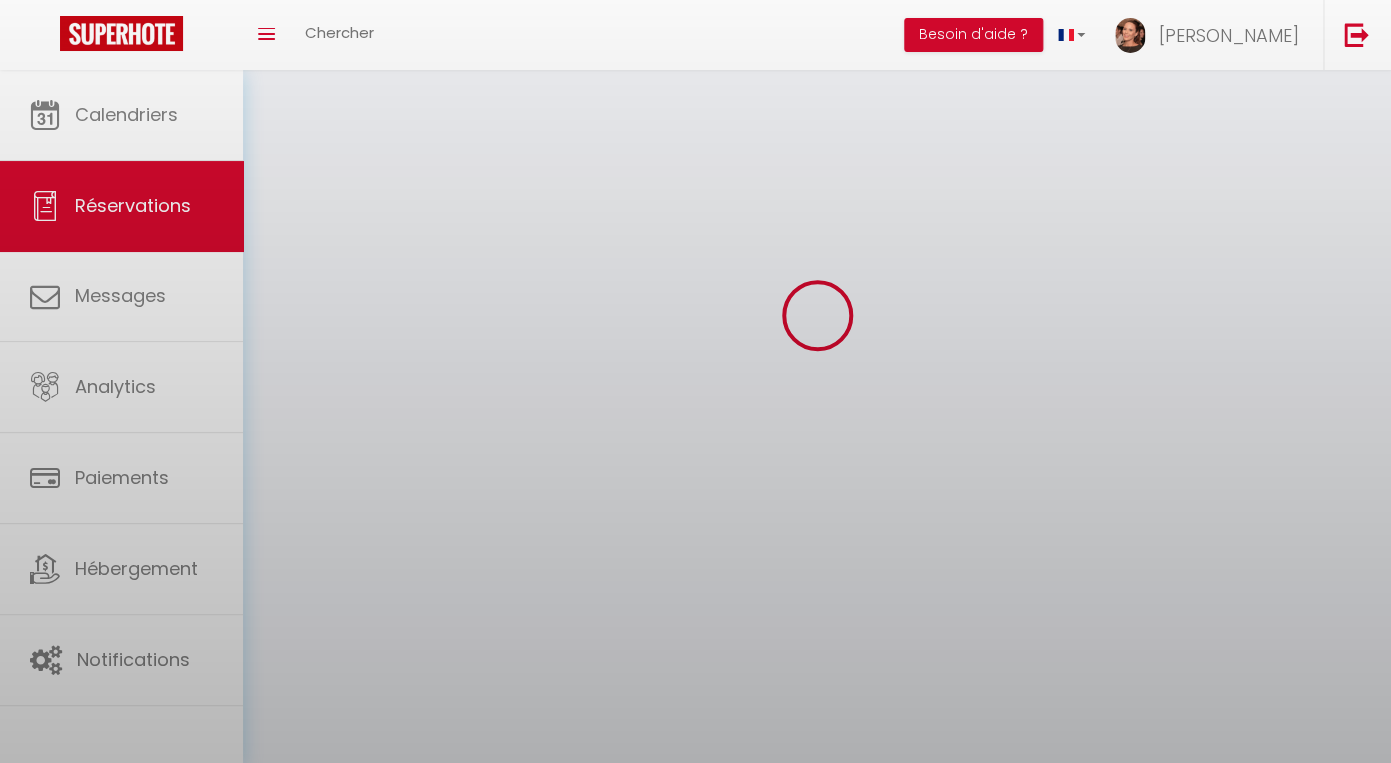 scroll, scrollTop: 0, scrollLeft: 0, axis: both 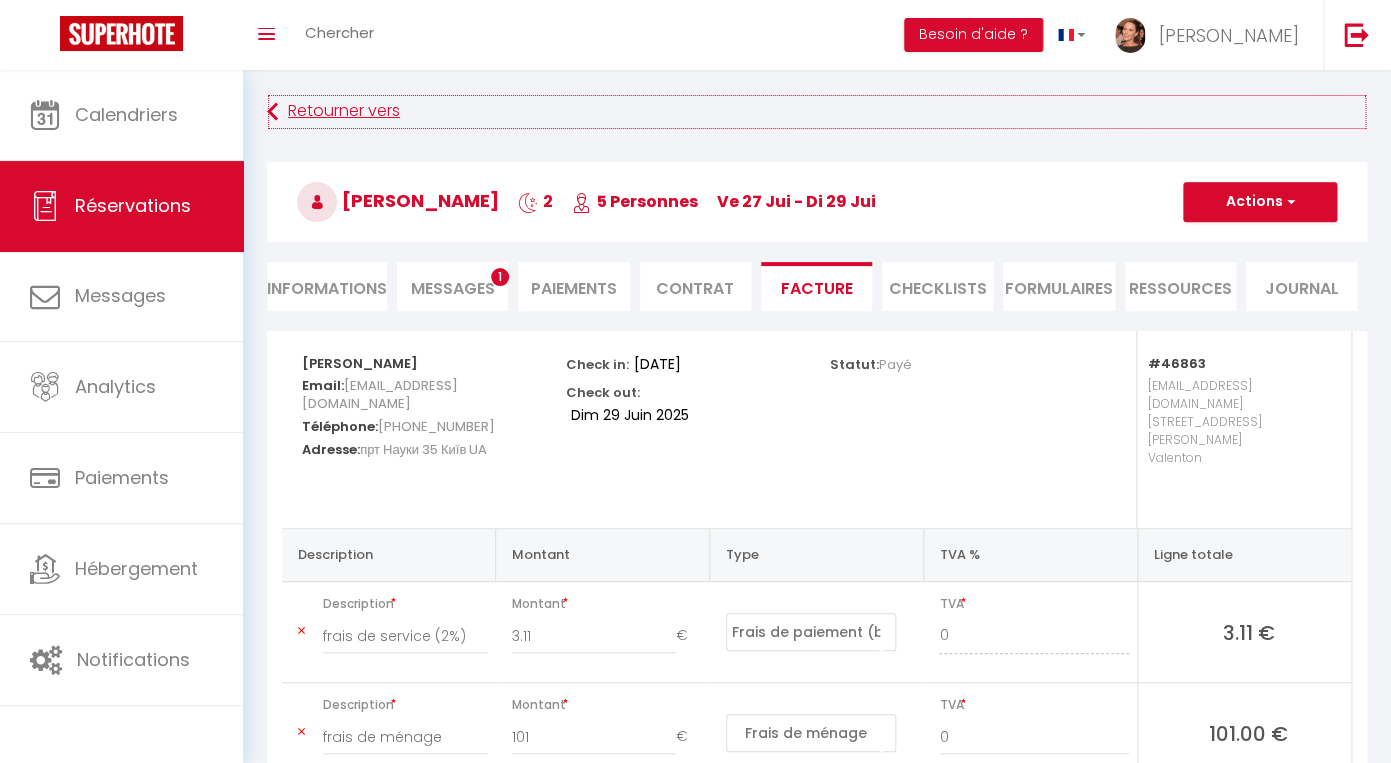 click at bounding box center [272, 112] 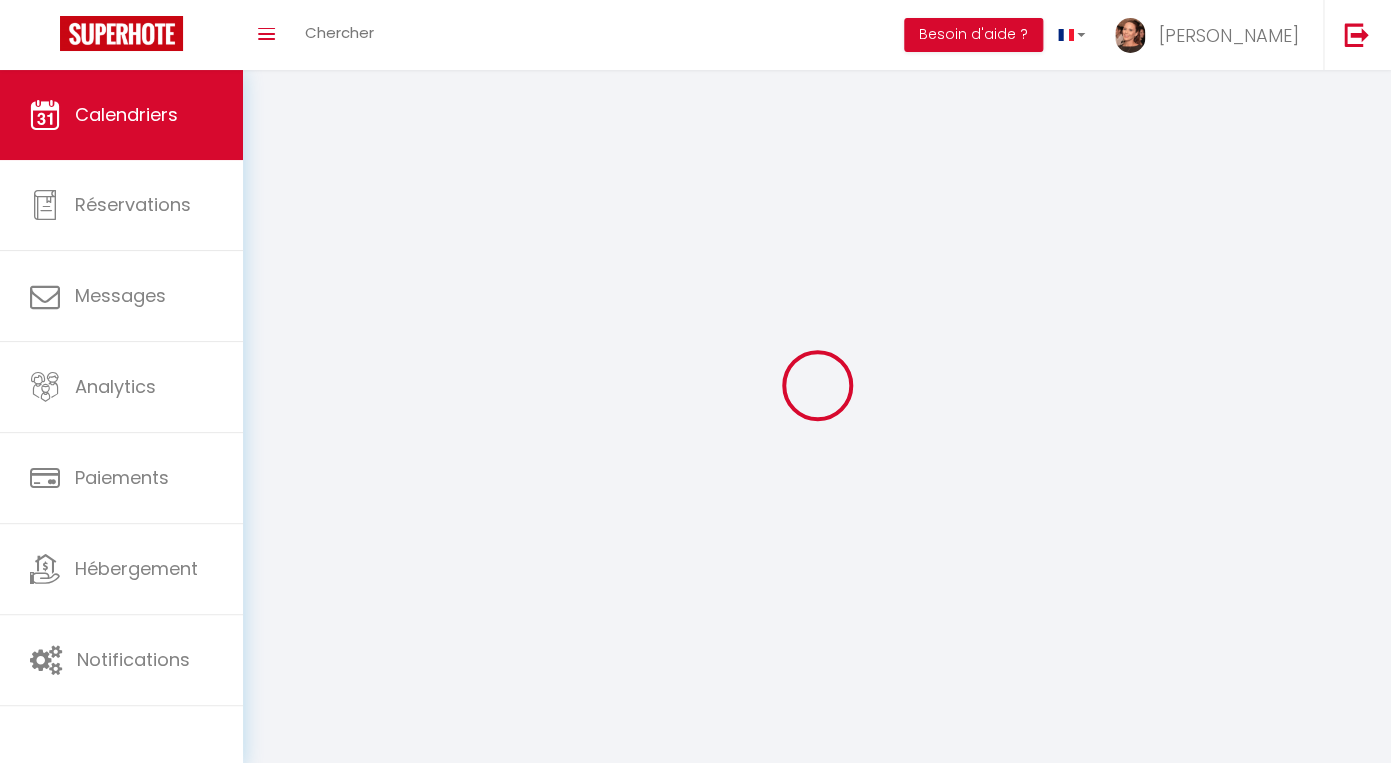 scroll, scrollTop: 70, scrollLeft: 0, axis: vertical 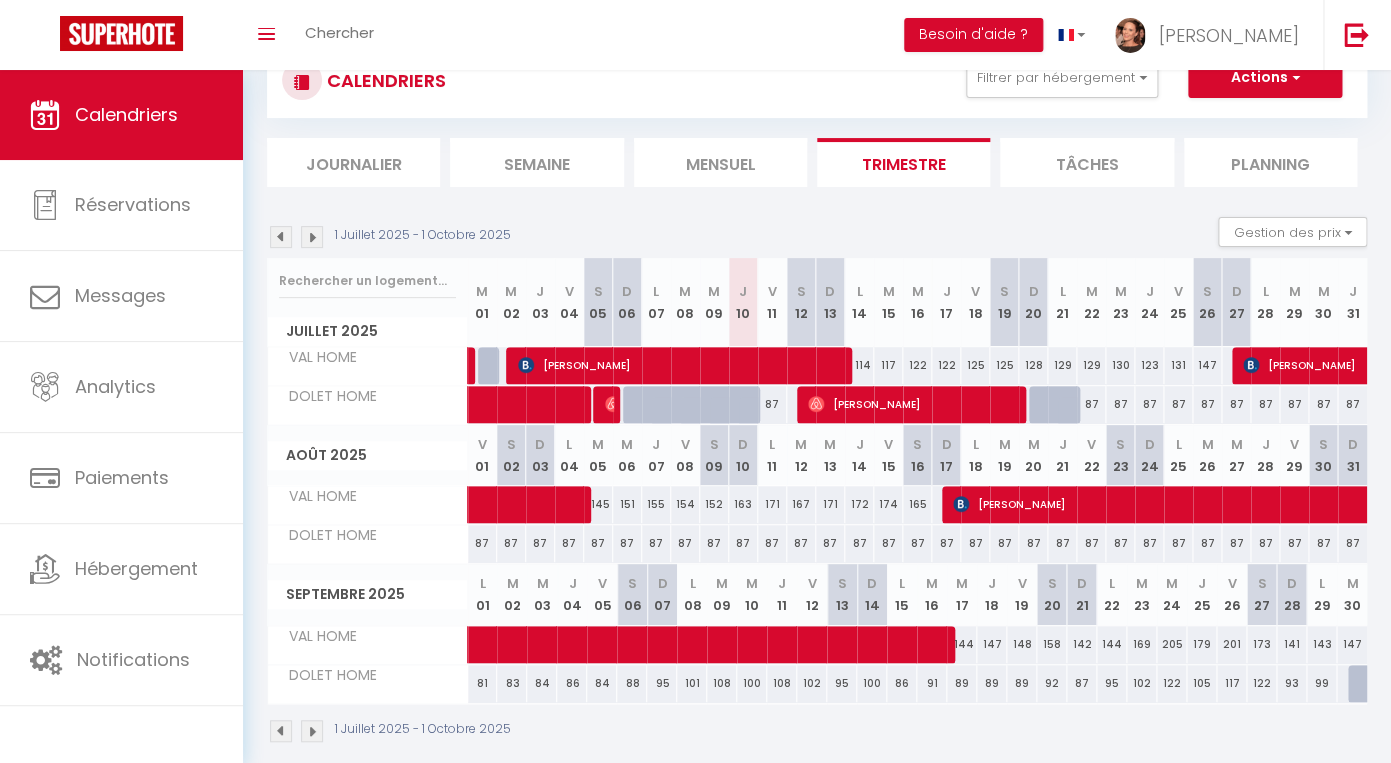 click at bounding box center [281, 237] 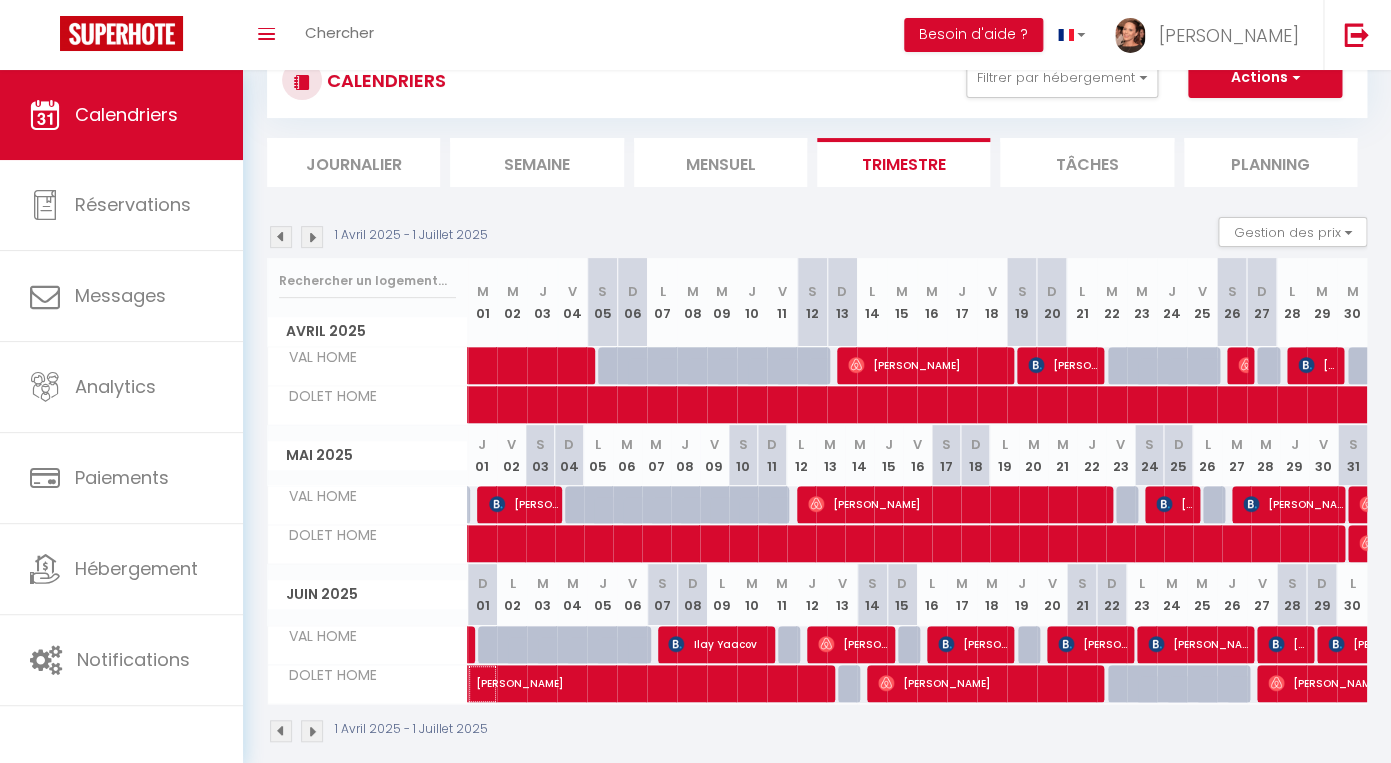 click on "[PERSON_NAME]" at bounding box center [752, 673] 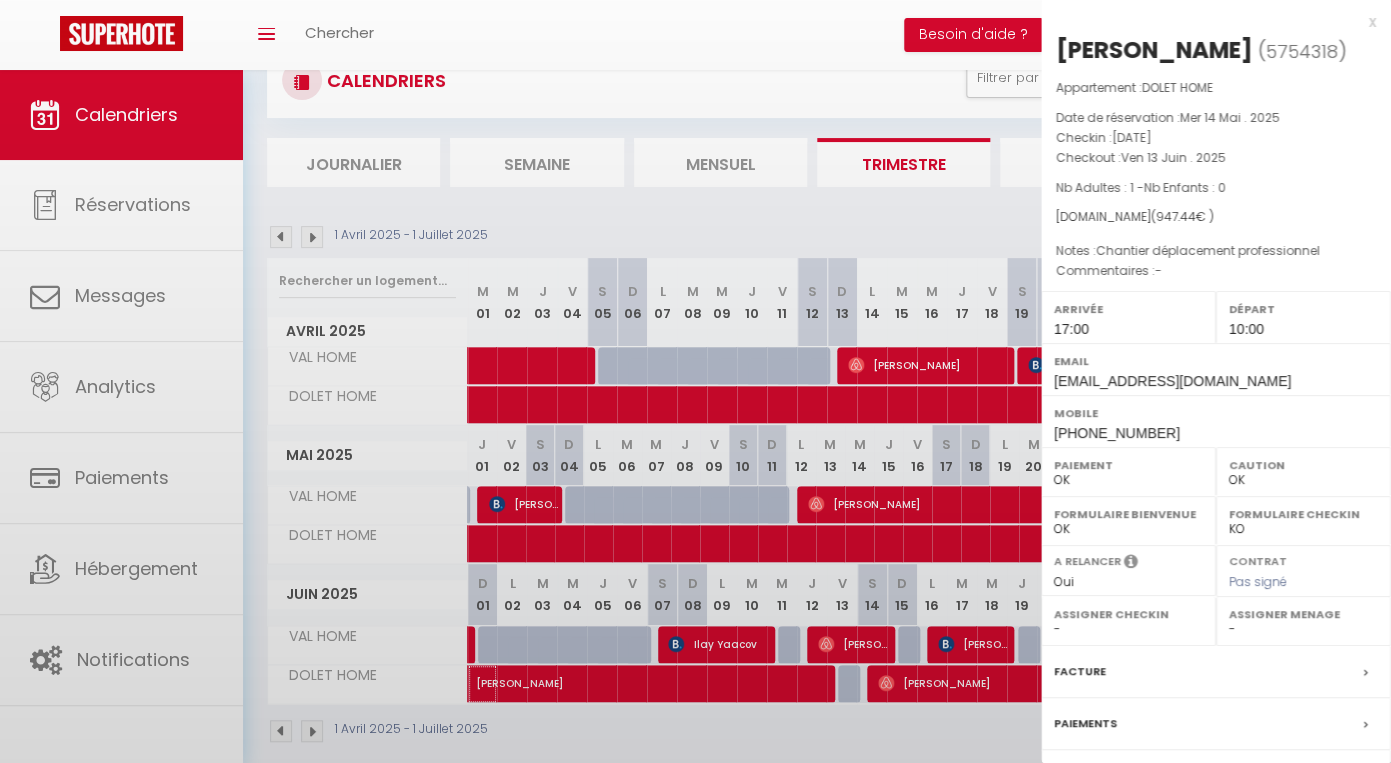scroll, scrollTop: 169, scrollLeft: 0, axis: vertical 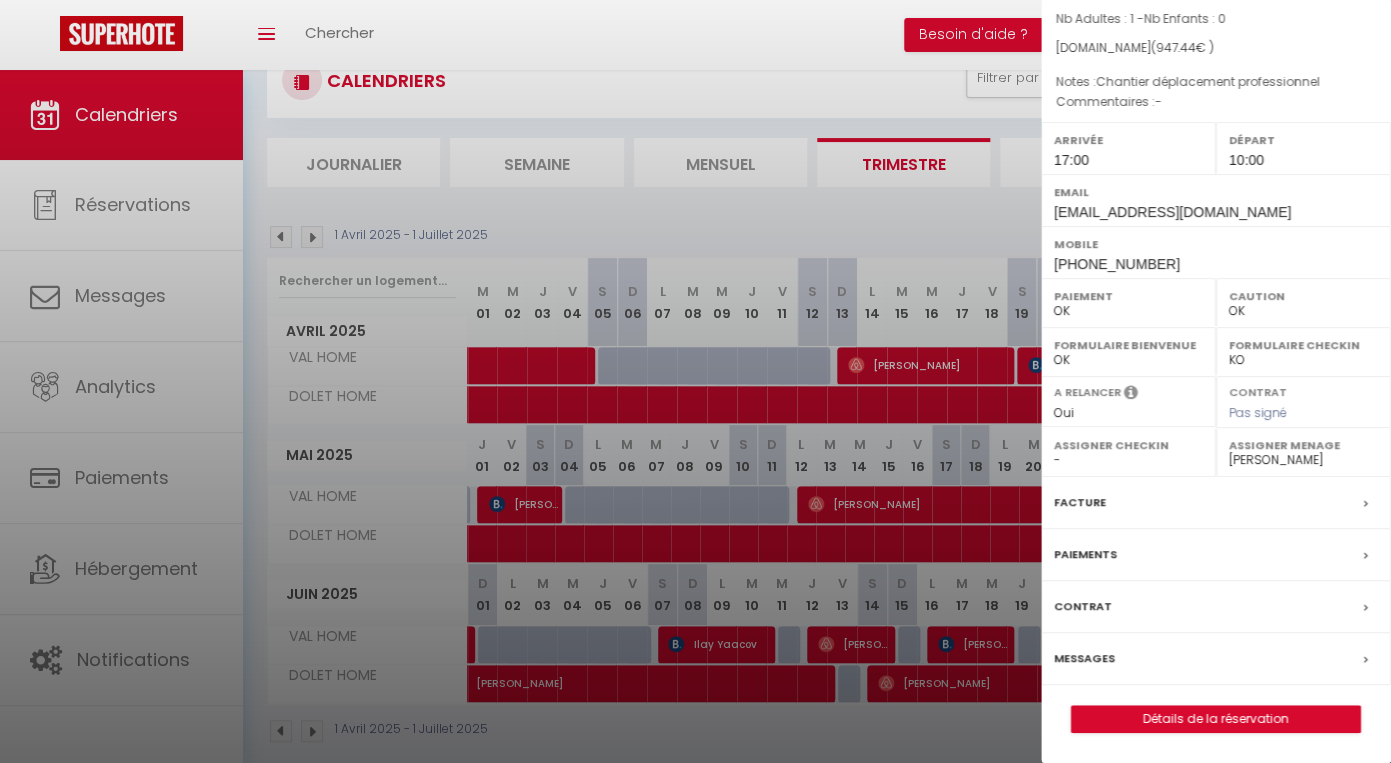 click on "Facture" at bounding box center [1216, 503] 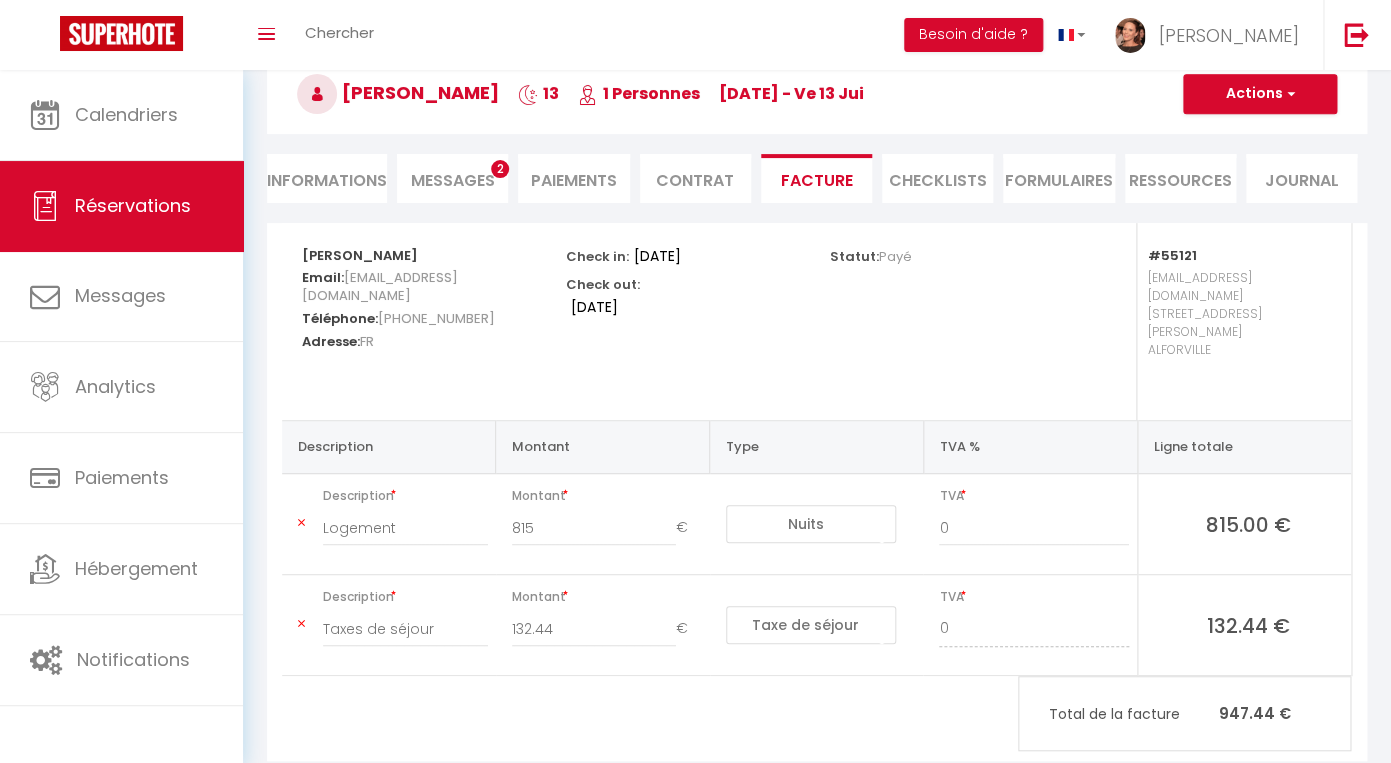 scroll, scrollTop: 120, scrollLeft: 0, axis: vertical 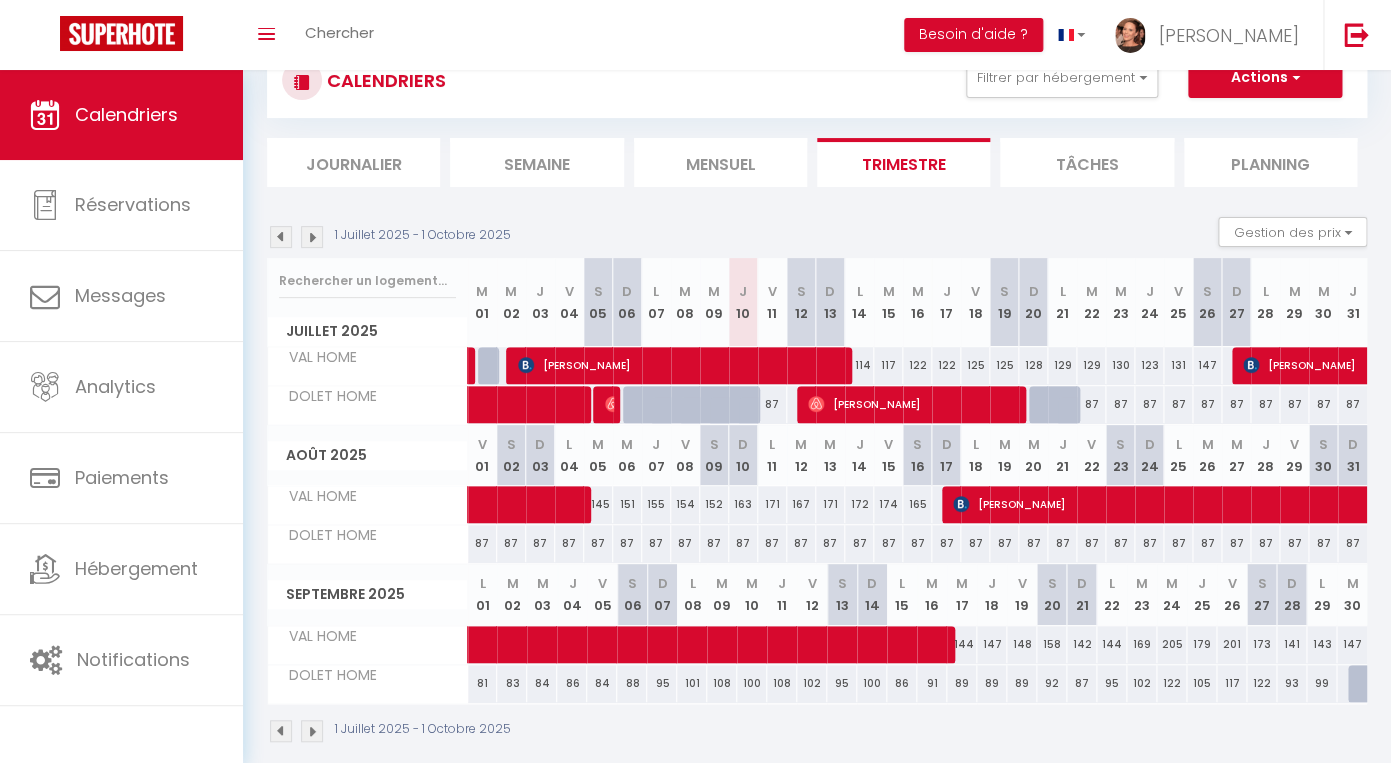 click at bounding box center (281, 237) 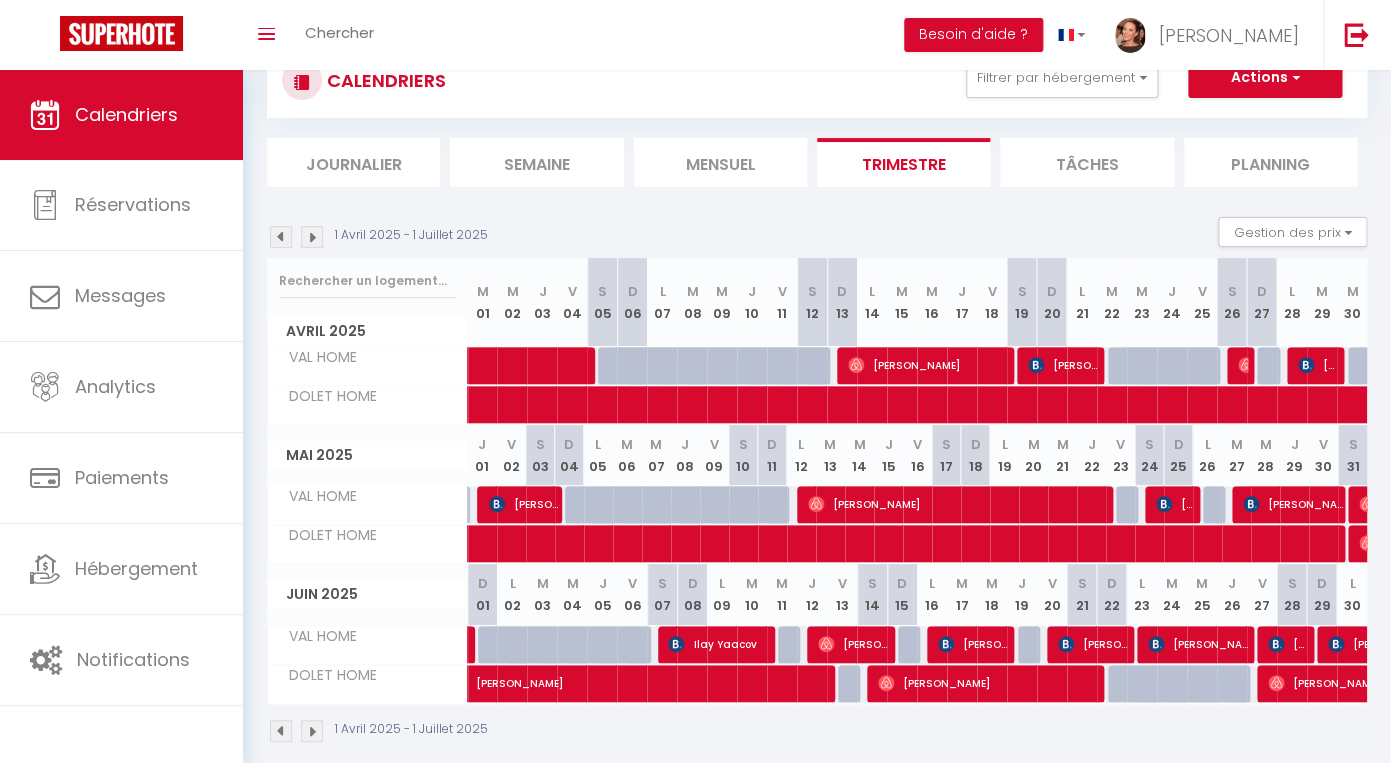 click on "[PERSON_NAME]" at bounding box center [988, 683] 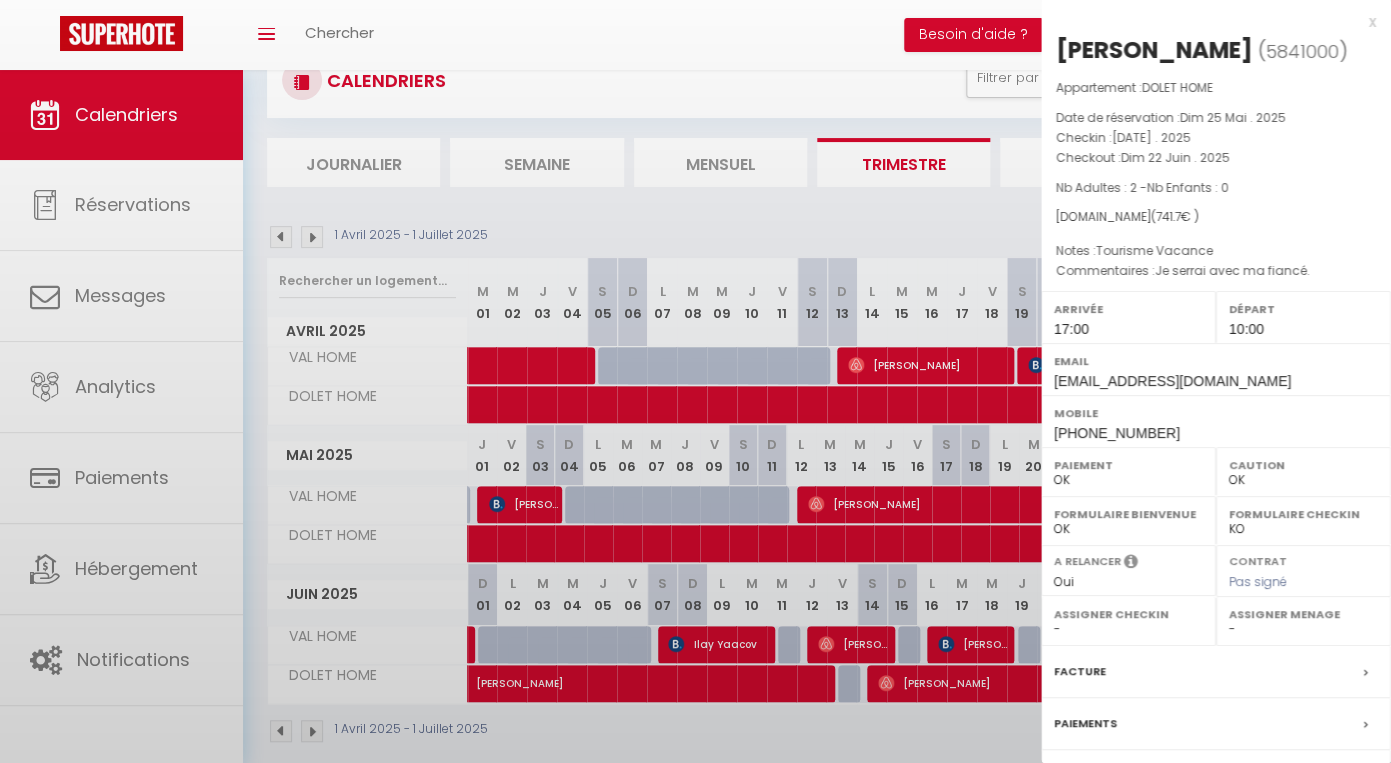 scroll, scrollTop: 169, scrollLeft: 0, axis: vertical 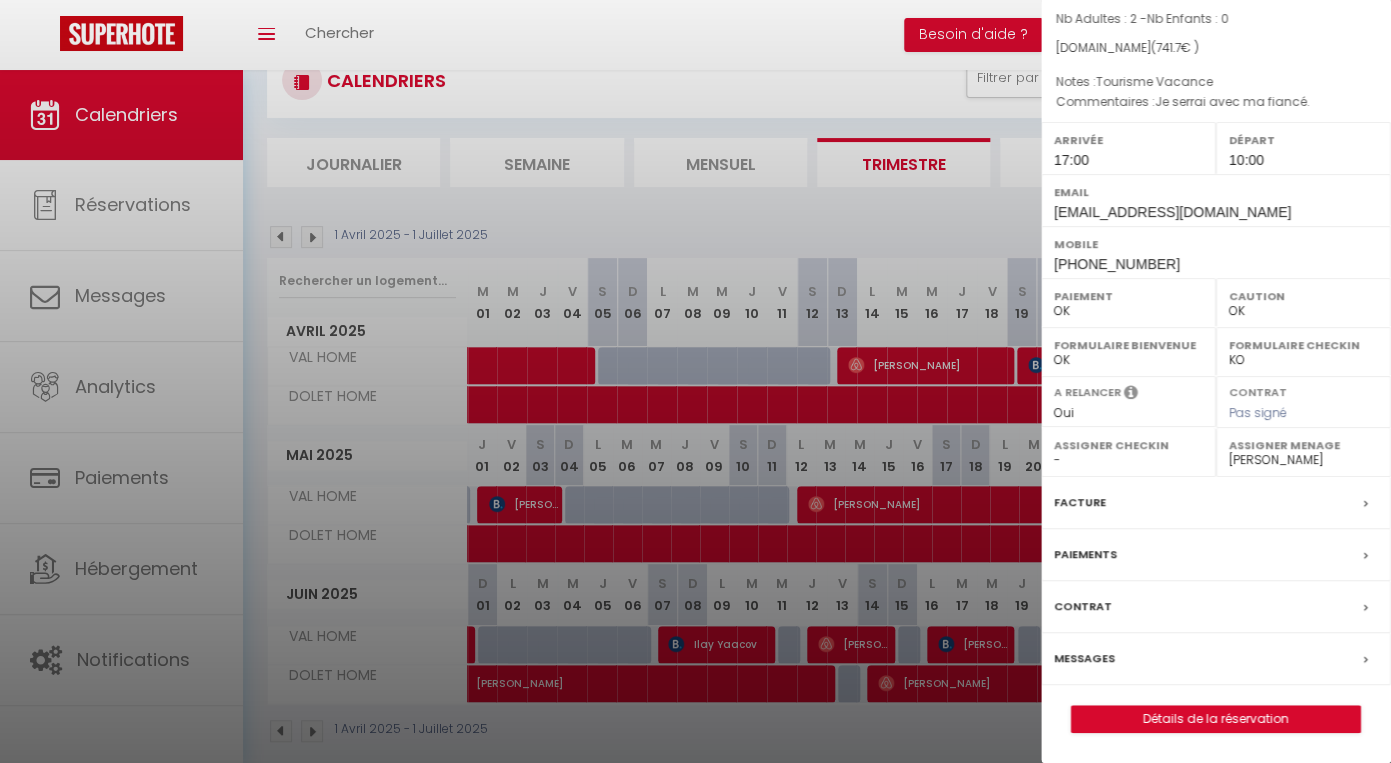 click on "Facture" at bounding box center [1216, 503] 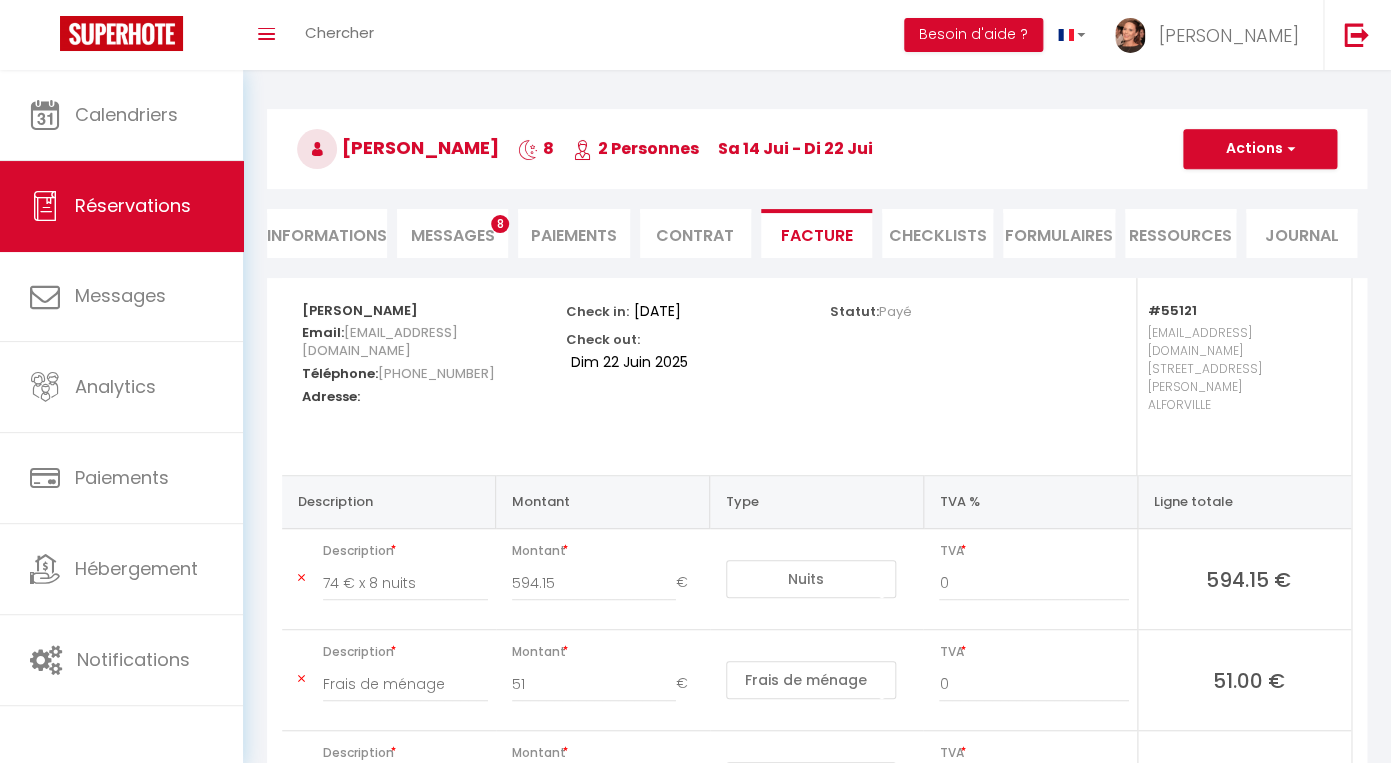 scroll, scrollTop: 0, scrollLeft: 0, axis: both 